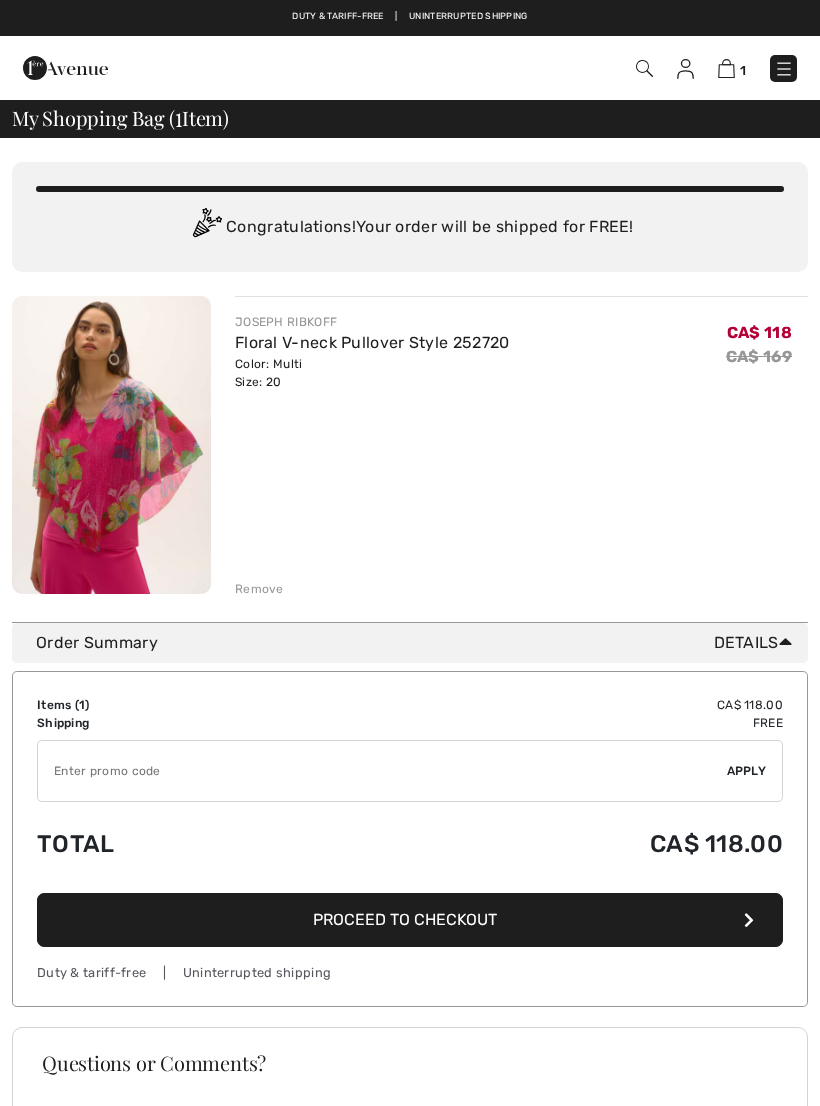 scroll, scrollTop: 0, scrollLeft: 0, axis: both 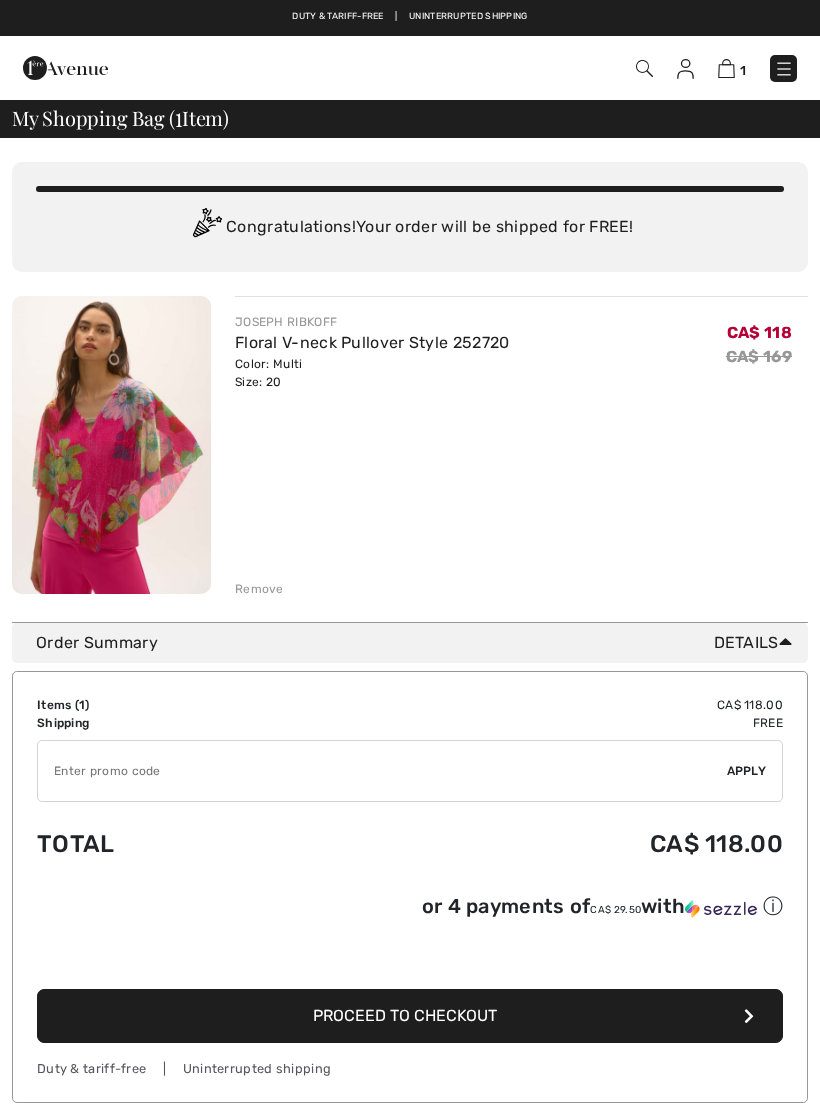 click at bounding box center (644, 68) 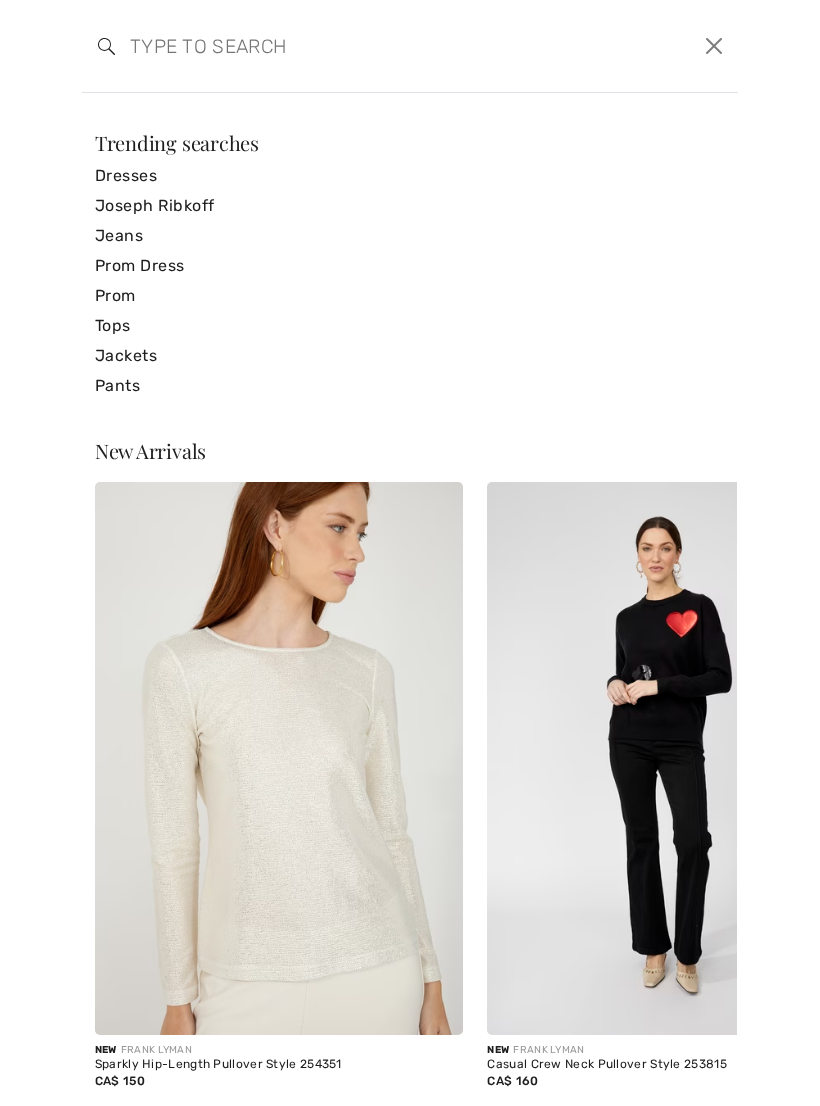 click on "Joseph Ribkoff" at bounding box center [410, 206] 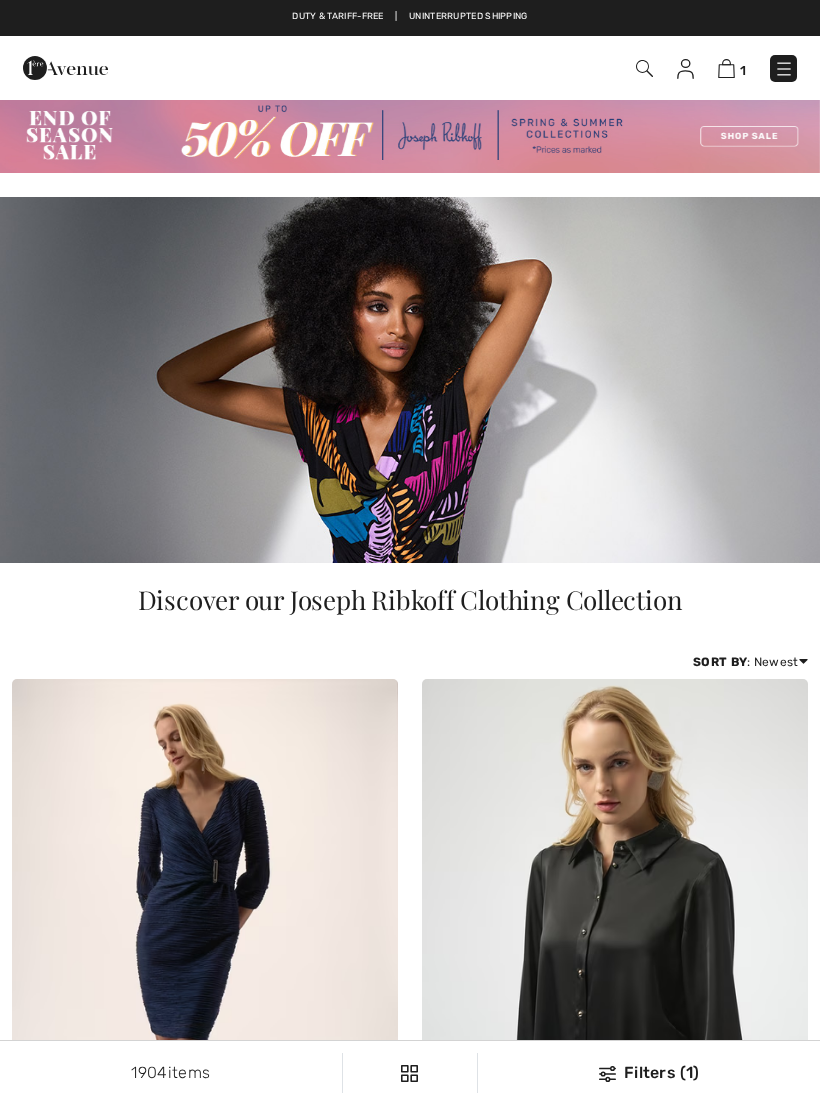 scroll, scrollTop: 0, scrollLeft: 0, axis: both 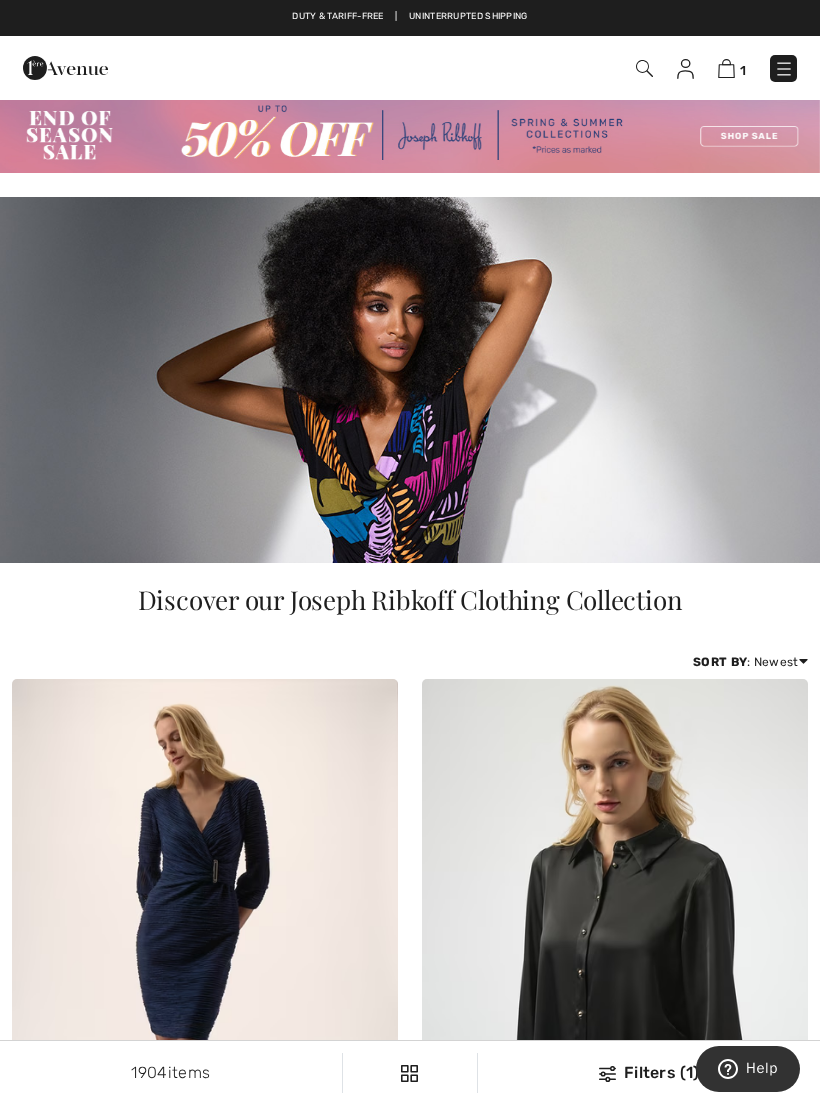click at bounding box center (644, 68) 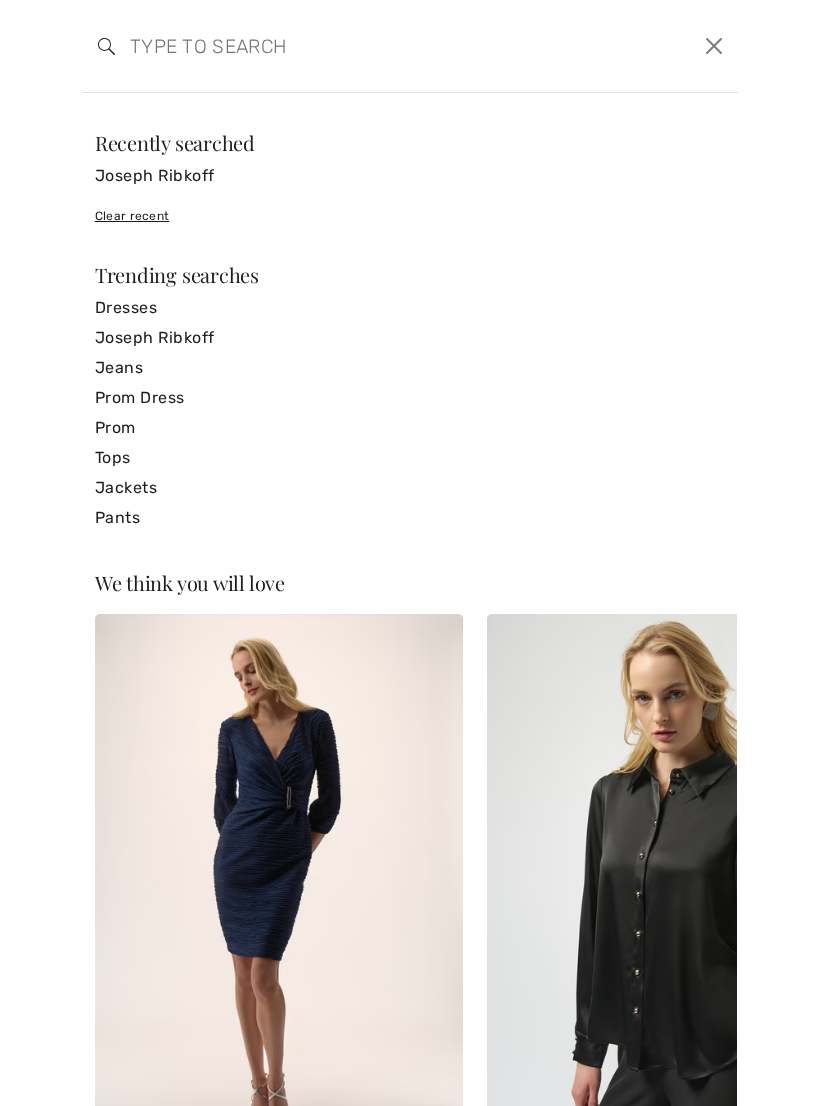 click at bounding box center [340, 46] 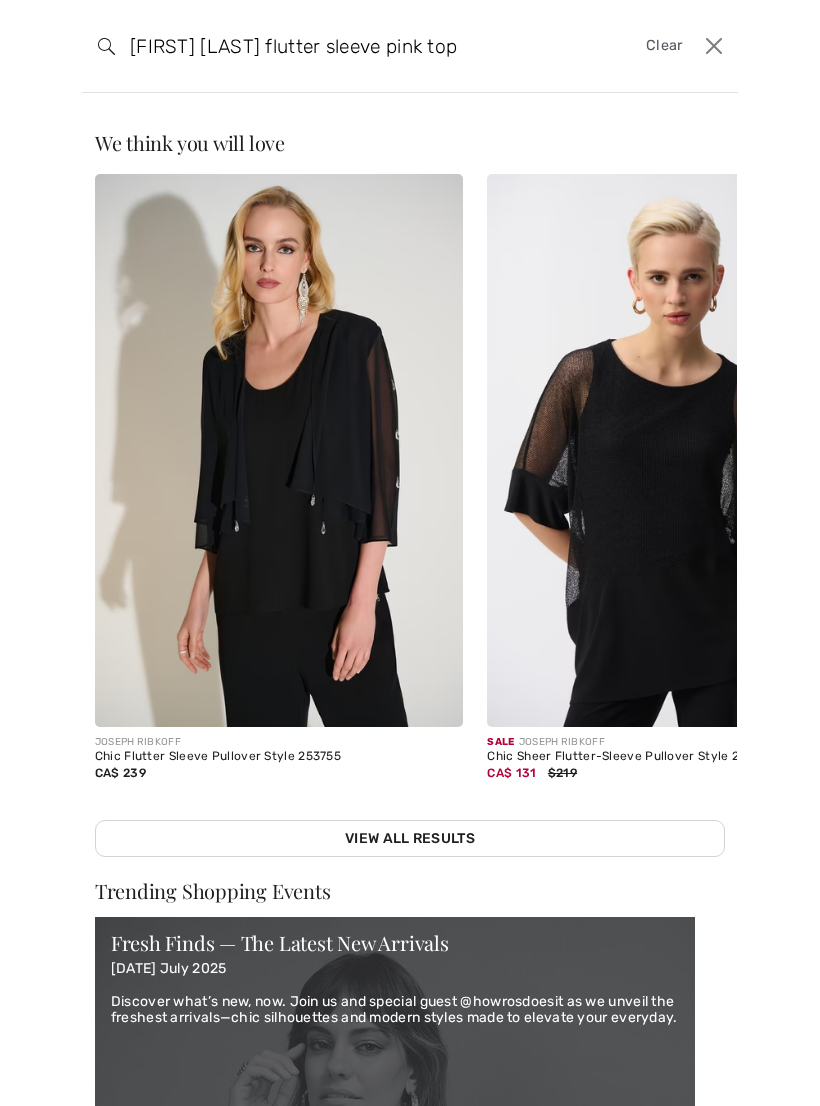 type on "Joseph ribkoff flutter sleeve pink top" 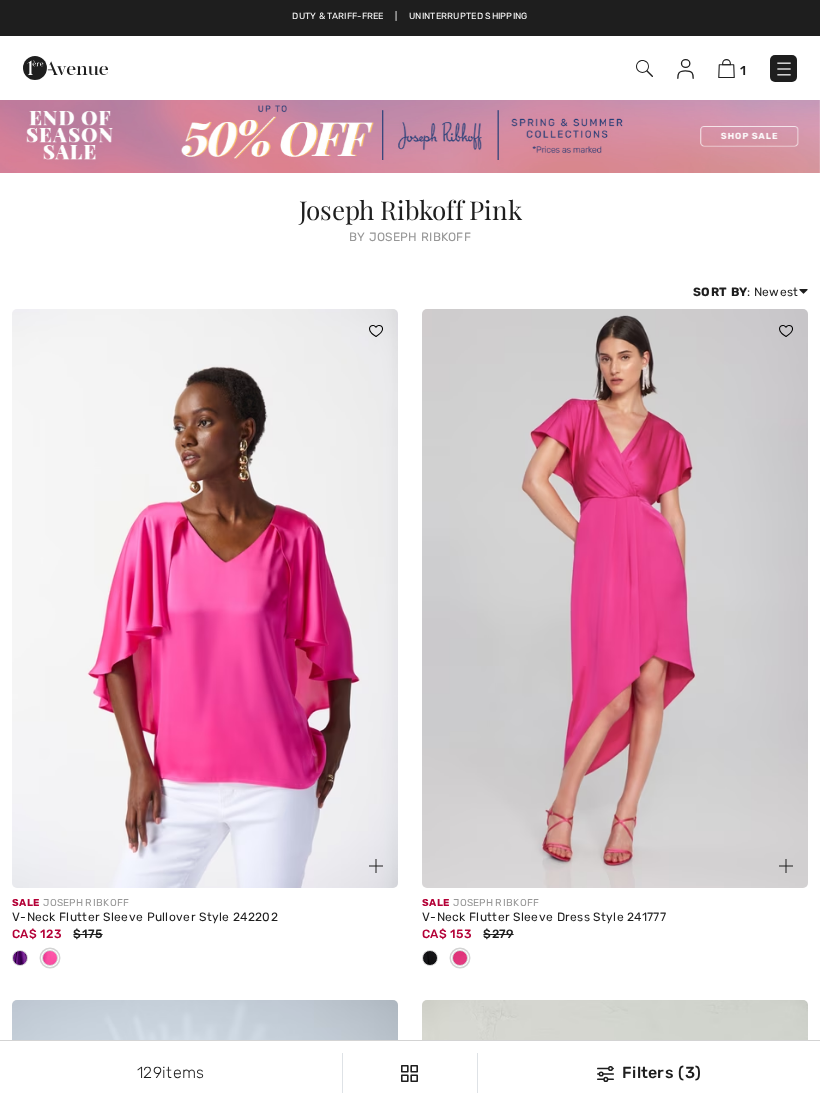 scroll, scrollTop: 0, scrollLeft: 0, axis: both 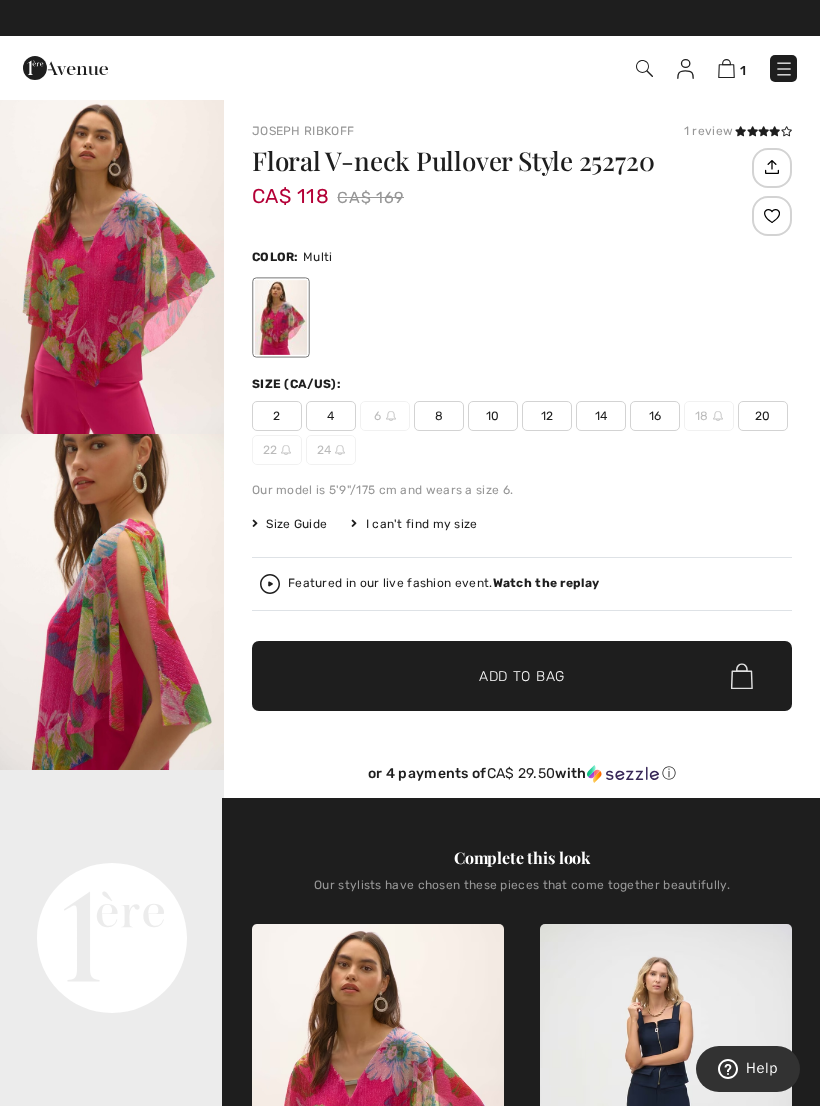 click on "20" at bounding box center [763, 416] 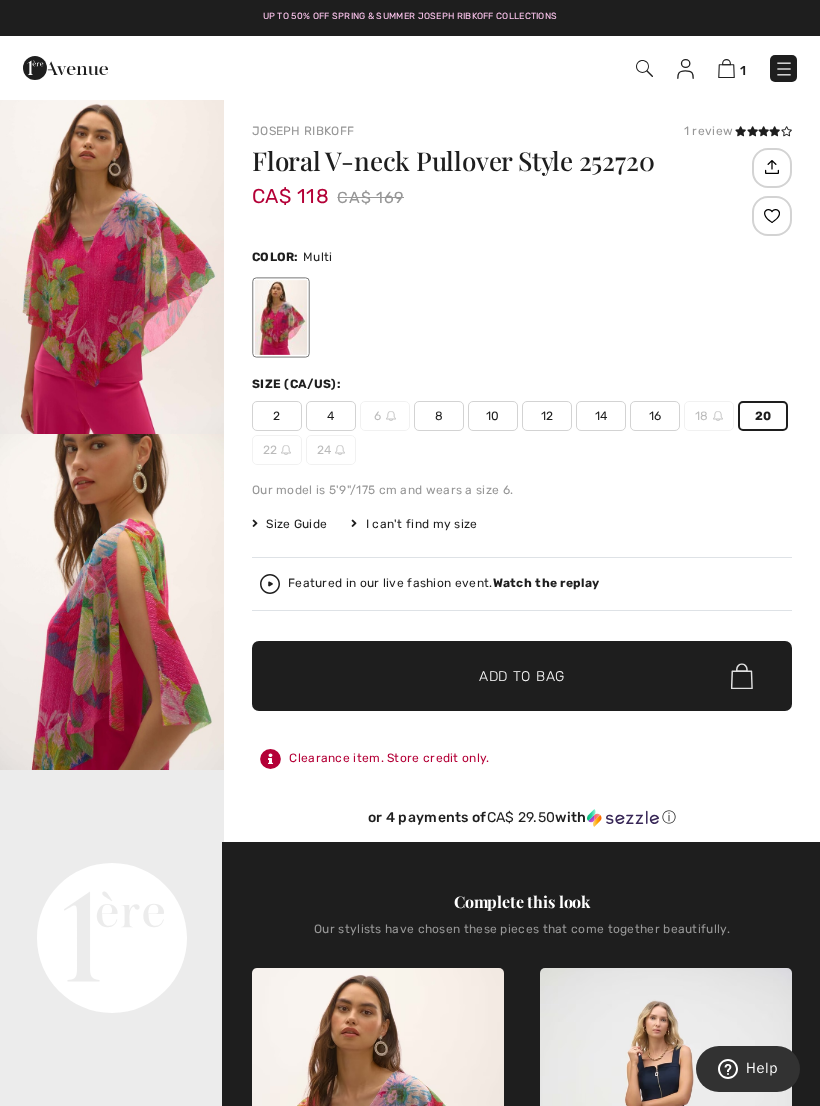 click on "Size Guide" at bounding box center [289, 524] 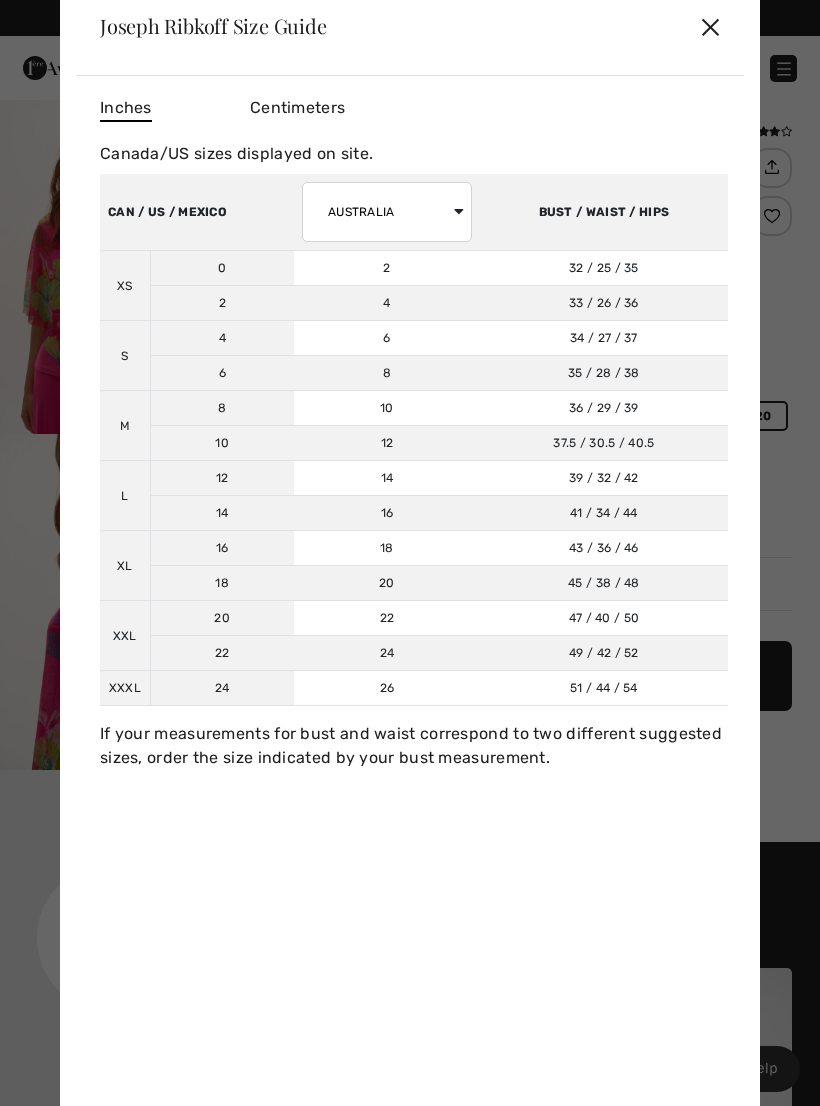 click on "Inches
Centimeters
Canada/US sizes displayed on site.
Sizes
XS S M L XL XXL XXXL
0 2 4 6 8 10 12 14 16 18 20 22 24
CANADA/US/Mexico
0 2
4
6
8
10
12
14
16
18
20 22 24
UK/AUSTRALIA
2 4
6
8
10
12
14
16
18
20
22 24 26
Germany
28 30
32
34
36
38
40 42 44" at bounding box center [410, 599] 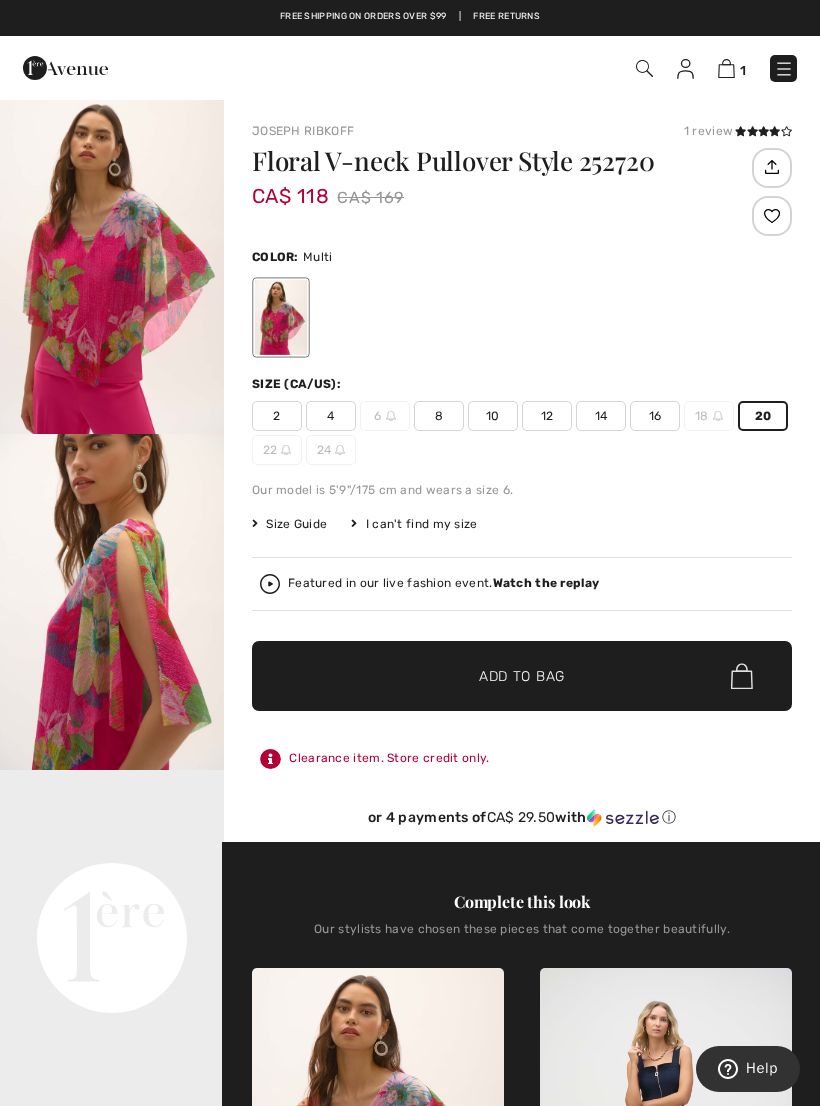 click at bounding box center (726, 68) 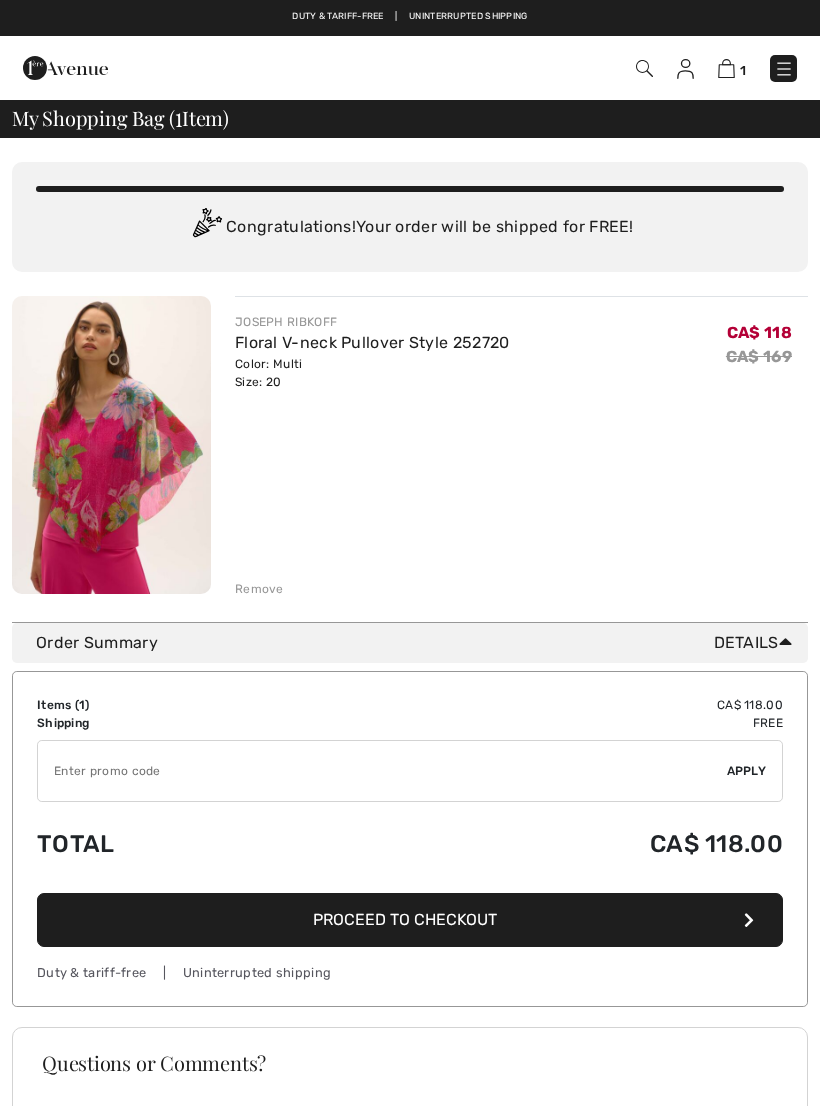 scroll, scrollTop: 0, scrollLeft: 0, axis: both 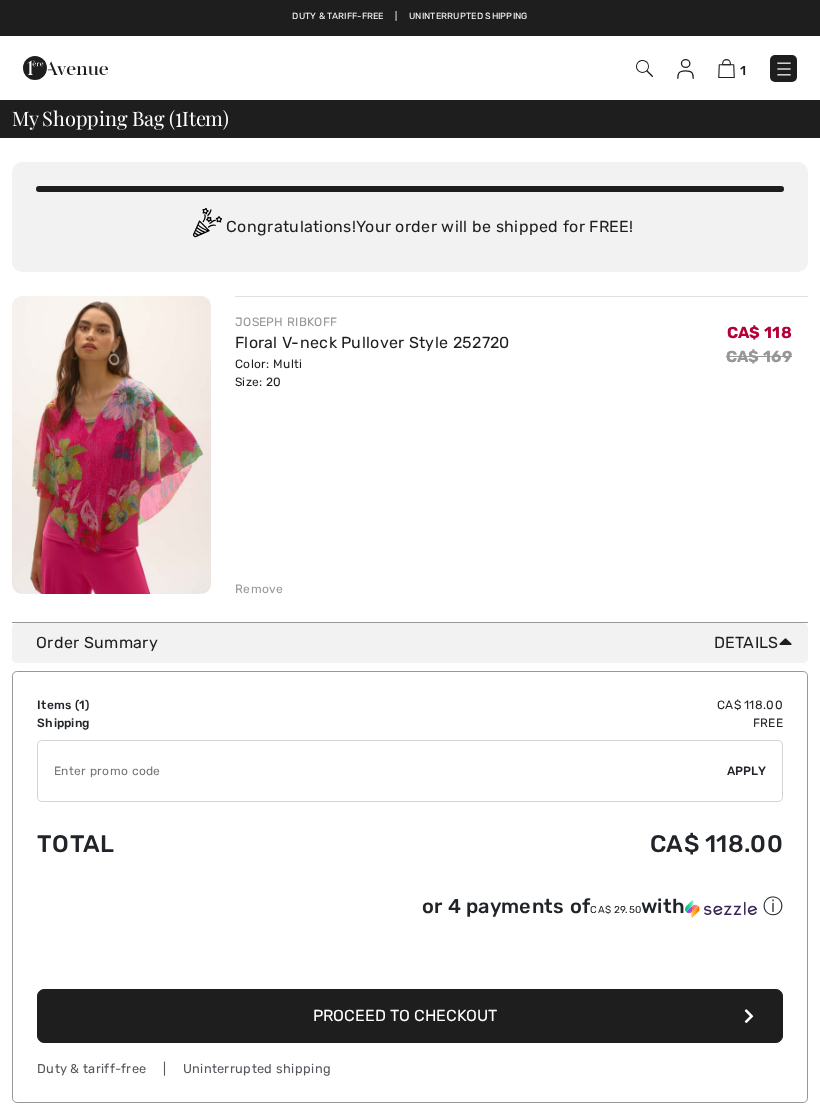 click on "Proceed to Checkout" at bounding box center [410, 1016] 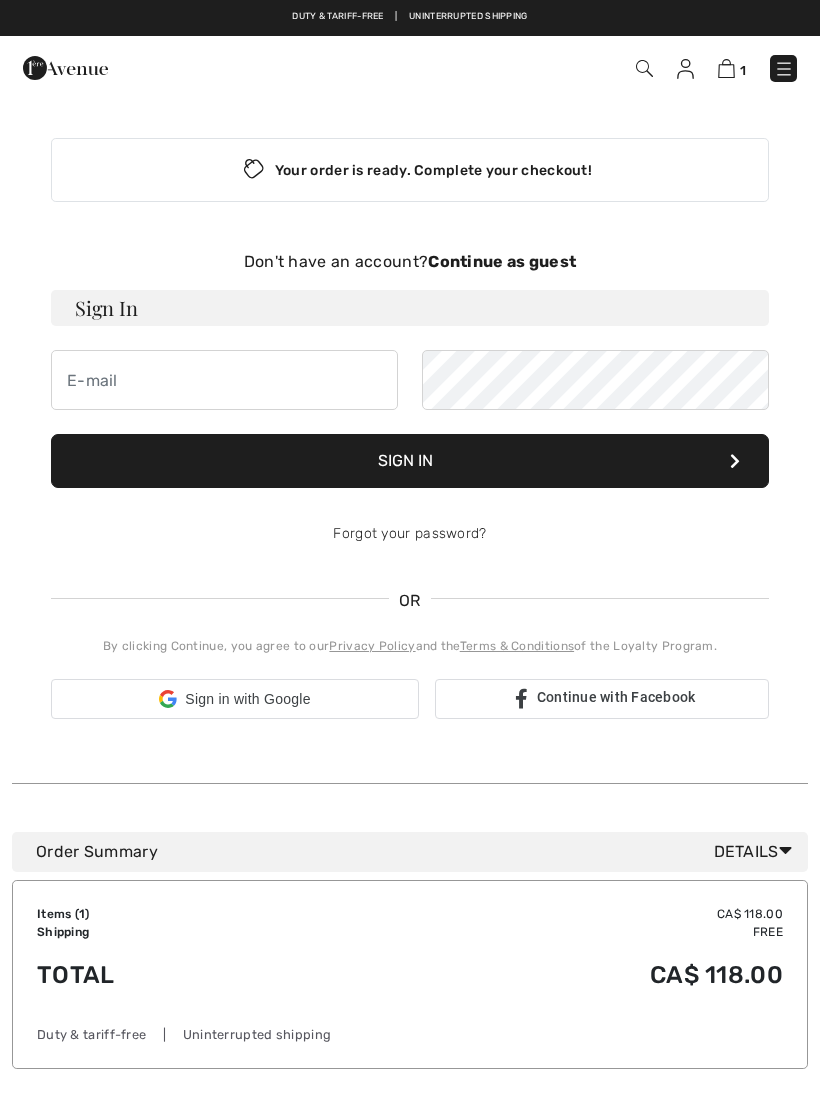 scroll, scrollTop: 0, scrollLeft: 0, axis: both 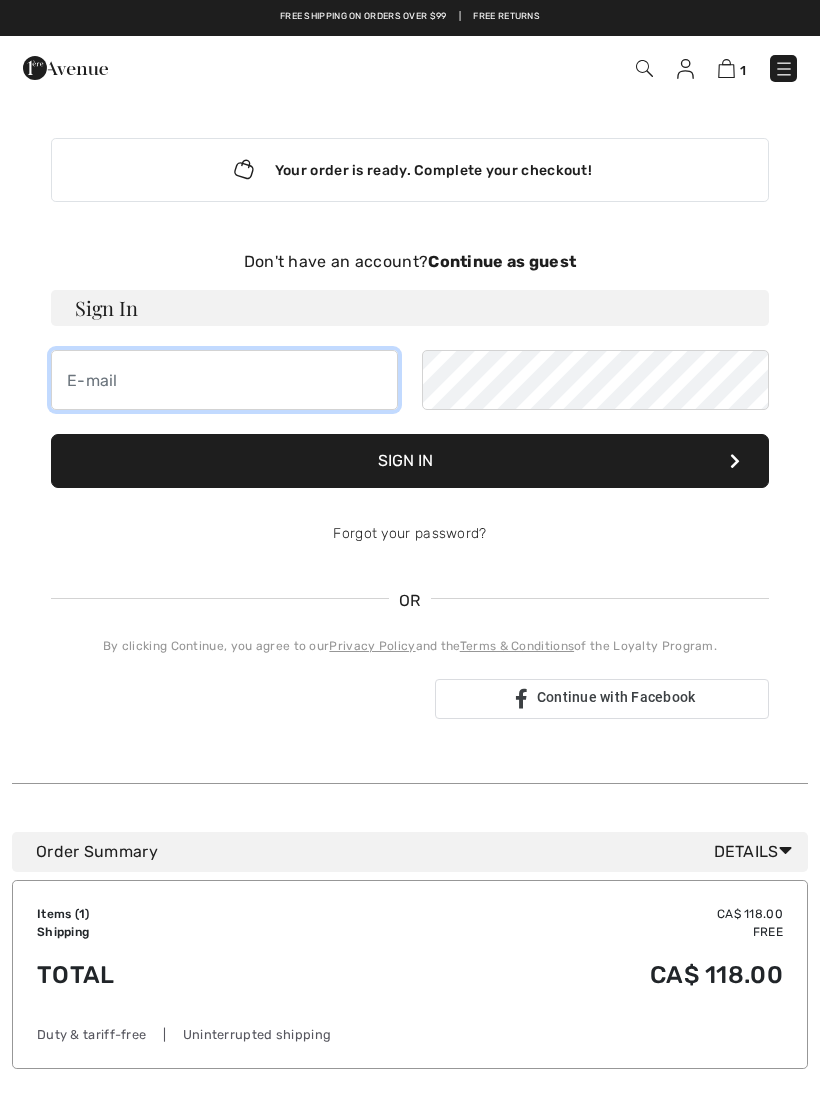 click at bounding box center (224, 380) 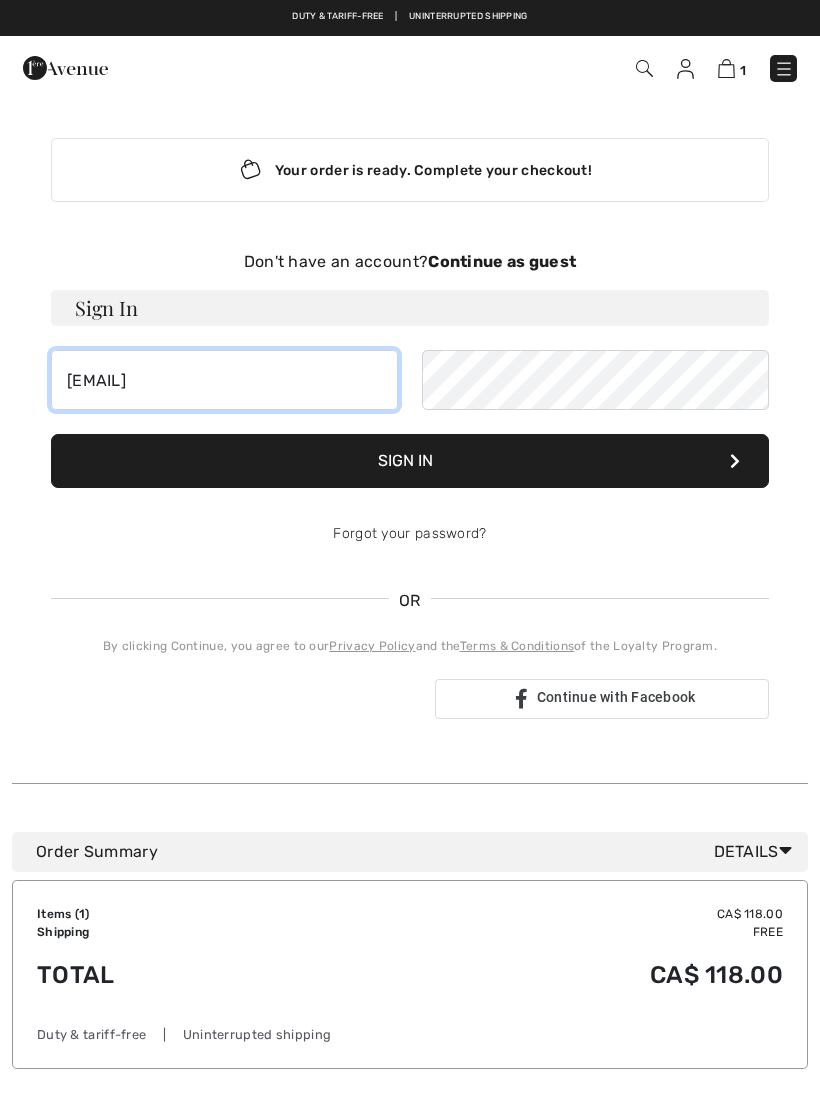 type on "[EMAIL]" 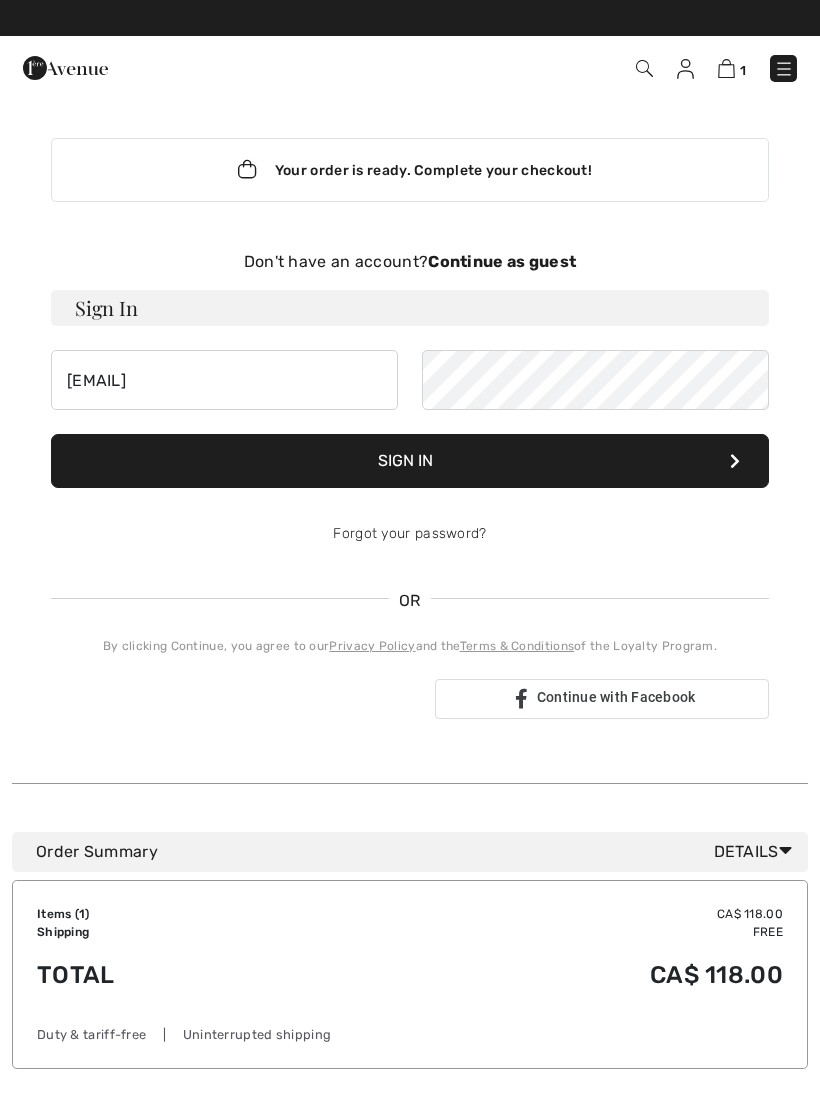 click on "Sign In" at bounding box center [410, 461] 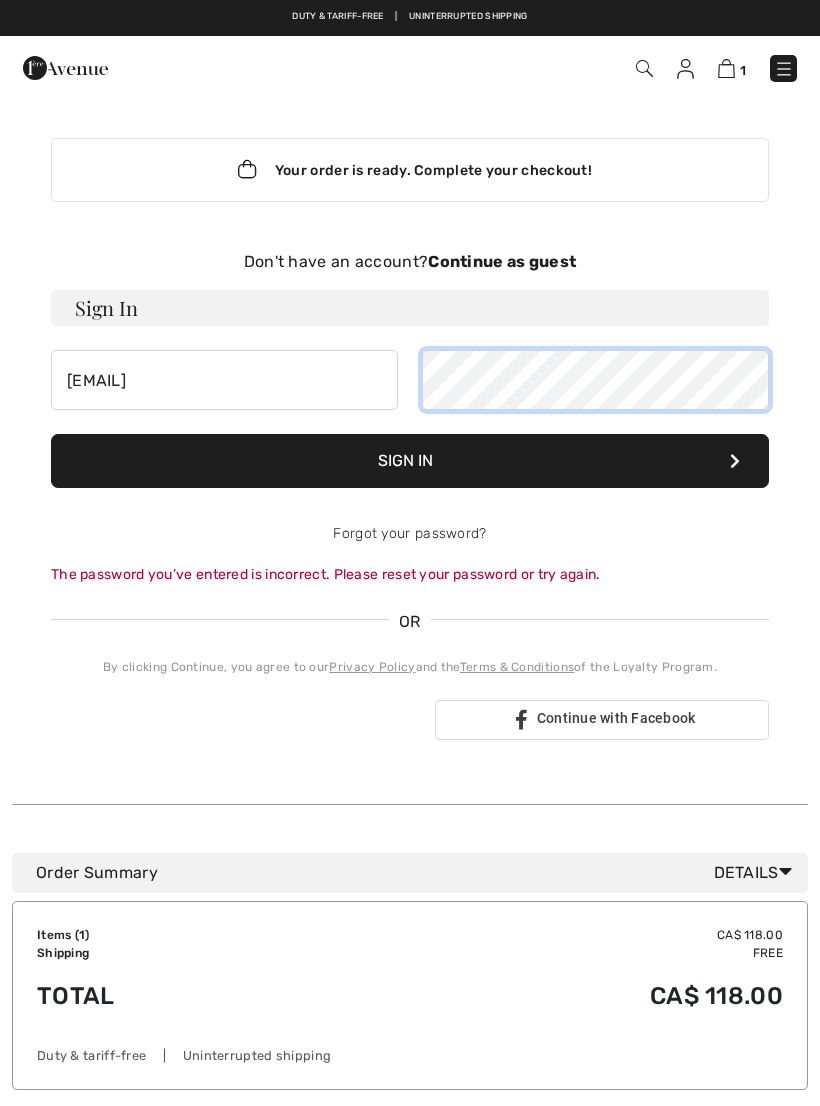 click on "Sign In" at bounding box center (410, 461) 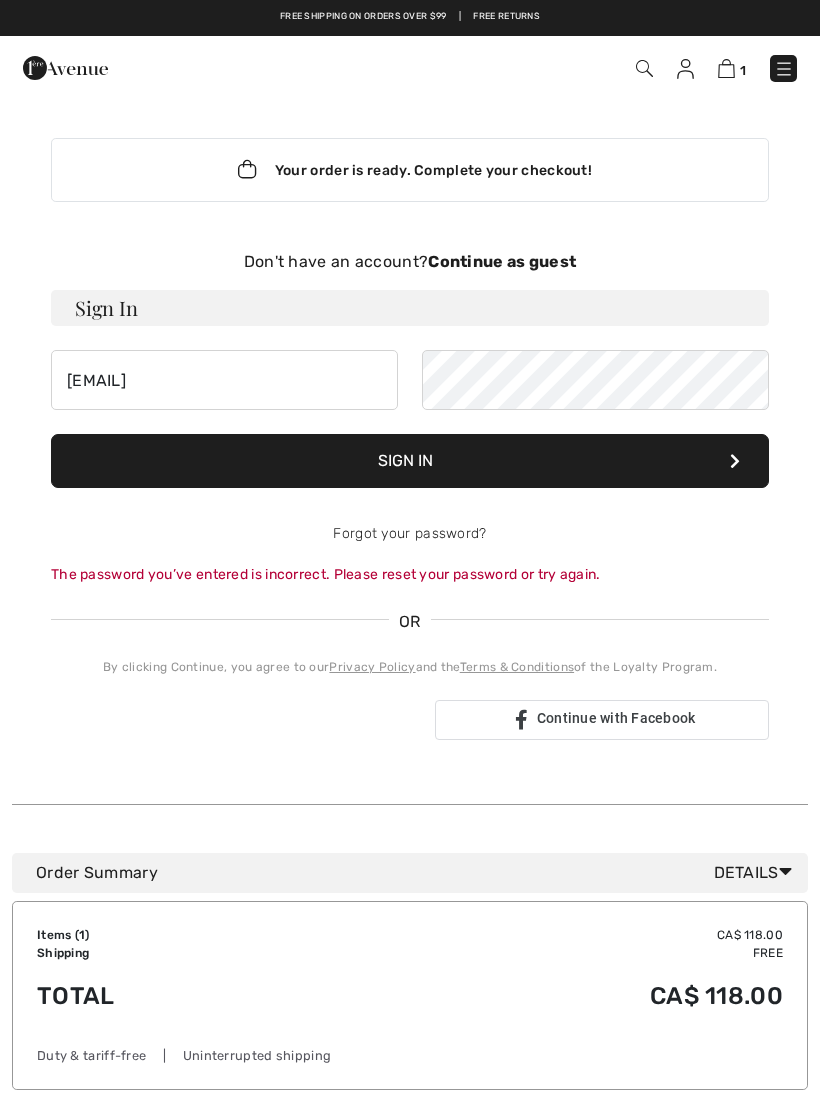click on "Continue as guest" at bounding box center [502, 261] 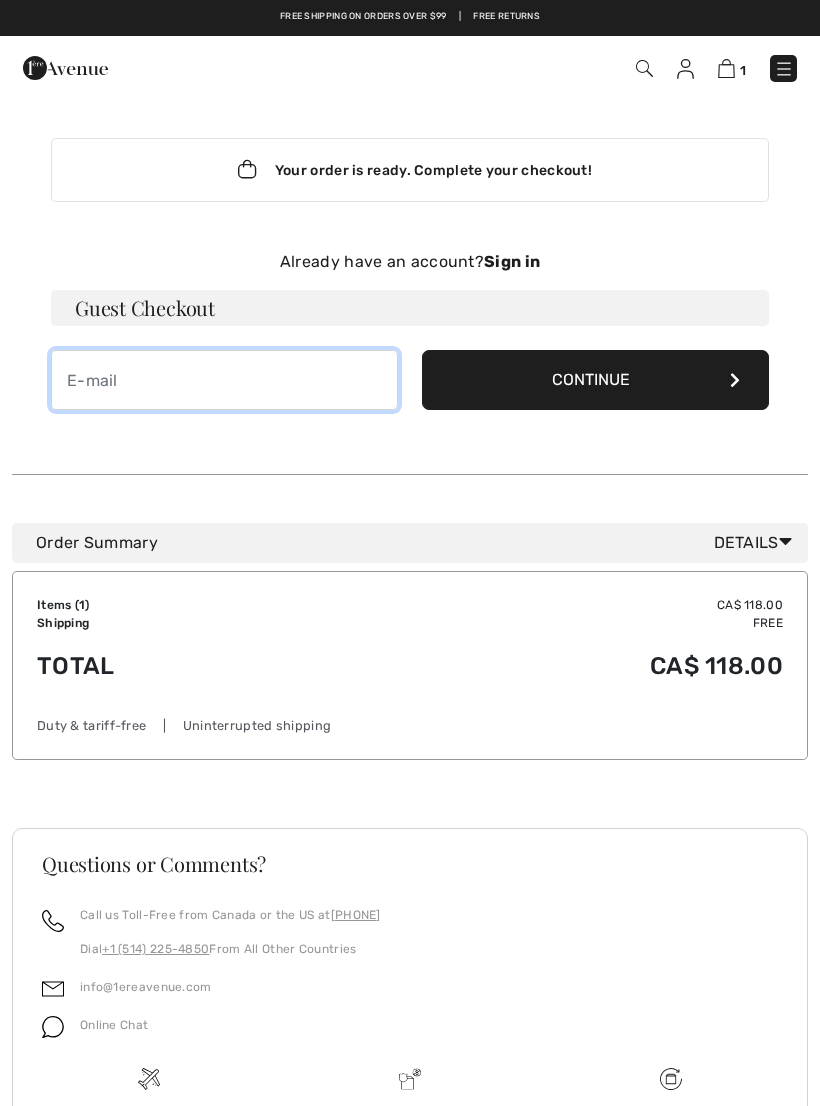 click at bounding box center (224, 380) 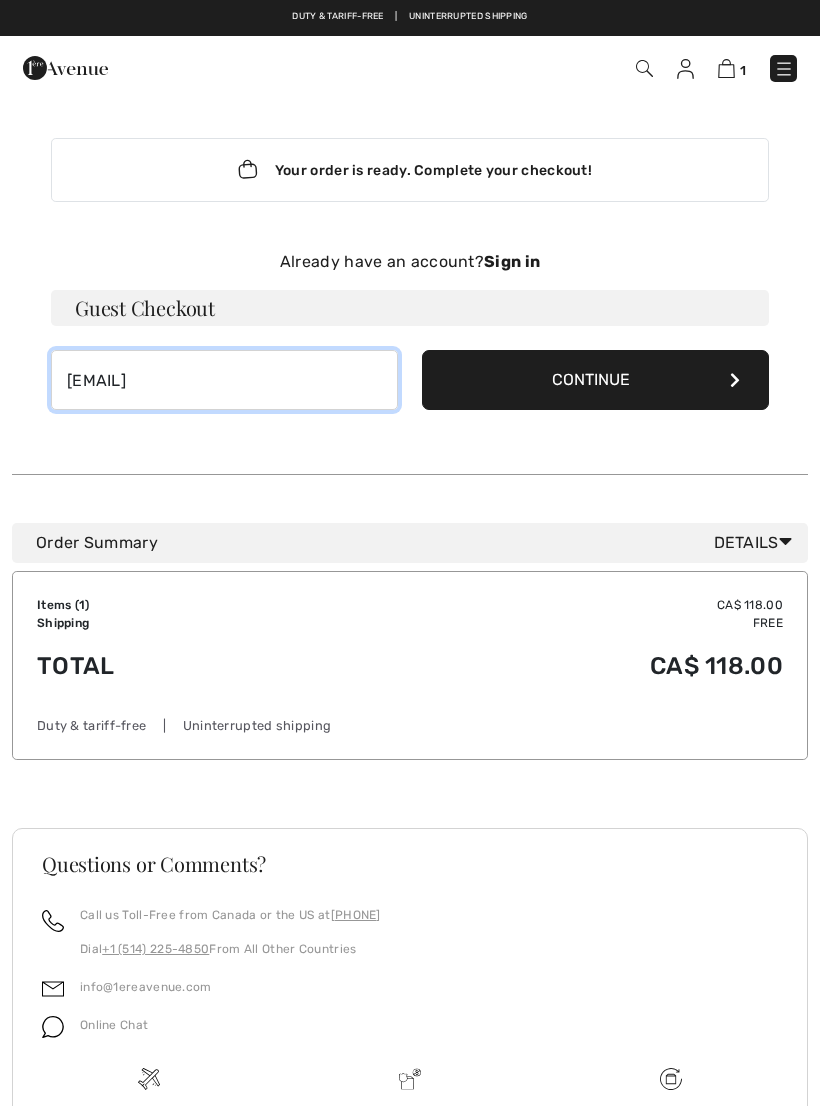 type on "nancycase62@gmail.com" 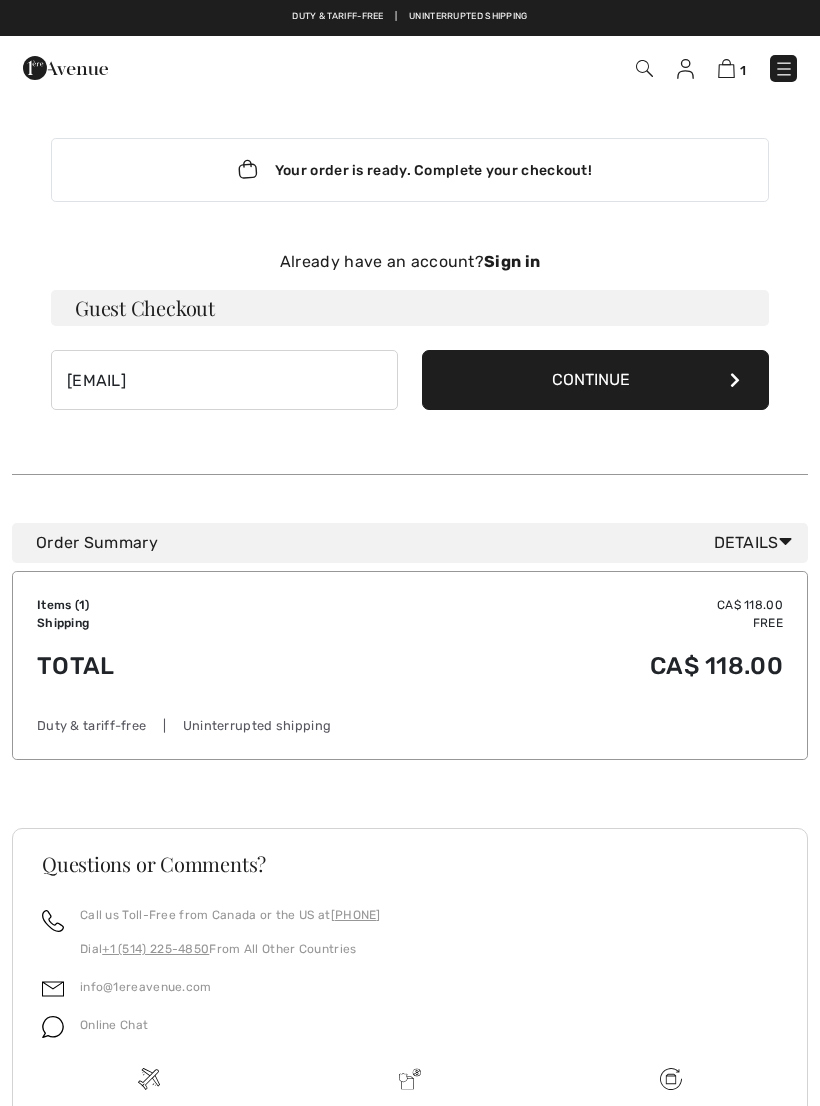 click on "Continue" at bounding box center [595, 380] 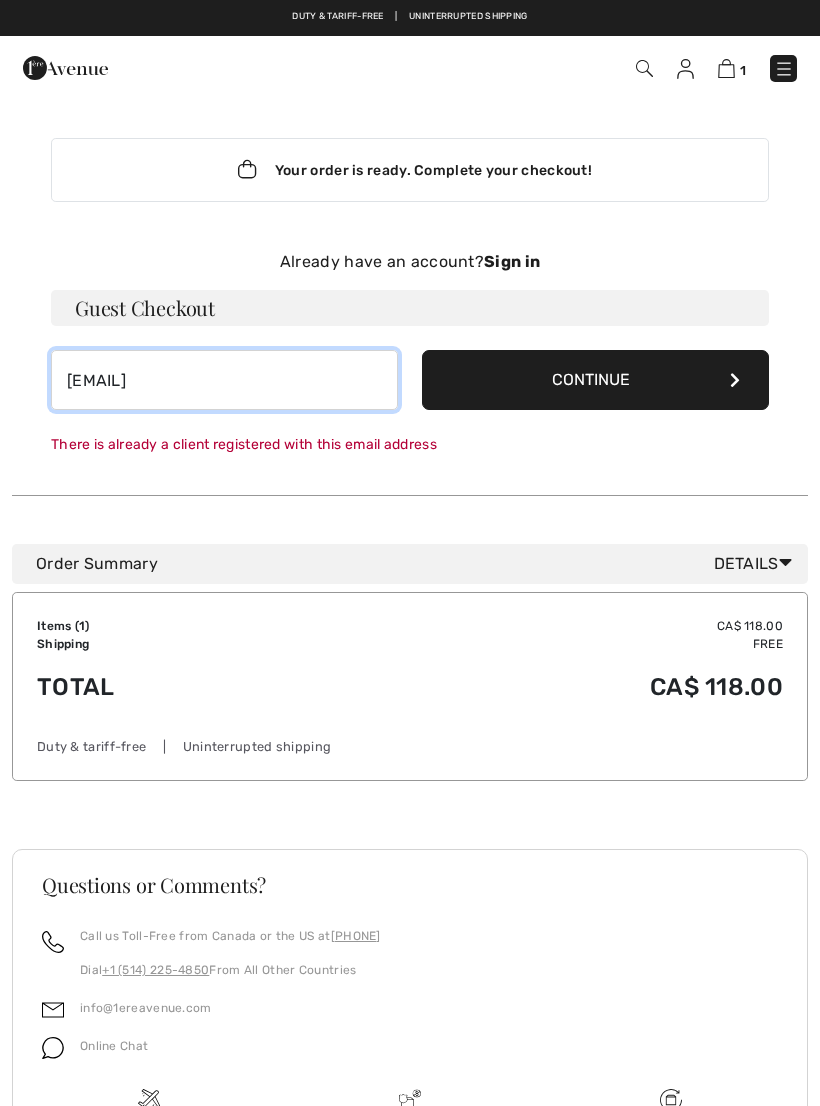 click on "nancycase62@gmail.com" at bounding box center [224, 380] 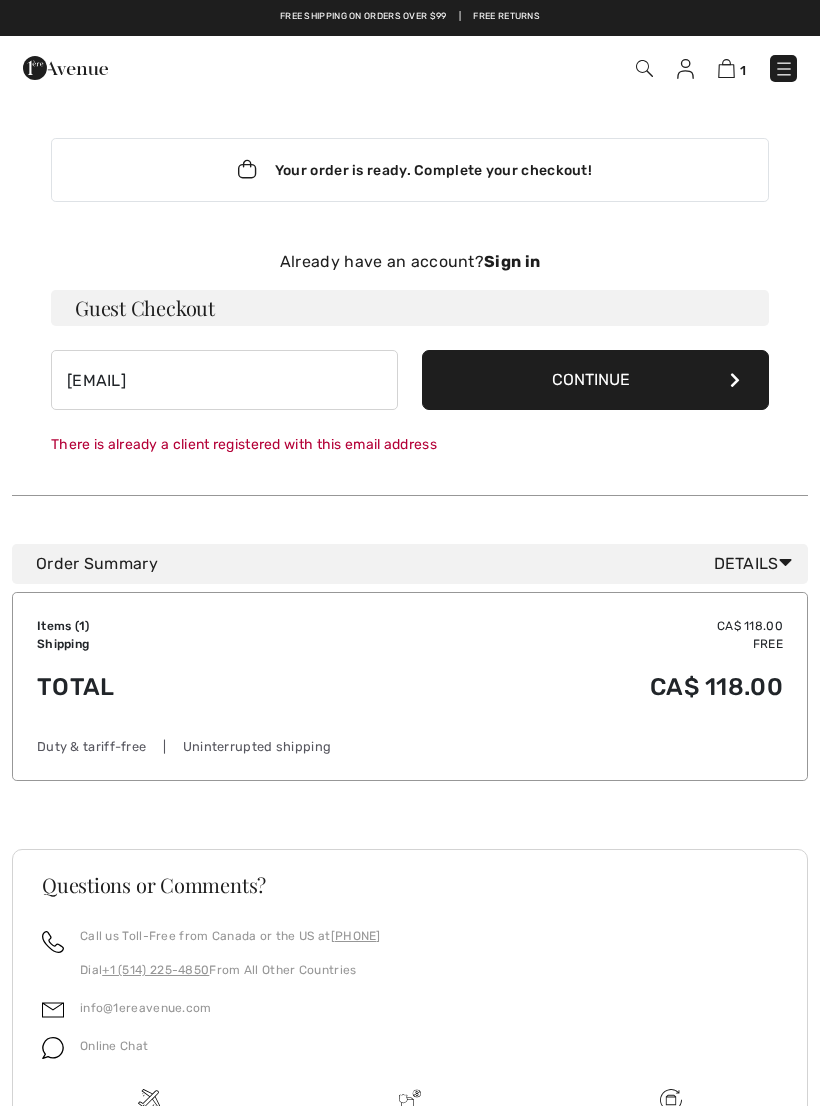 click on "Already have an account?  Sign in" at bounding box center [410, 262] 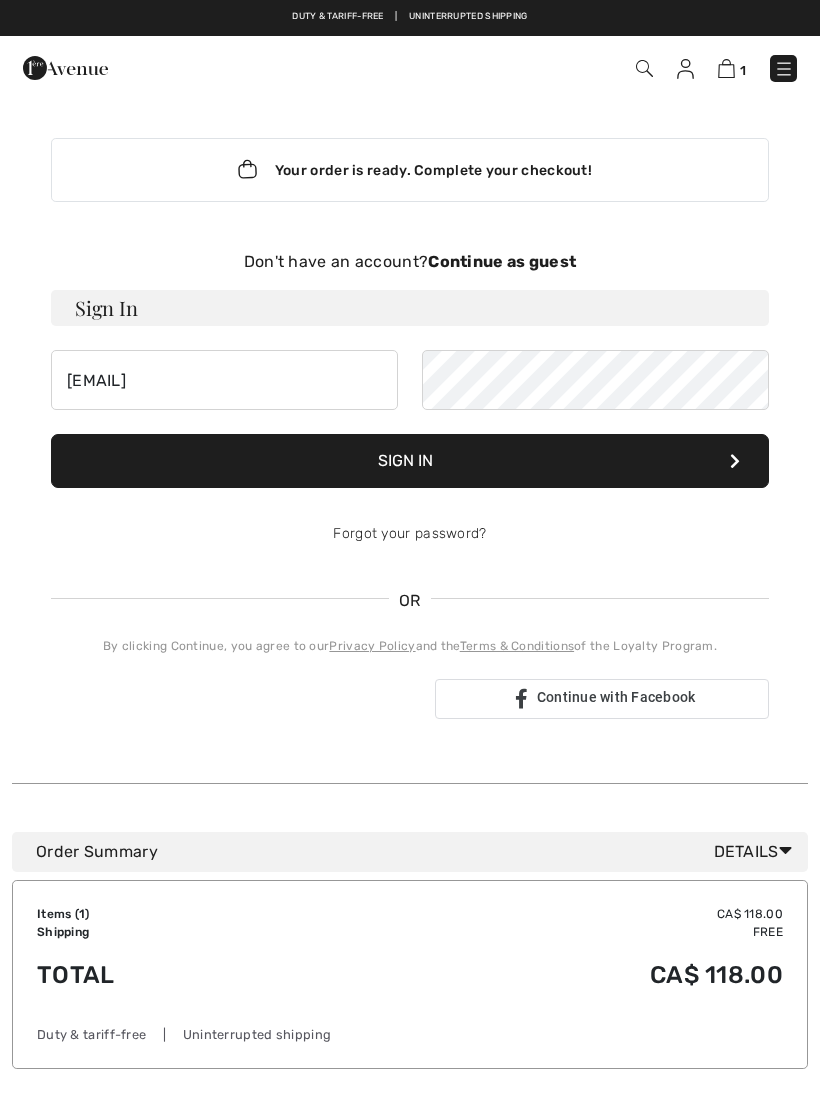 click on "Continue as guest" at bounding box center [502, 261] 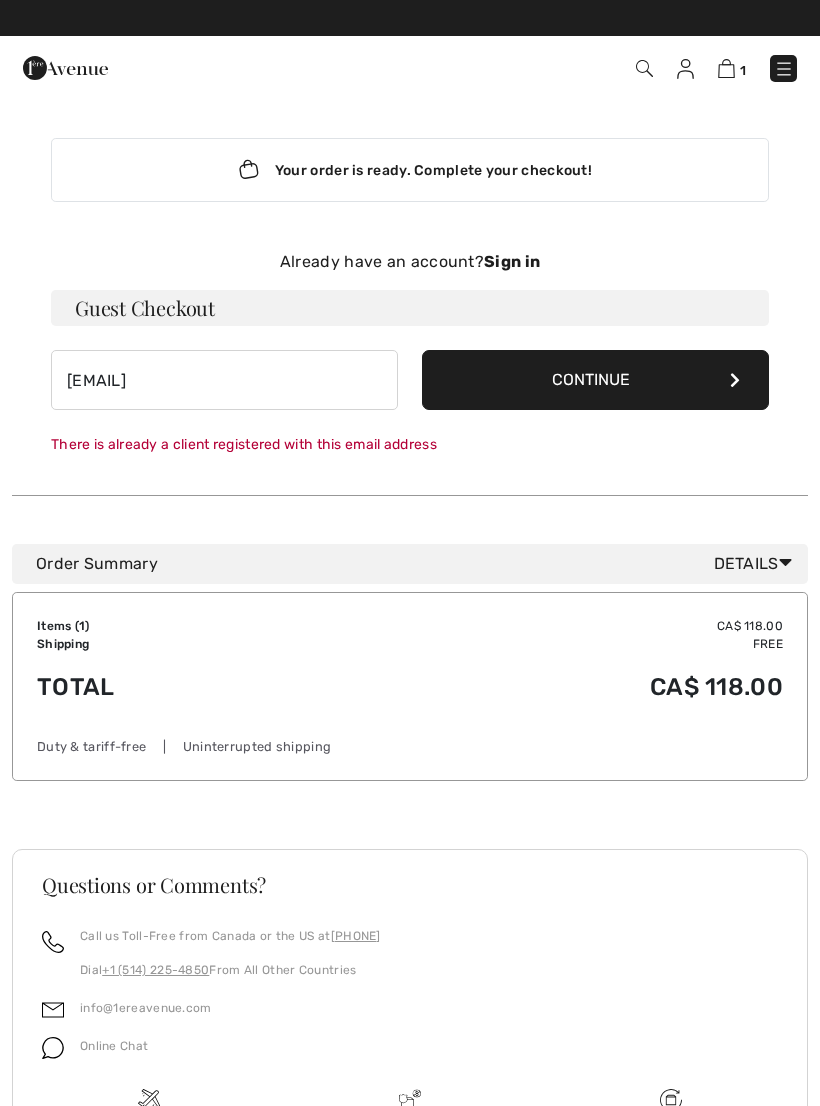 click on "Continue" at bounding box center [595, 380] 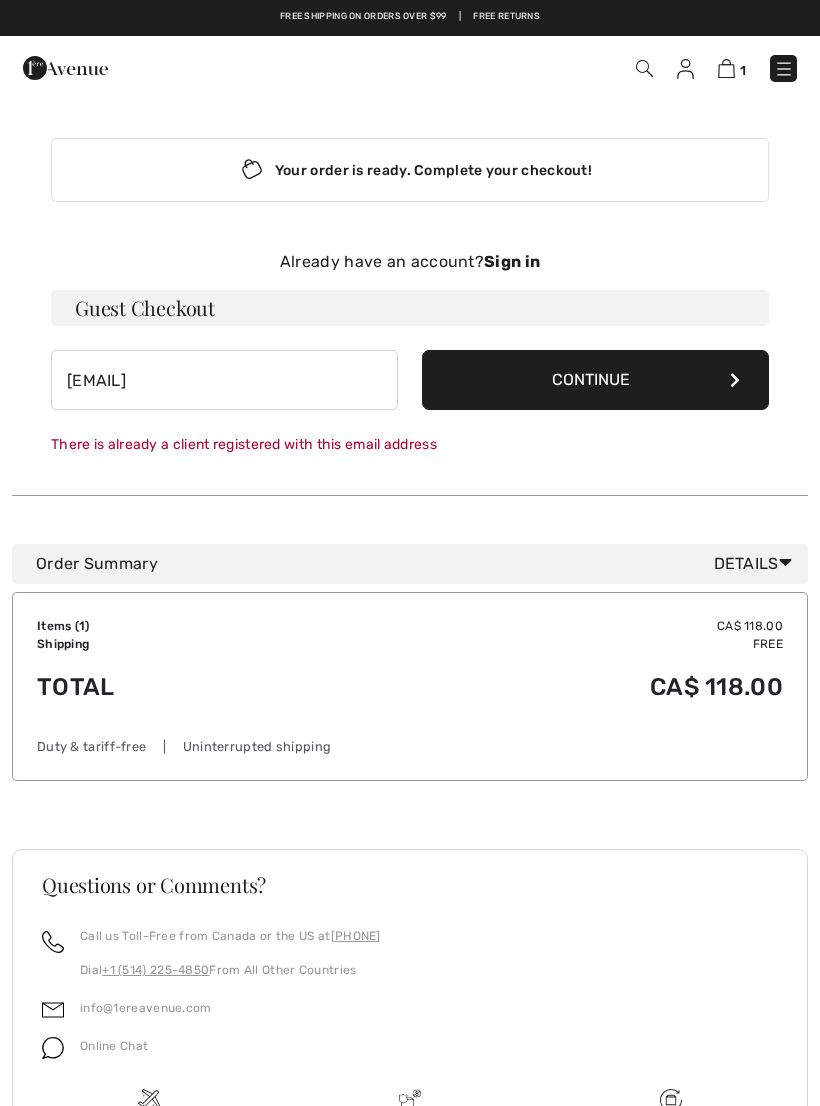 click on "Continue" at bounding box center [595, 380] 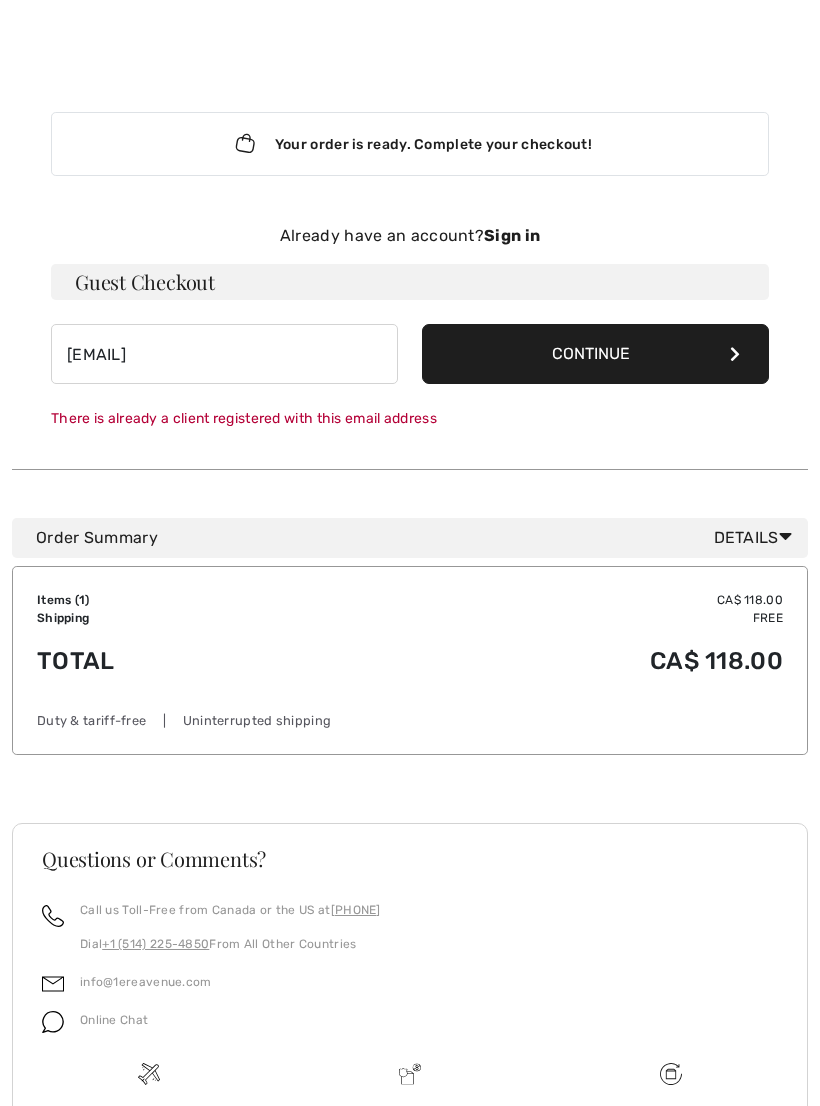 click on "CA$ 118.00" at bounding box center [547, 661] 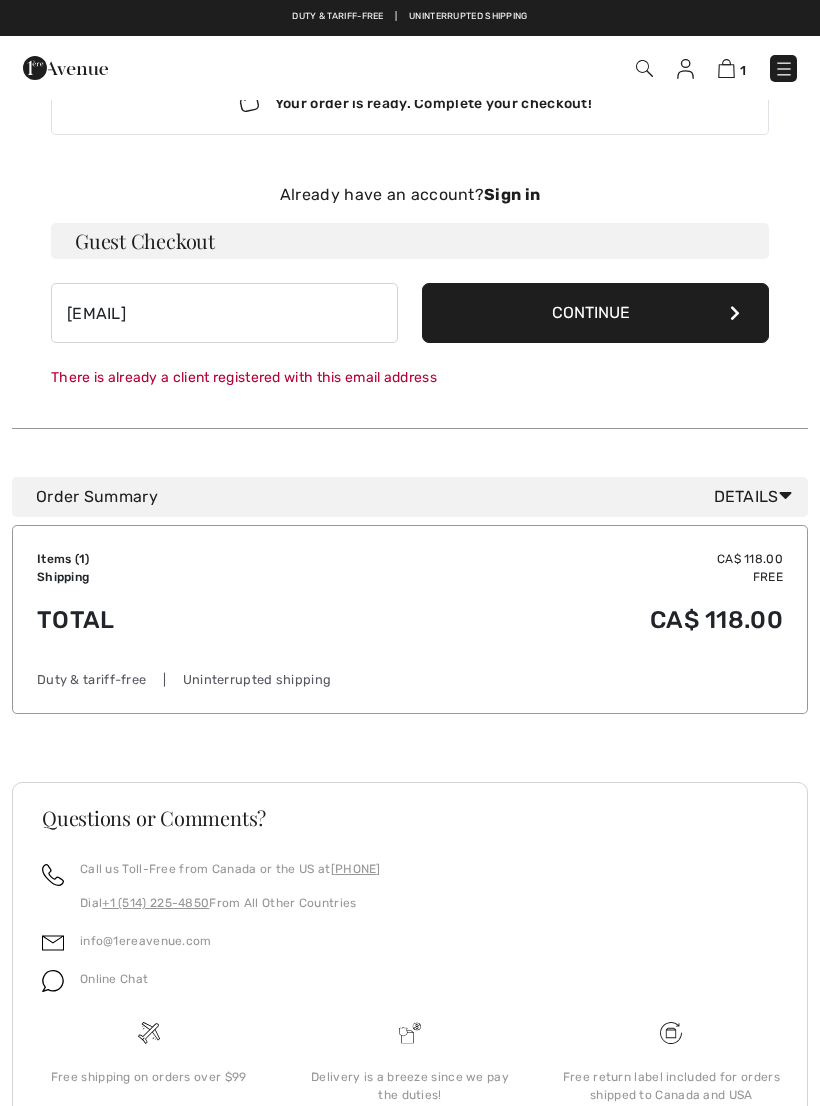 scroll, scrollTop: 65, scrollLeft: 0, axis: vertical 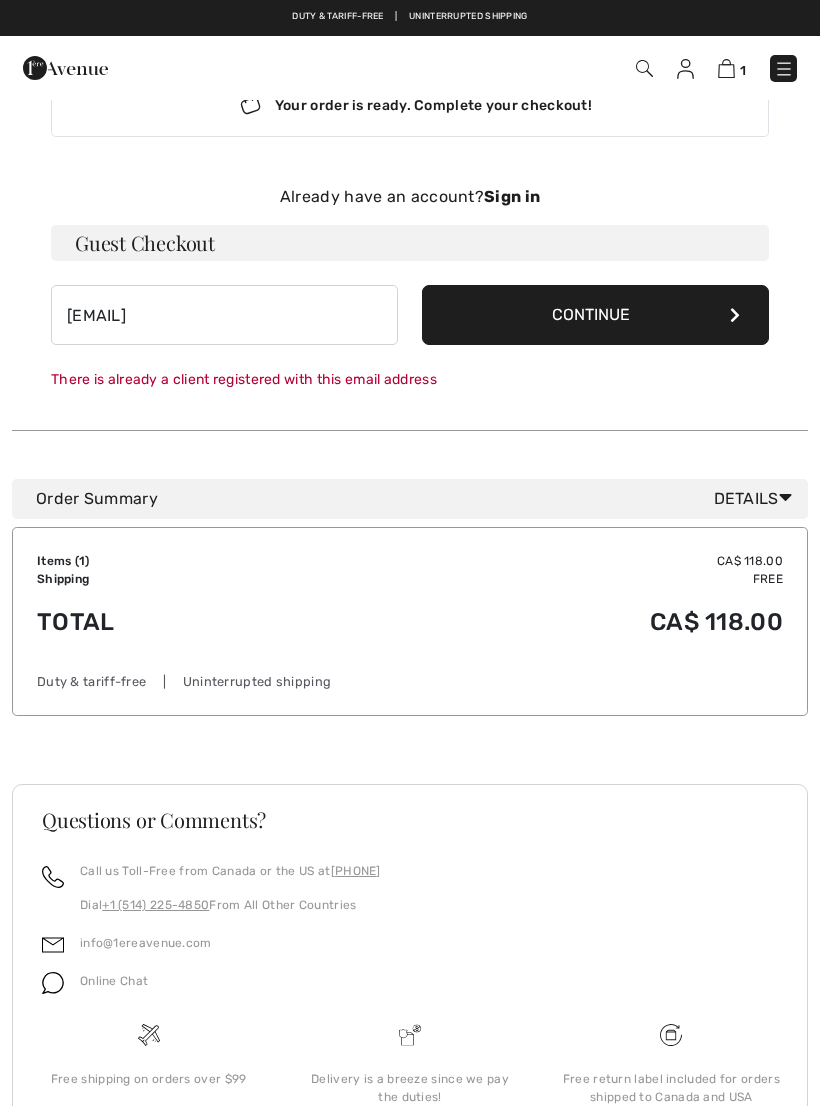 click on "Details" at bounding box center [757, 499] 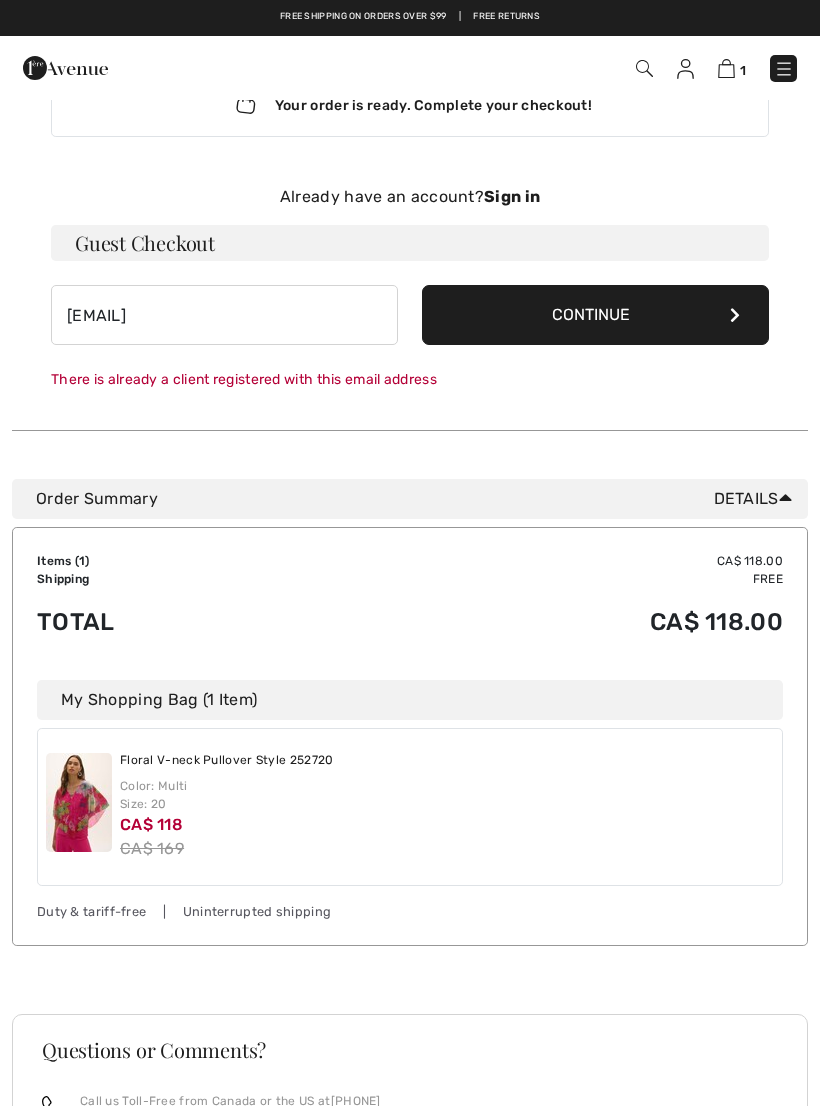 click on "Already have an account?  Sign in" at bounding box center (410, 197) 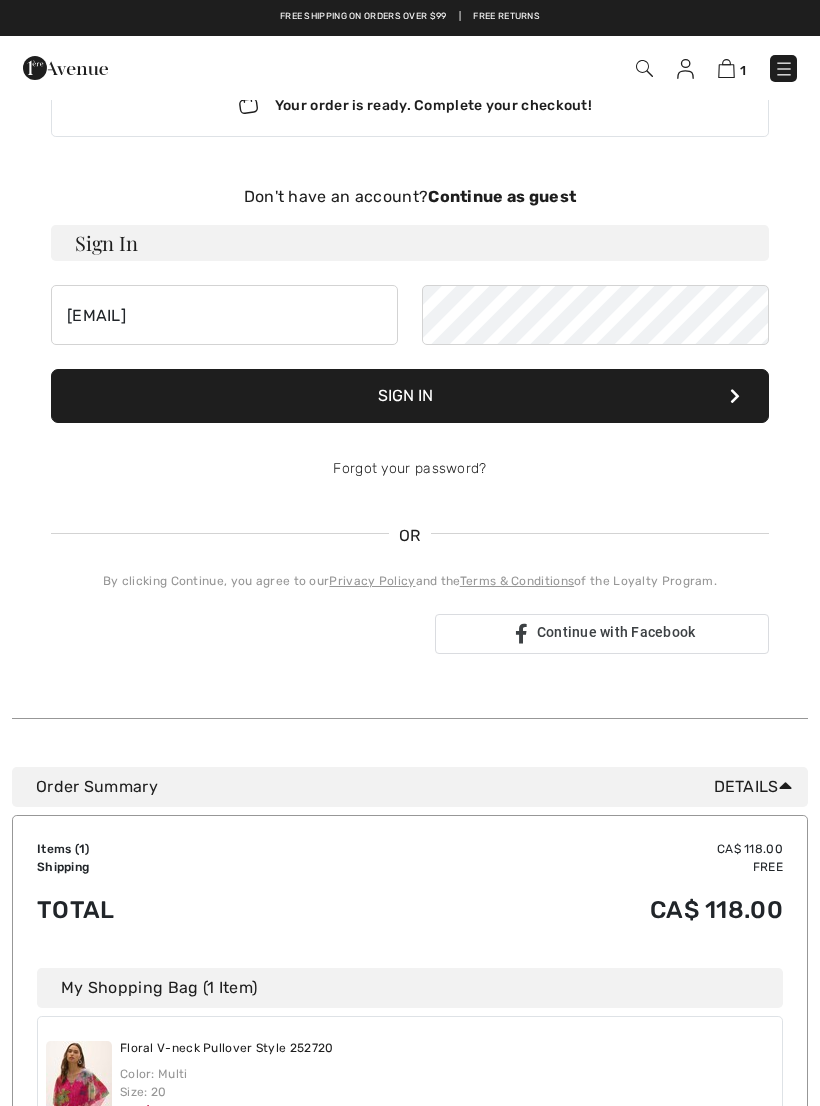 click on "Sign In" at bounding box center [410, 396] 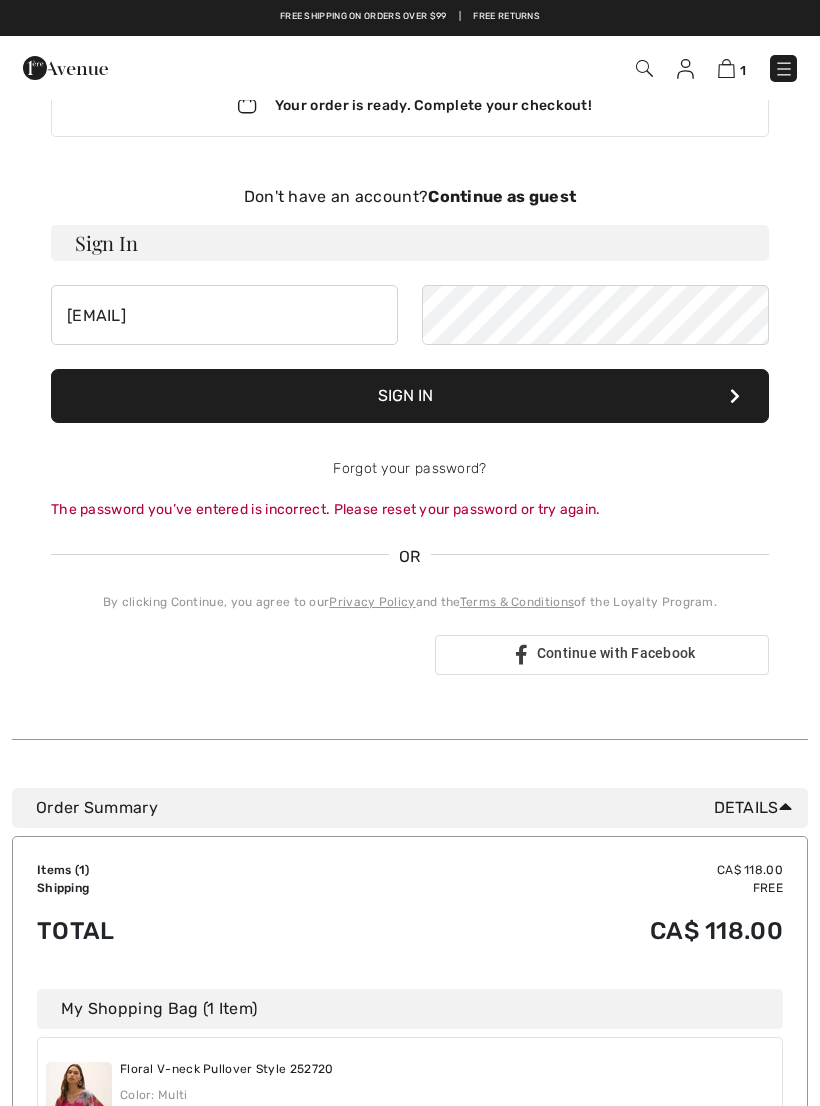 click at bounding box center (235, 655) 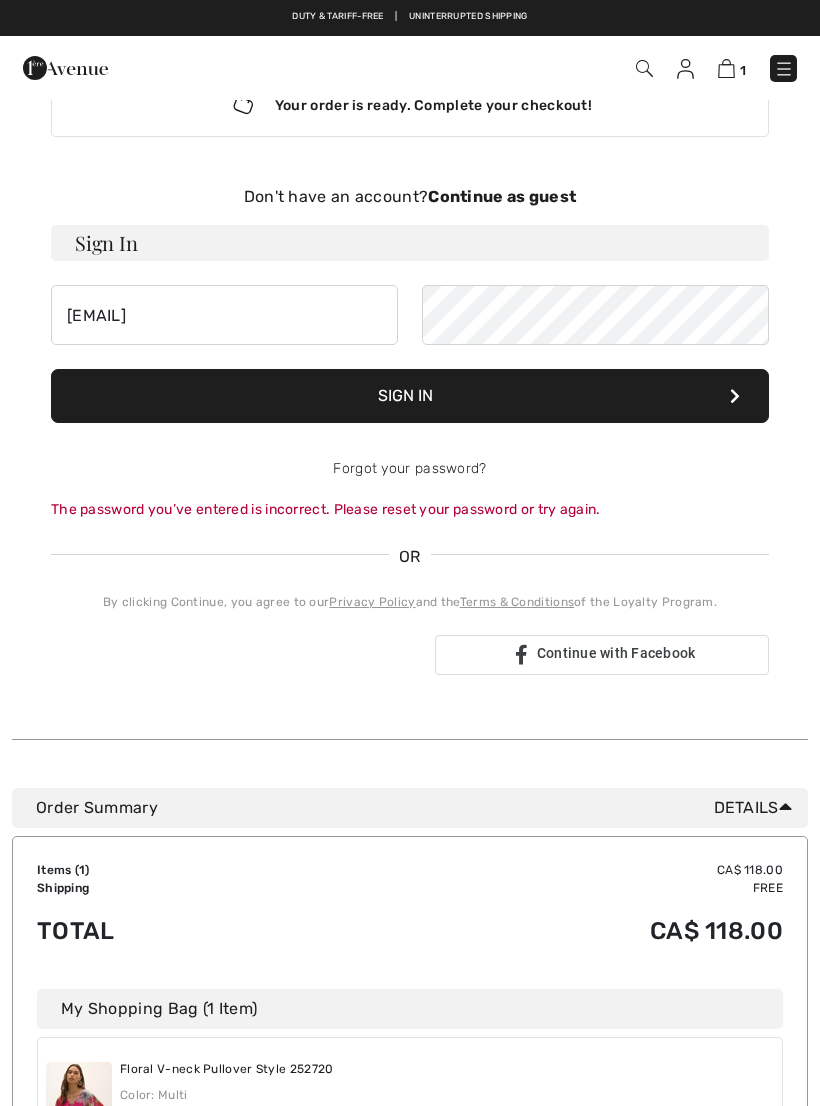 scroll, scrollTop: 64, scrollLeft: 0, axis: vertical 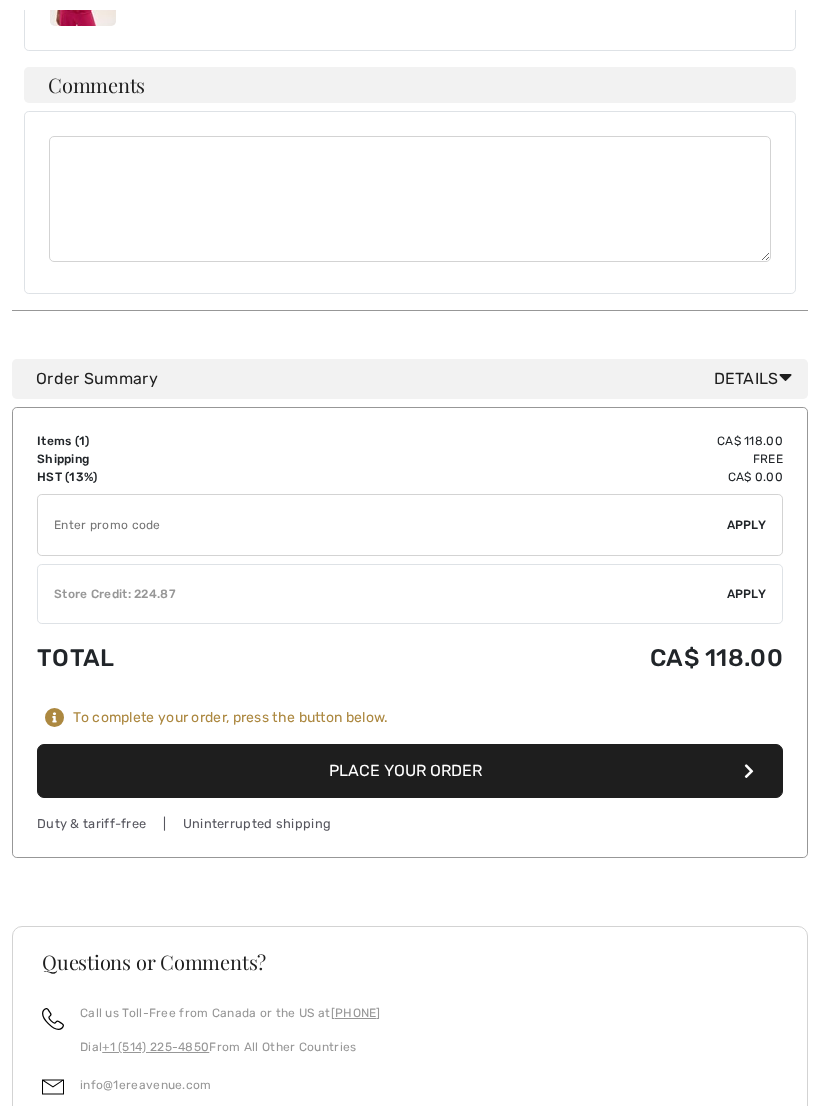 click on "Place Your Order" at bounding box center [410, 771] 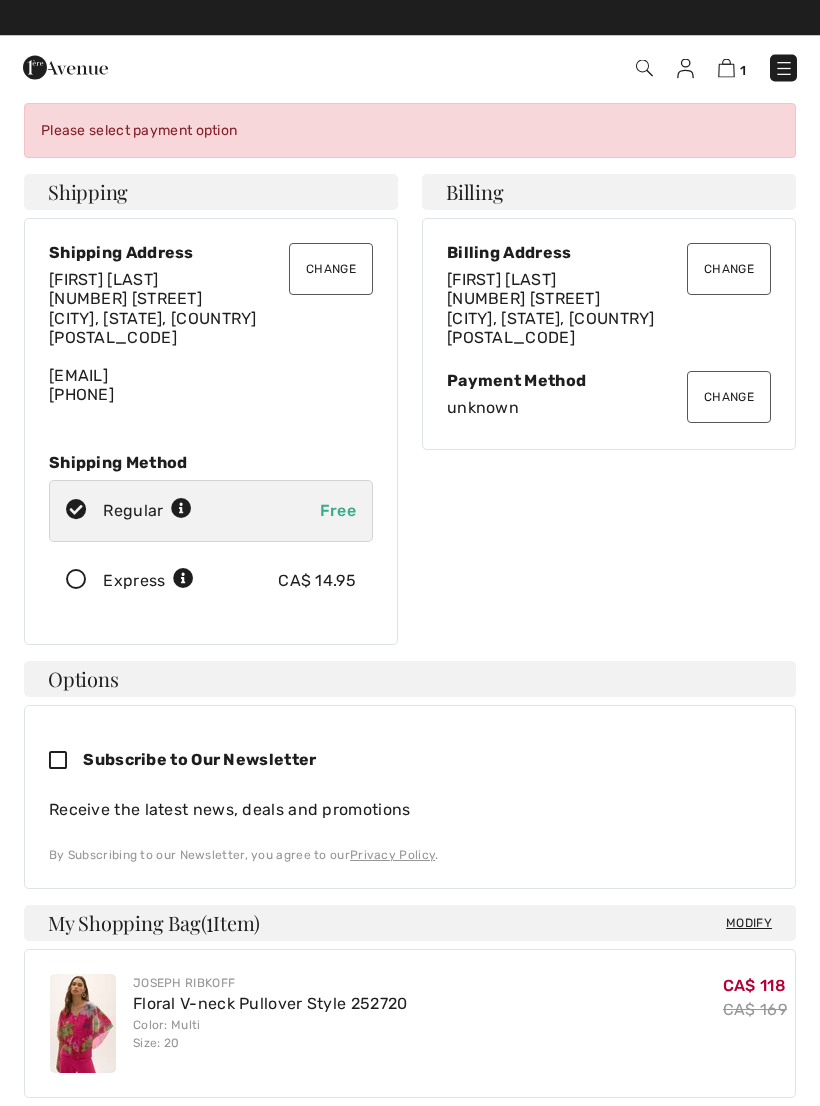 scroll, scrollTop: 0, scrollLeft: 0, axis: both 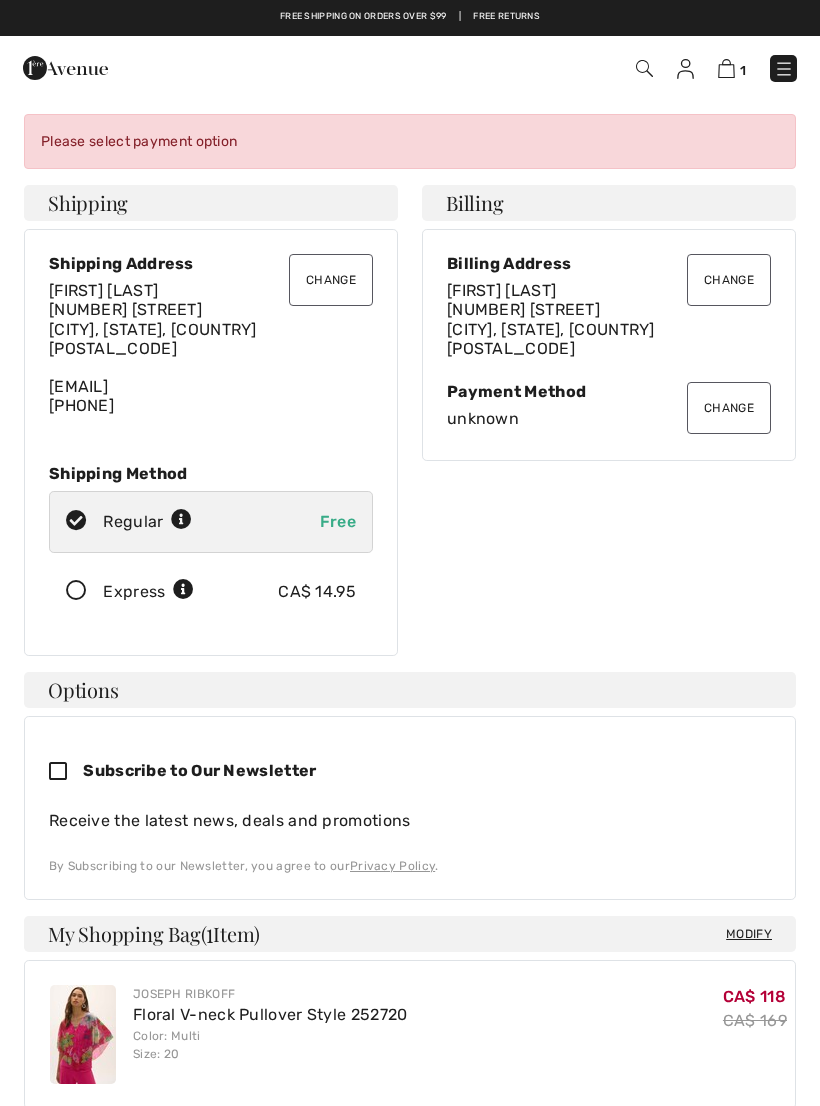 click on "Change" at bounding box center (729, 408) 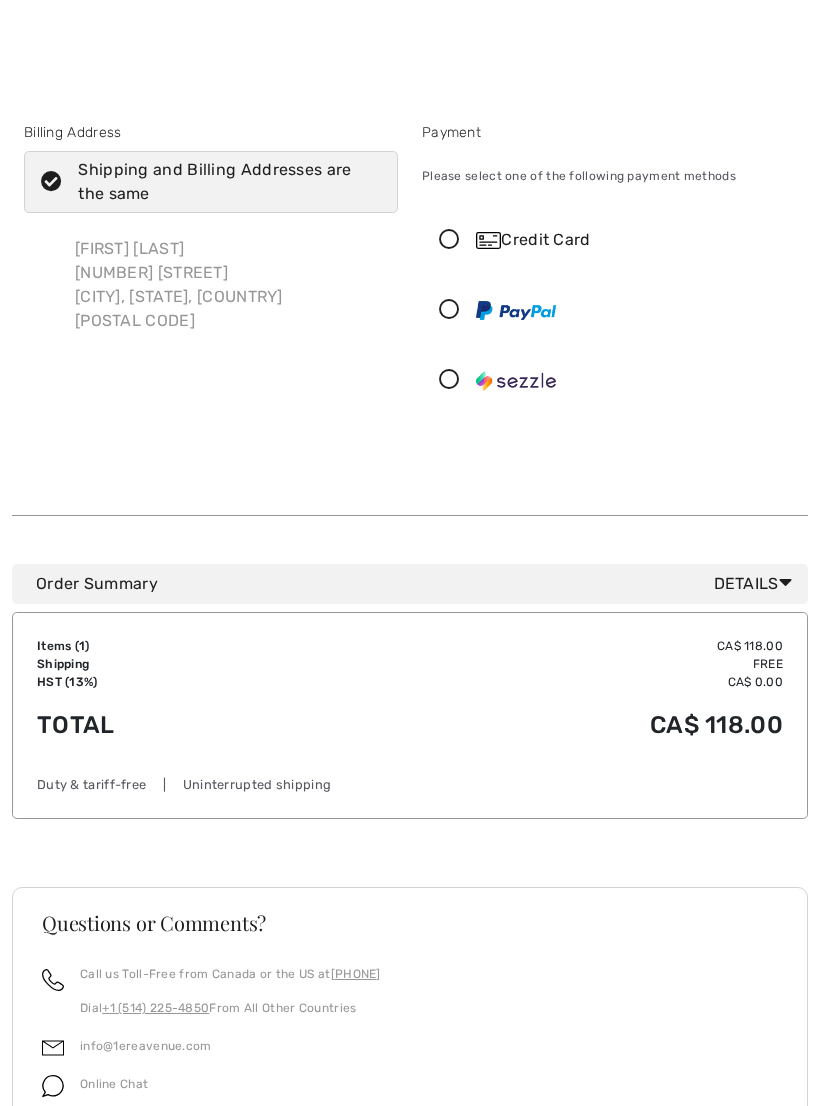 scroll, scrollTop: 37, scrollLeft: 0, axis: vertical 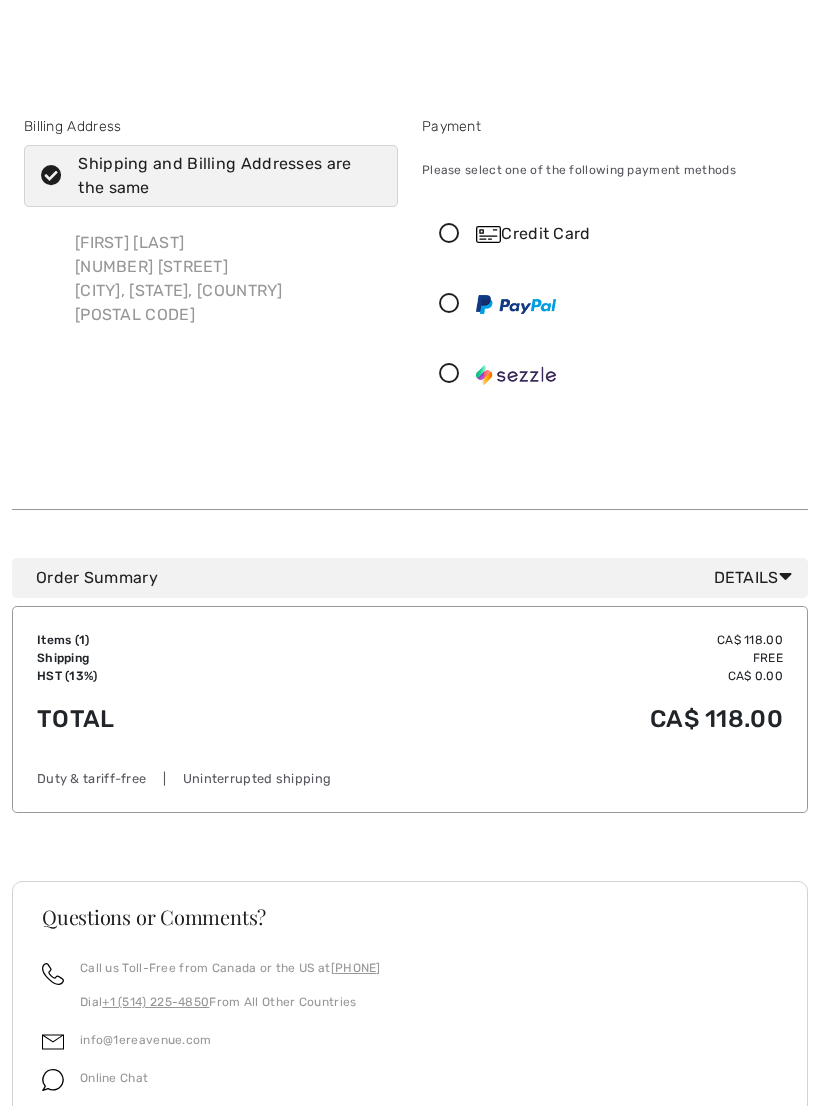 click at bounding box center [449, 234] 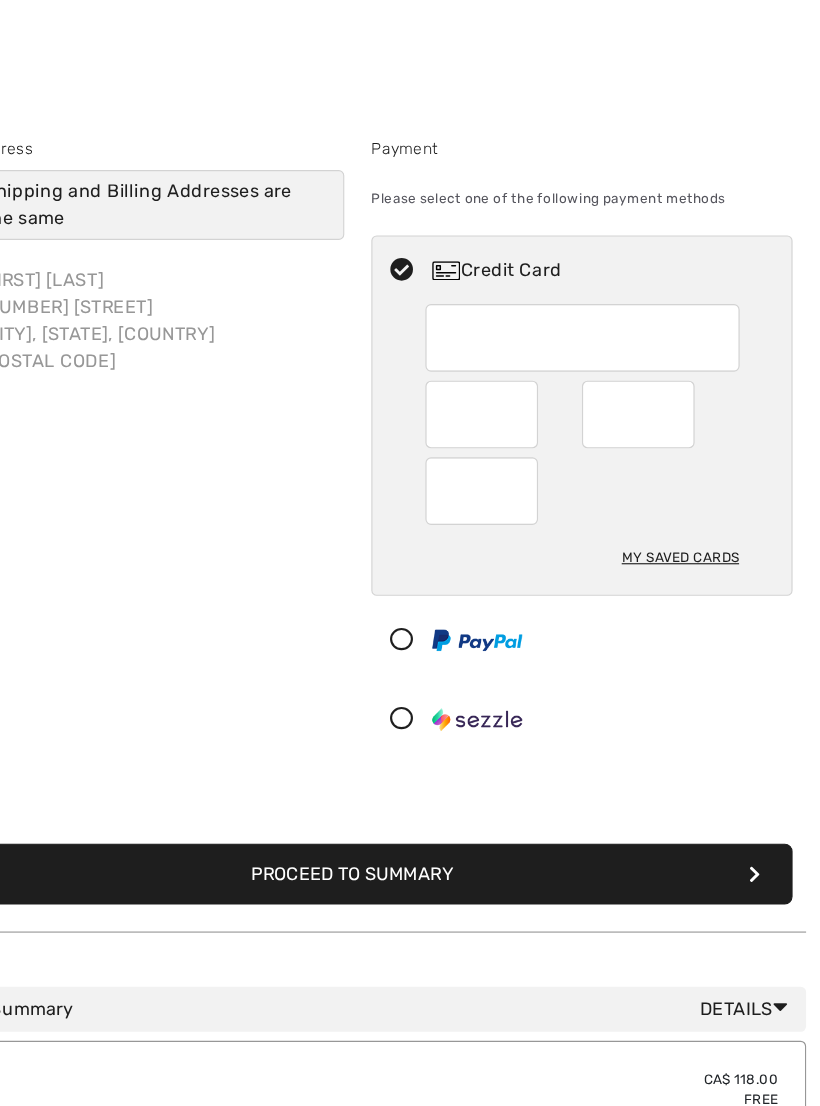 scroll, scrollTop: 0, scrollLeft: 0, axis: both 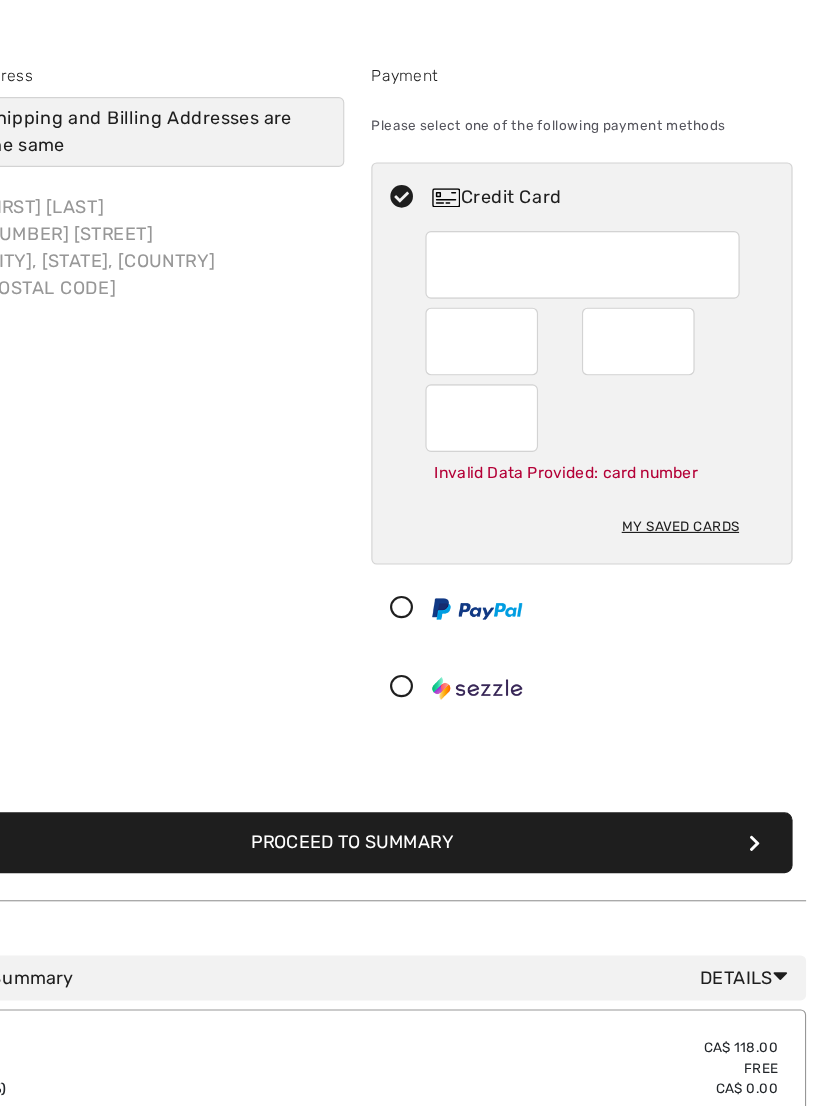 click on "Invalid Data Provided: card number" at bounding box center (609, 484) 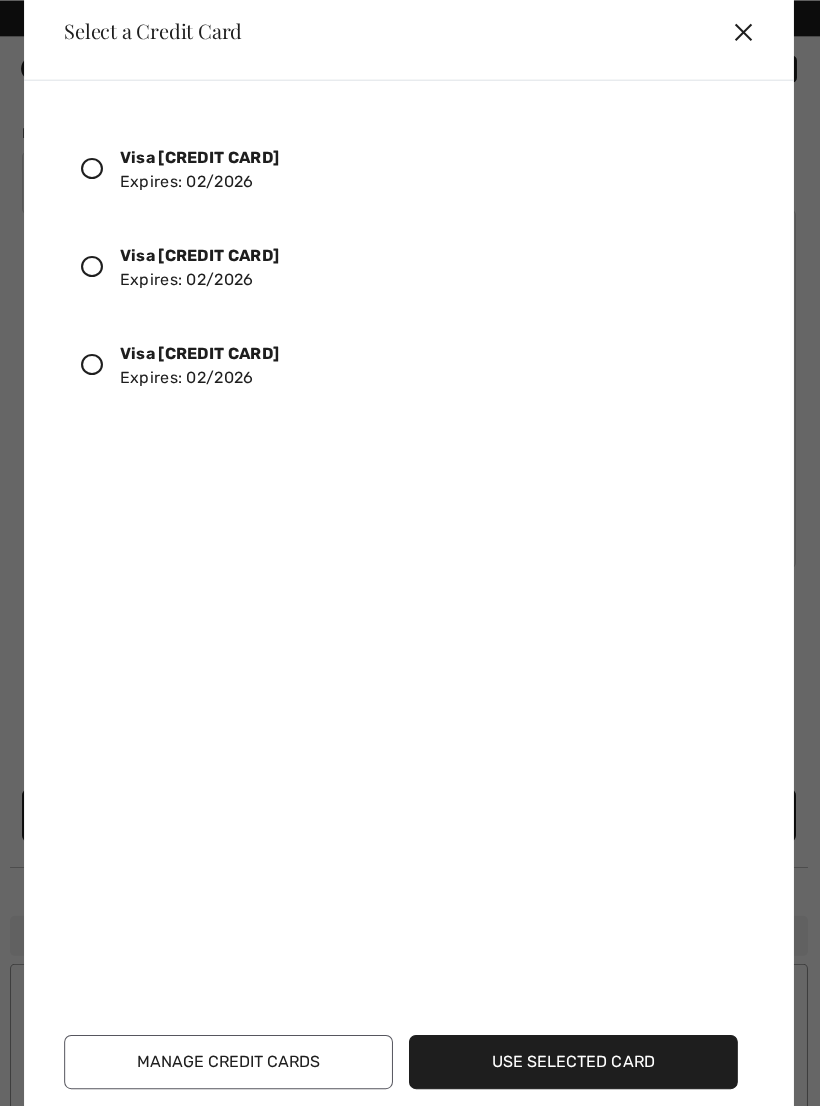 scroll, scrollTop: 0, scrollLeft: 0, axis: both 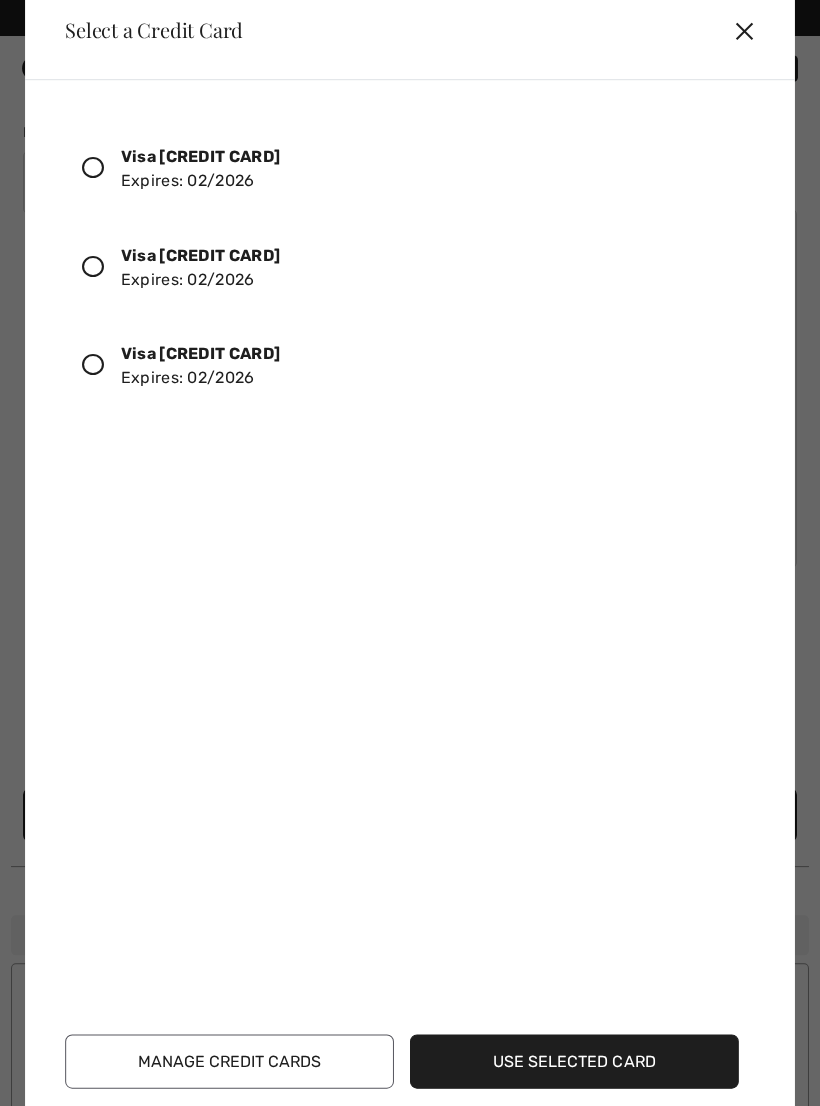 click at bounding box center (102, 169) 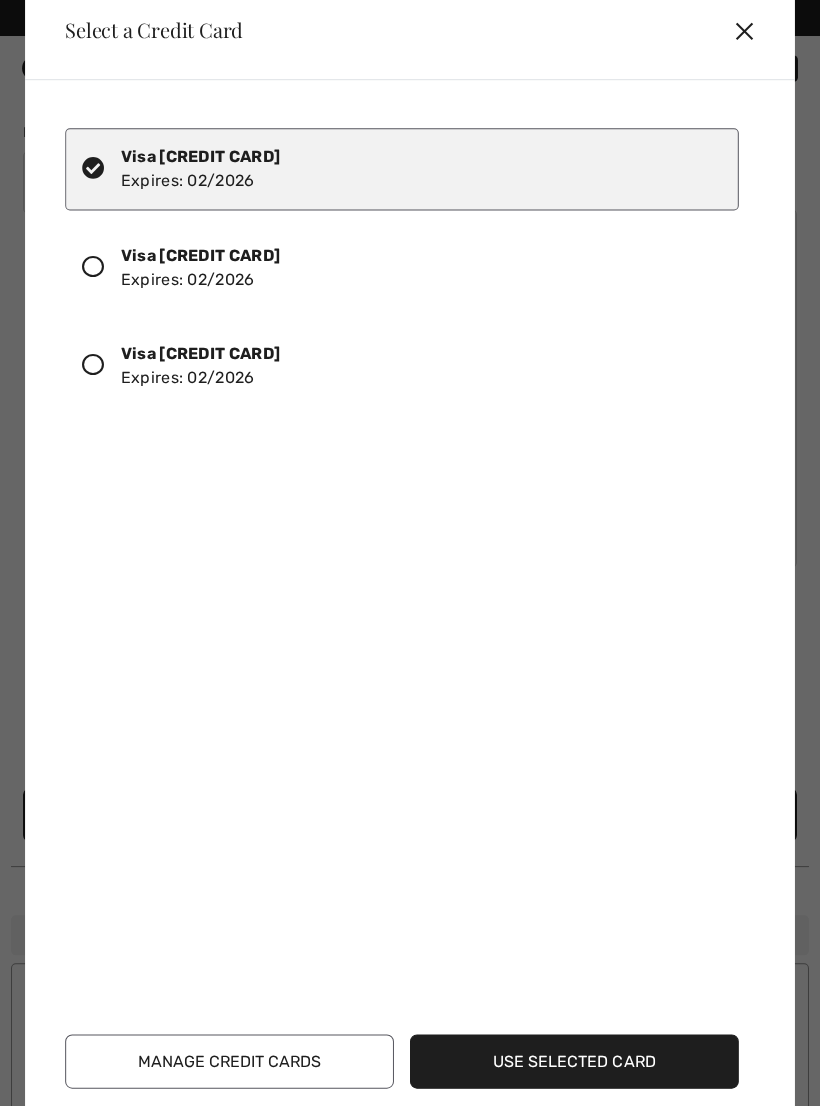 click on "Use Selected Card" at bounding box center (574, 1059) 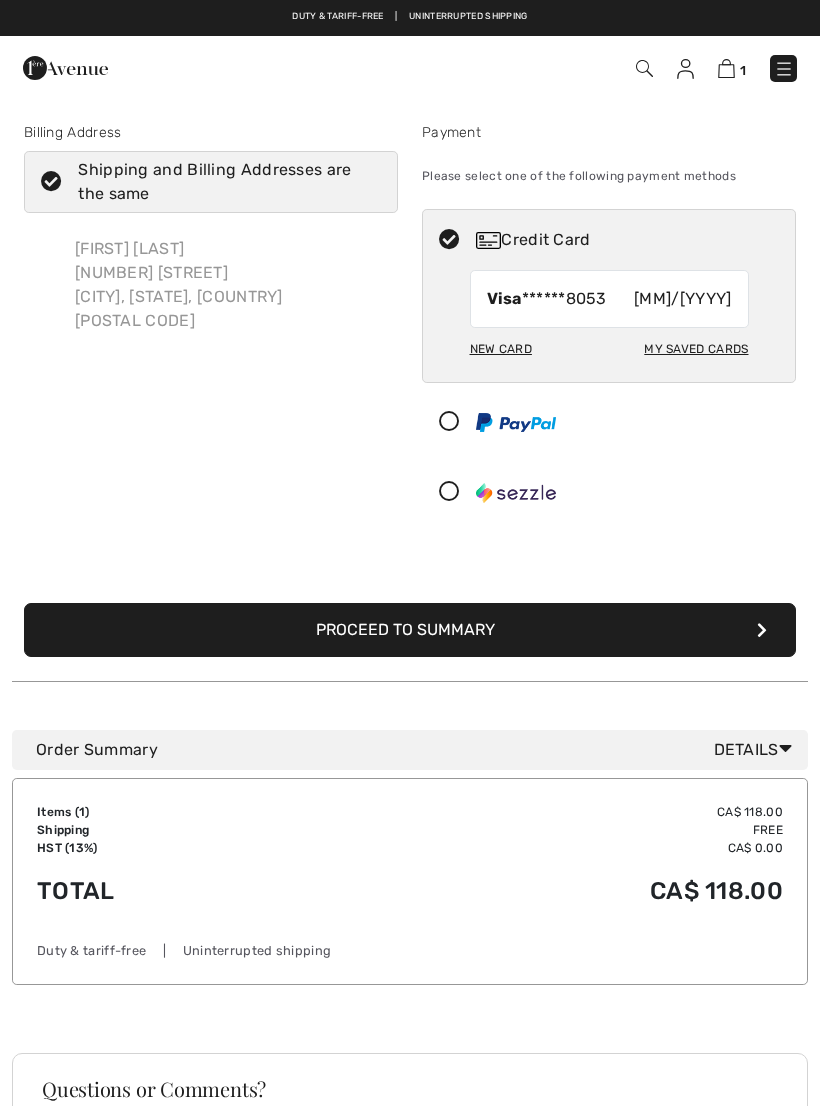 scroll, scrollTop: 0, scrollLeft: 0, axis: both 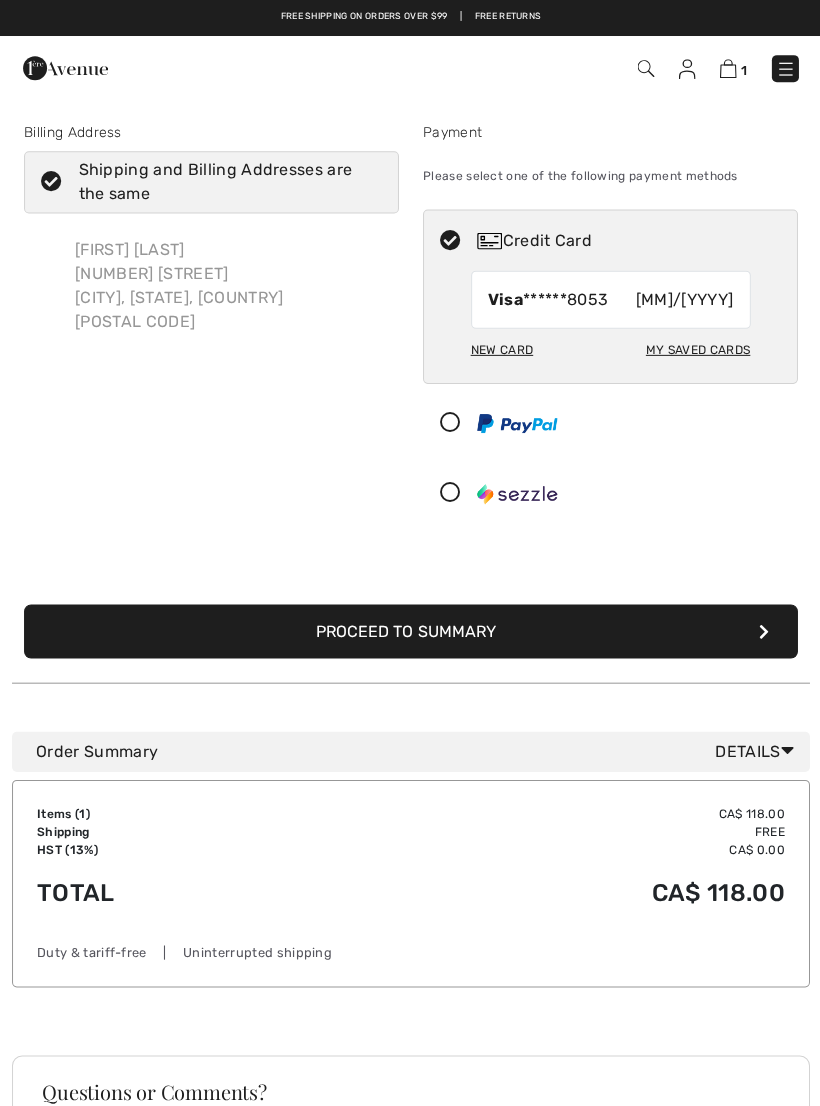 click on "Proceed to Summary" at bounding box center [410, 630] 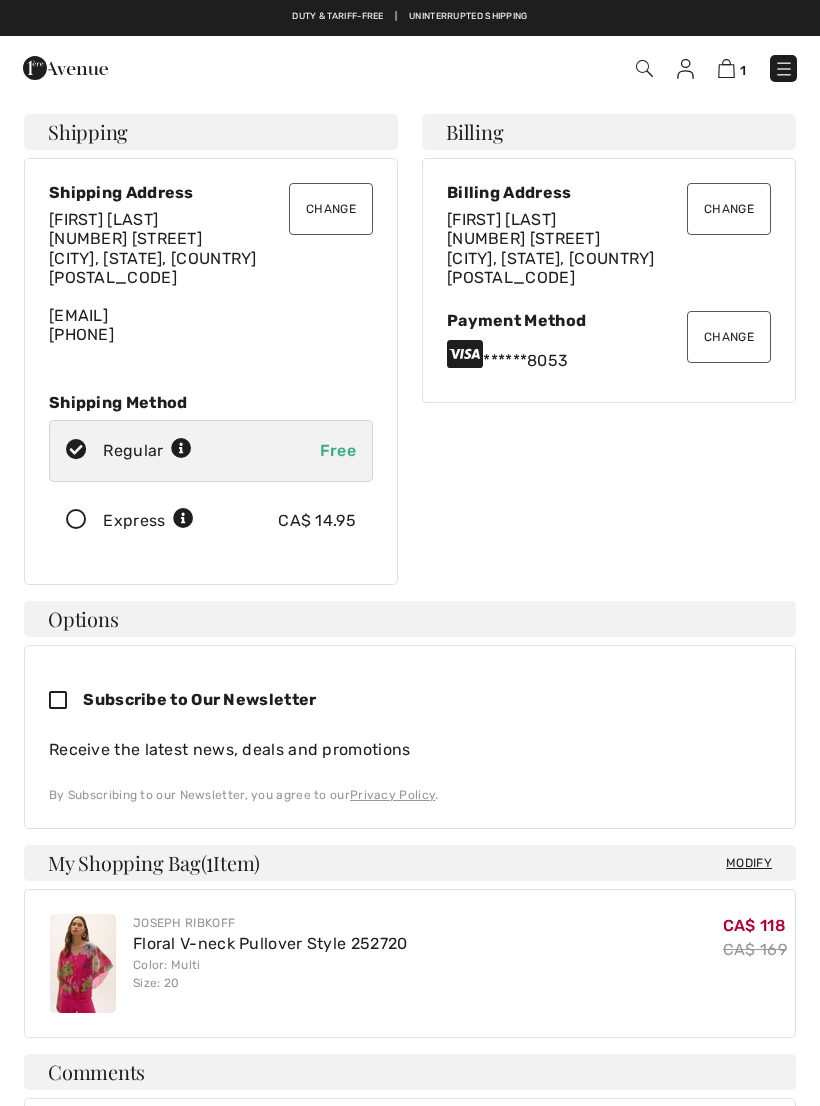 scroll, scrollTop: 0, scrollLeft: 0, axis: both 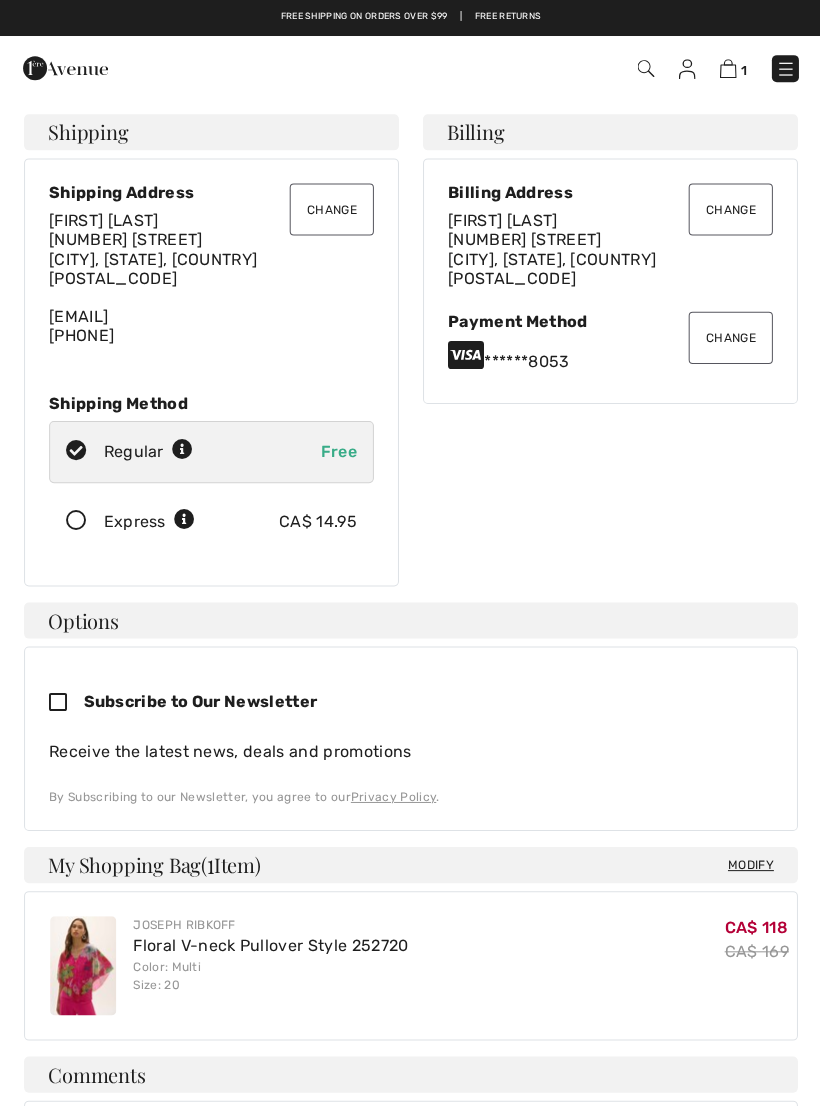 click on "Free" at bounding box center (338, 450) 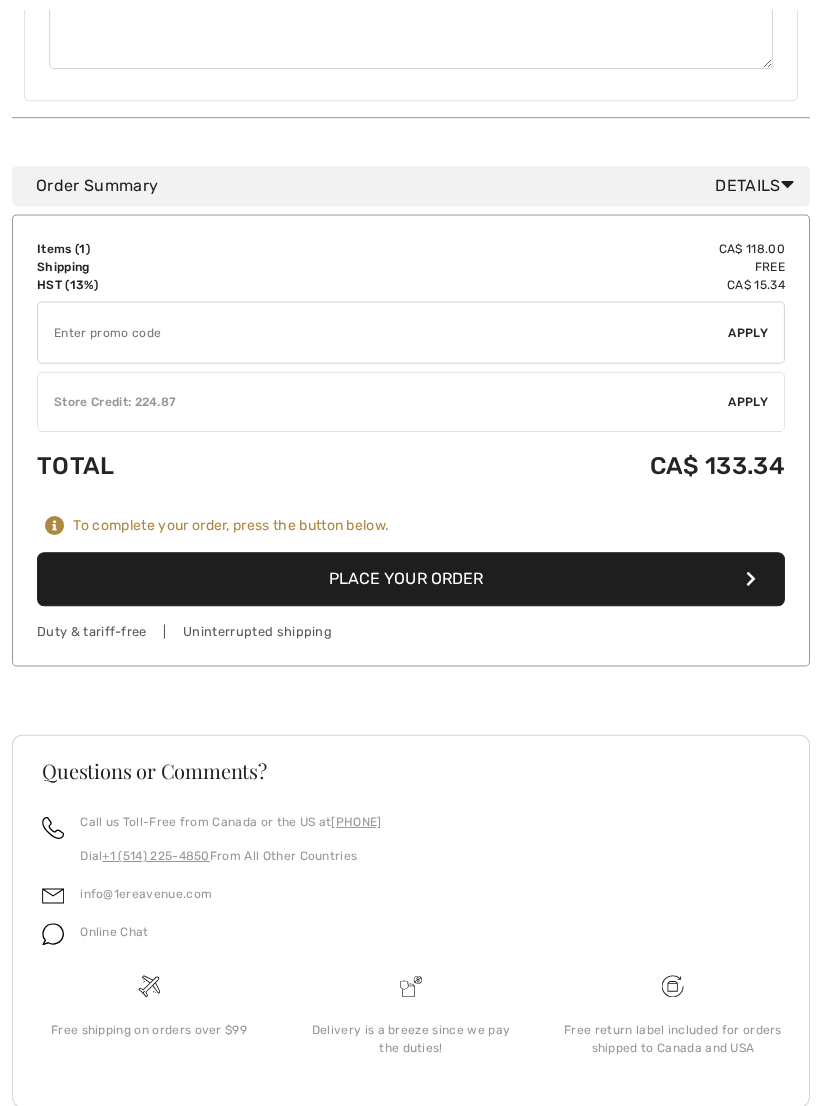scroll, scrollTop: 1180, scrollLeft: 0, axis: vertical 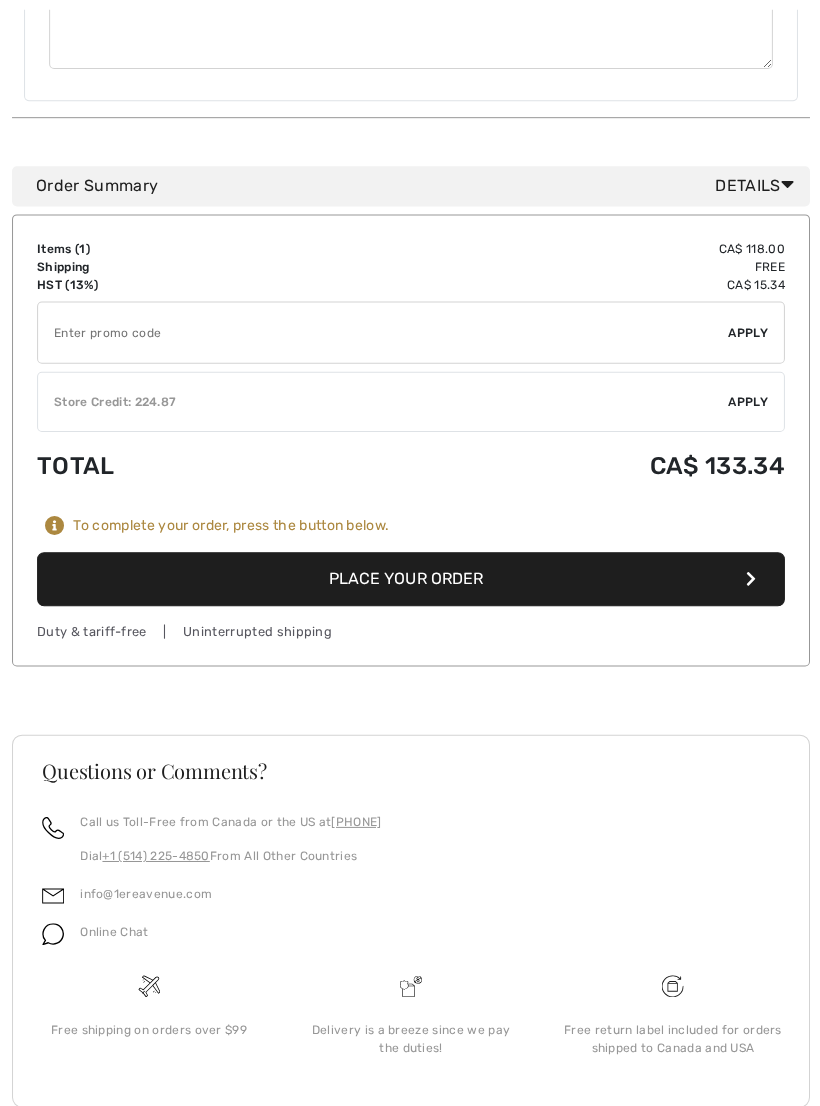 click on "Place Your Order" at bounding box center [410, 578] 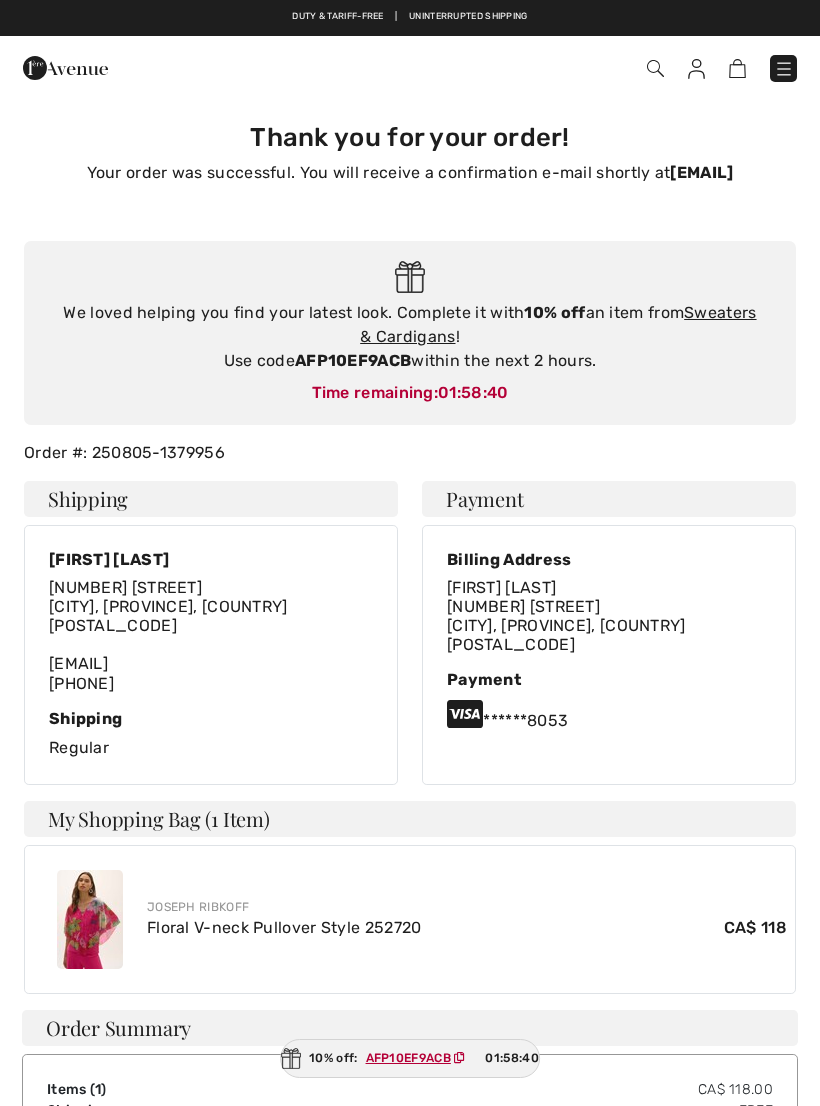 scroll, scrollTop: 0, scrollLeft: 0, axis: both 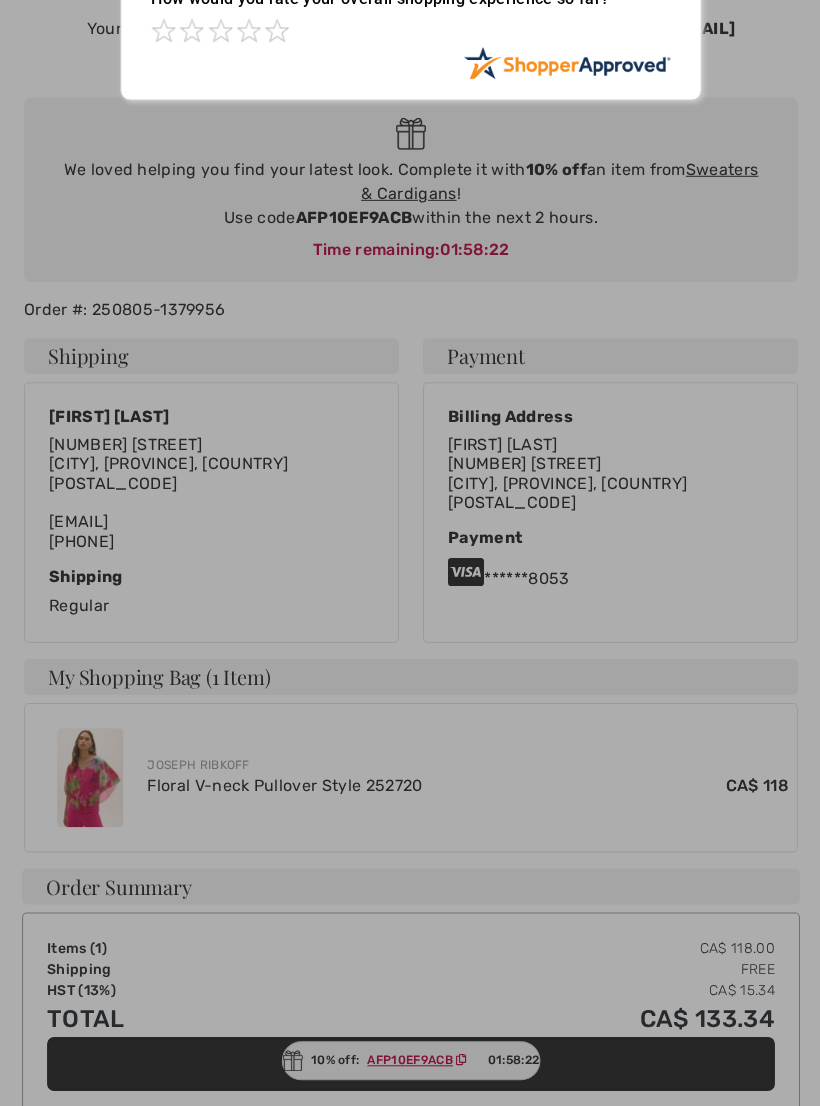 click at bounding box center [410, 553] 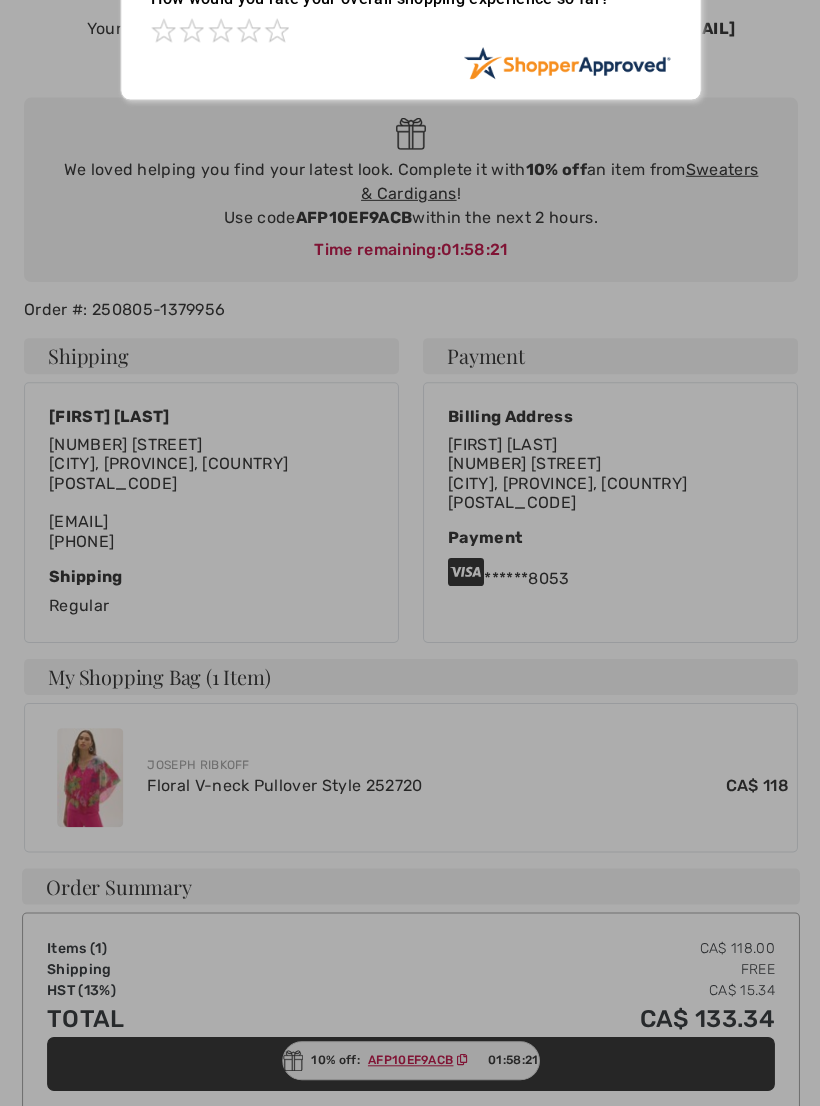 click at bounding box center [410, 553] 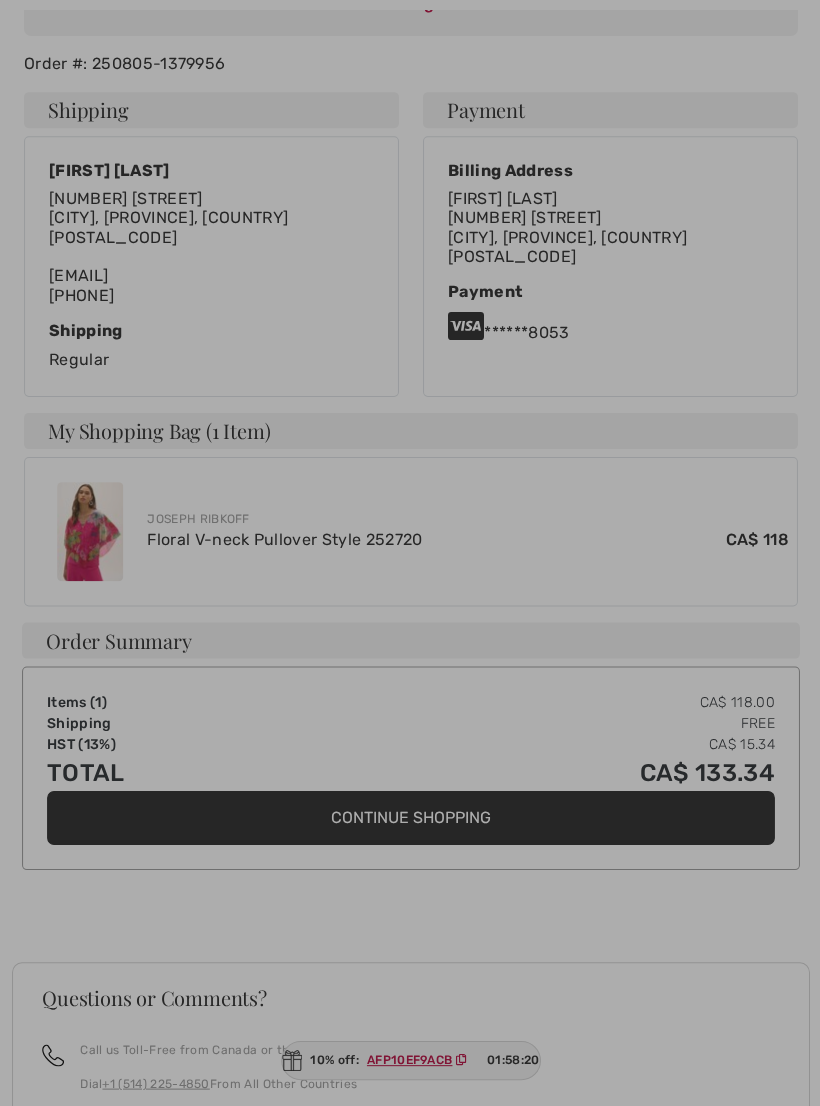 scroll, scrollTop: 389, scrollLeft: 0, axis: vertical 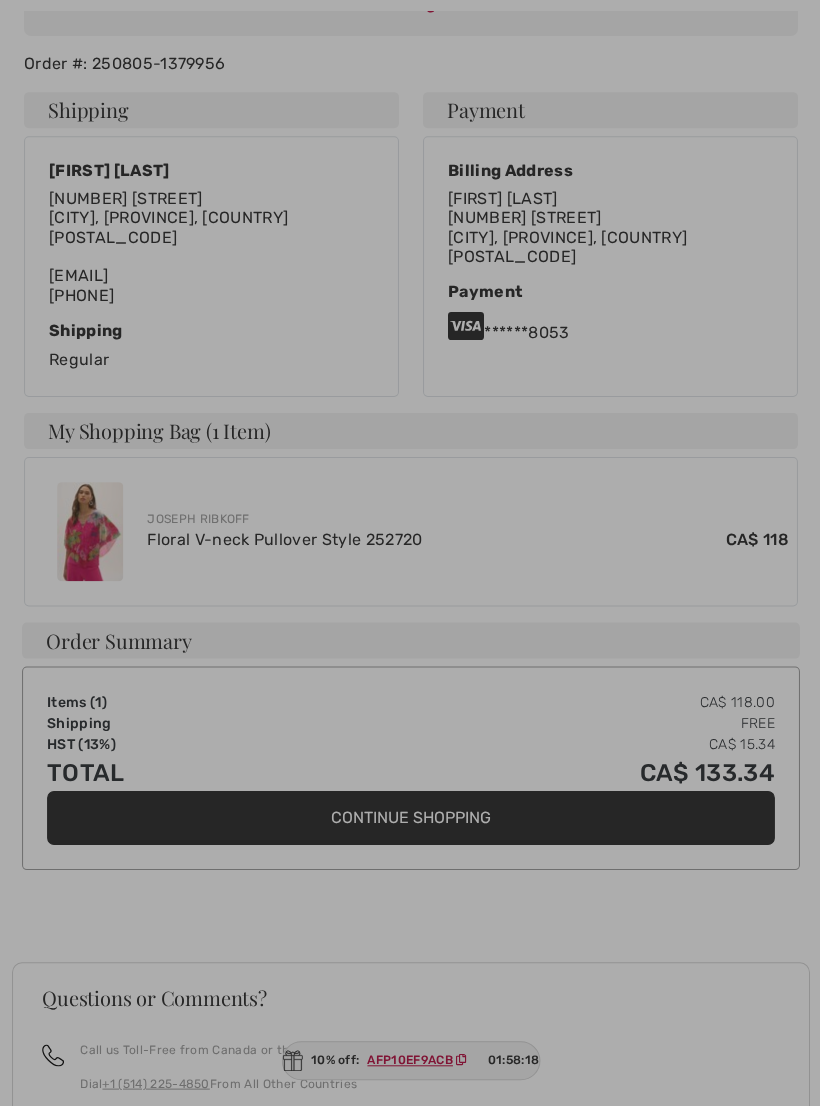 click at bounding box center [410, 553] 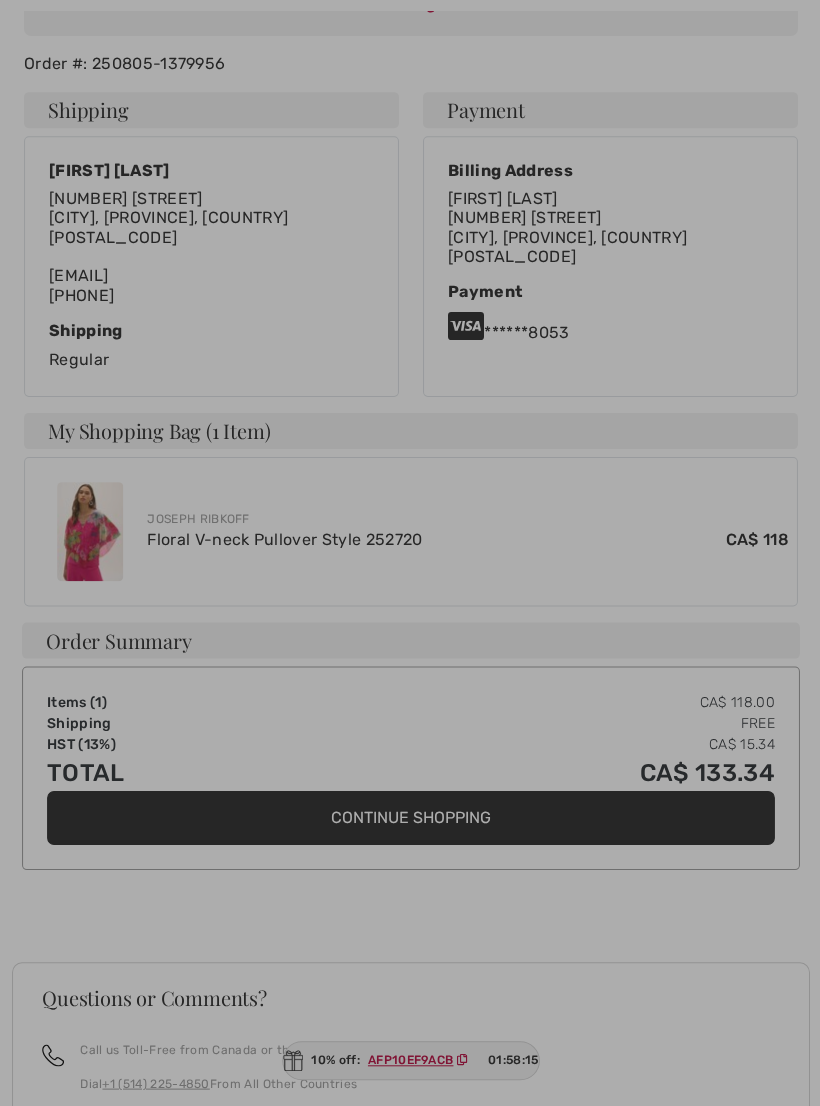 click at bounding box center [410, 553] 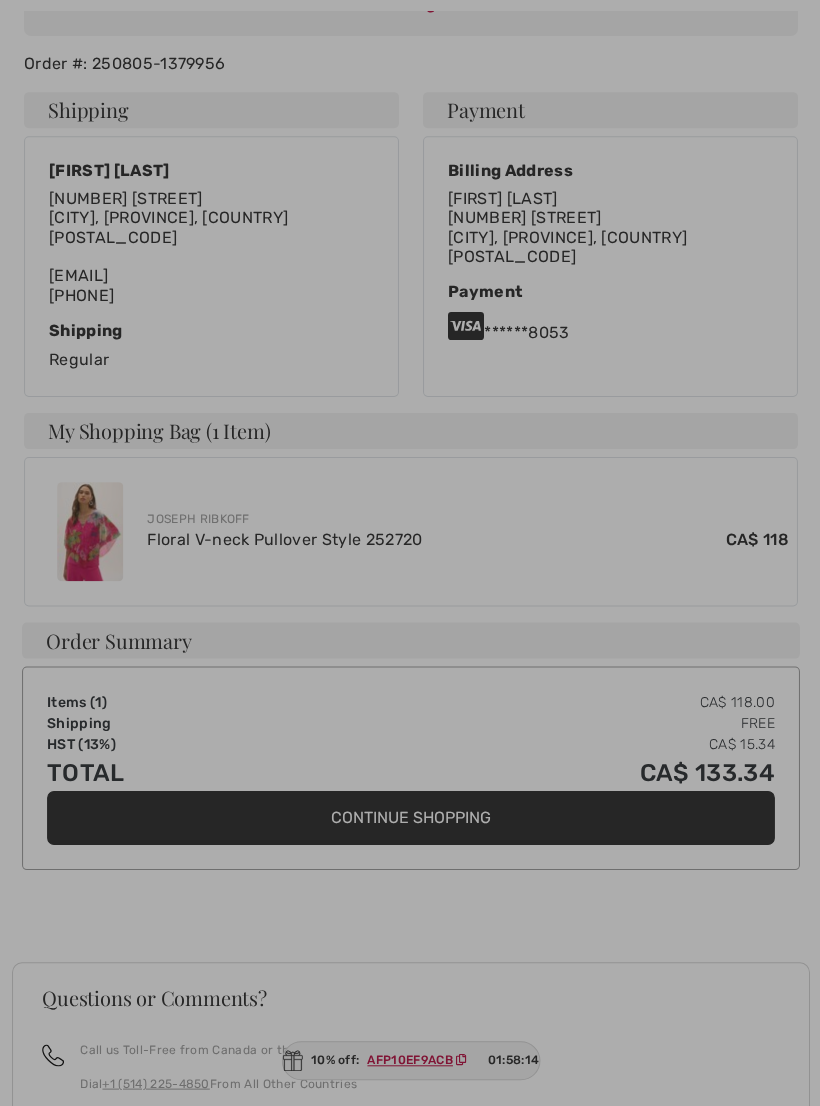 click at bounding box center (410, 553) 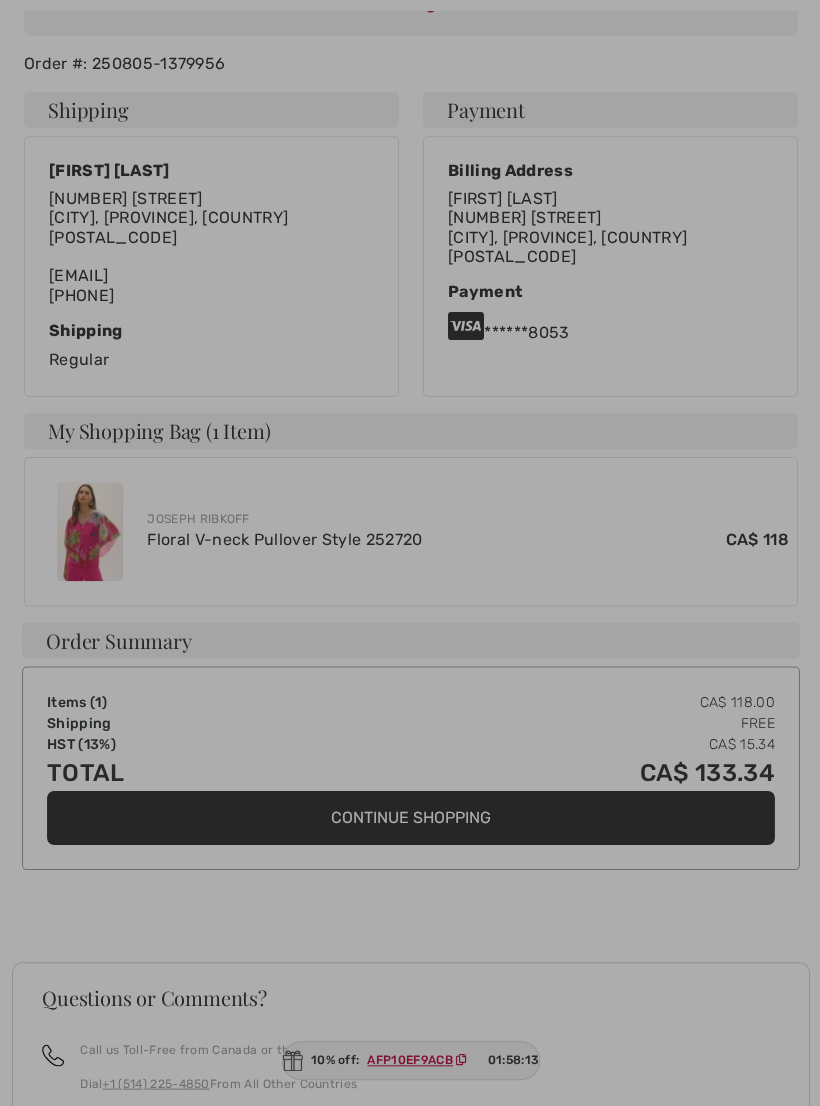 click at bounding box center (410, 553) 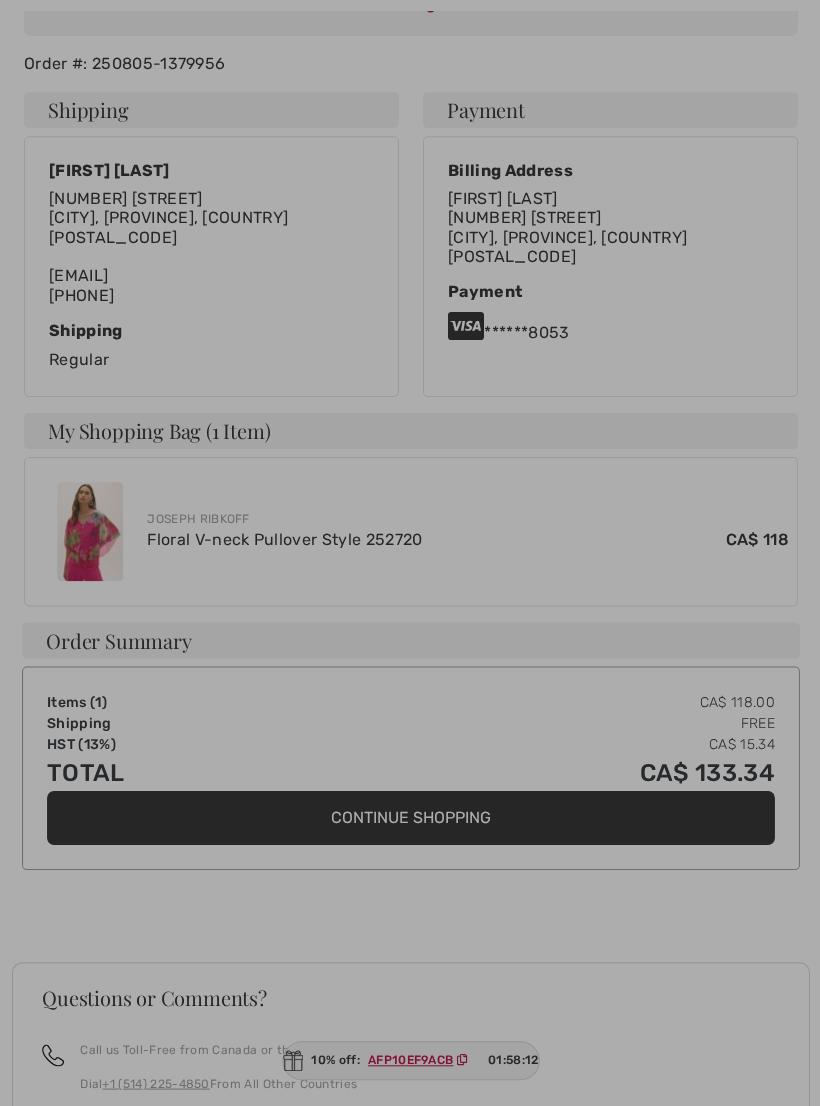 click at bounding box center [410, 553] 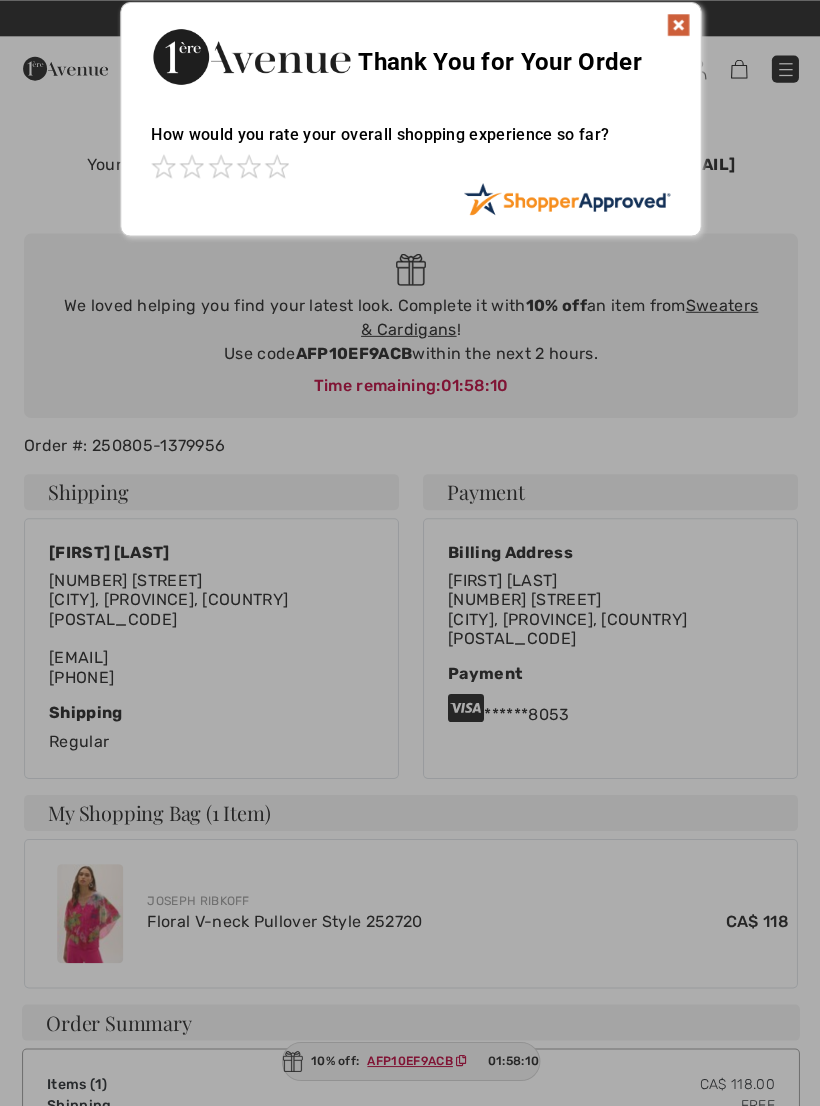 scroll, scrollTop: 0, scrollLeft: 0, axis: both 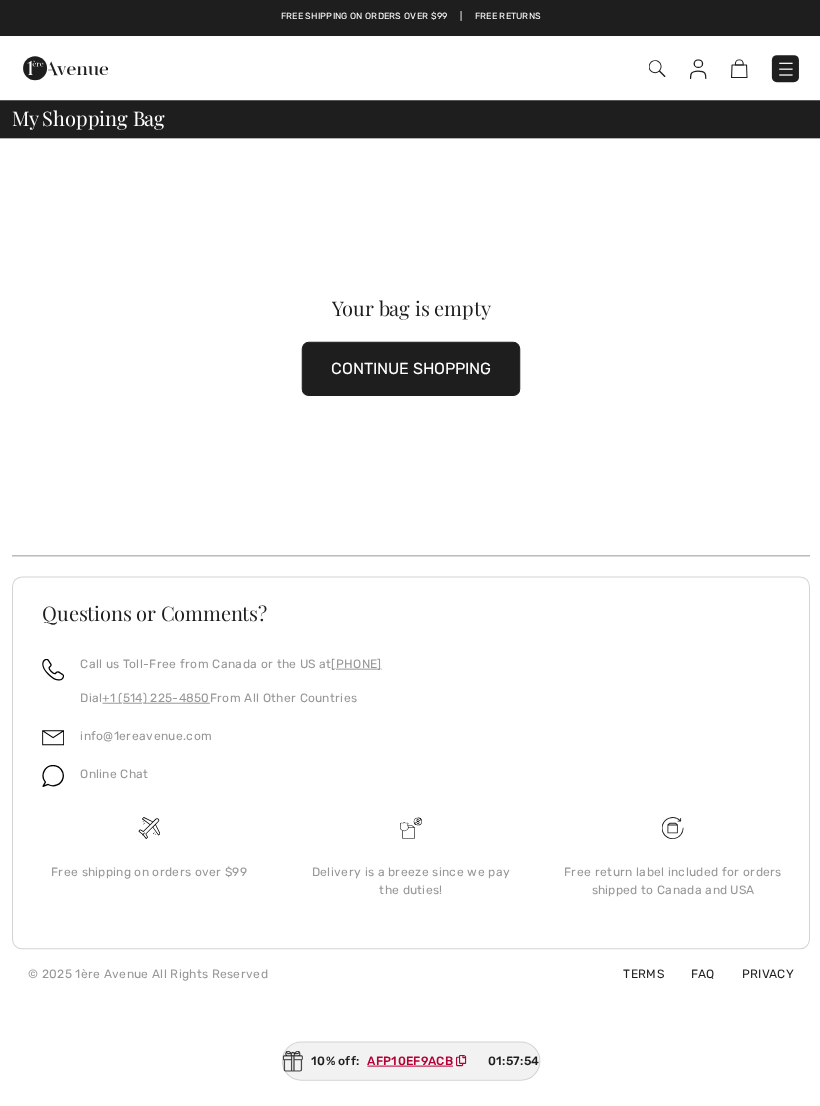 click at bounding box center [784, 69] 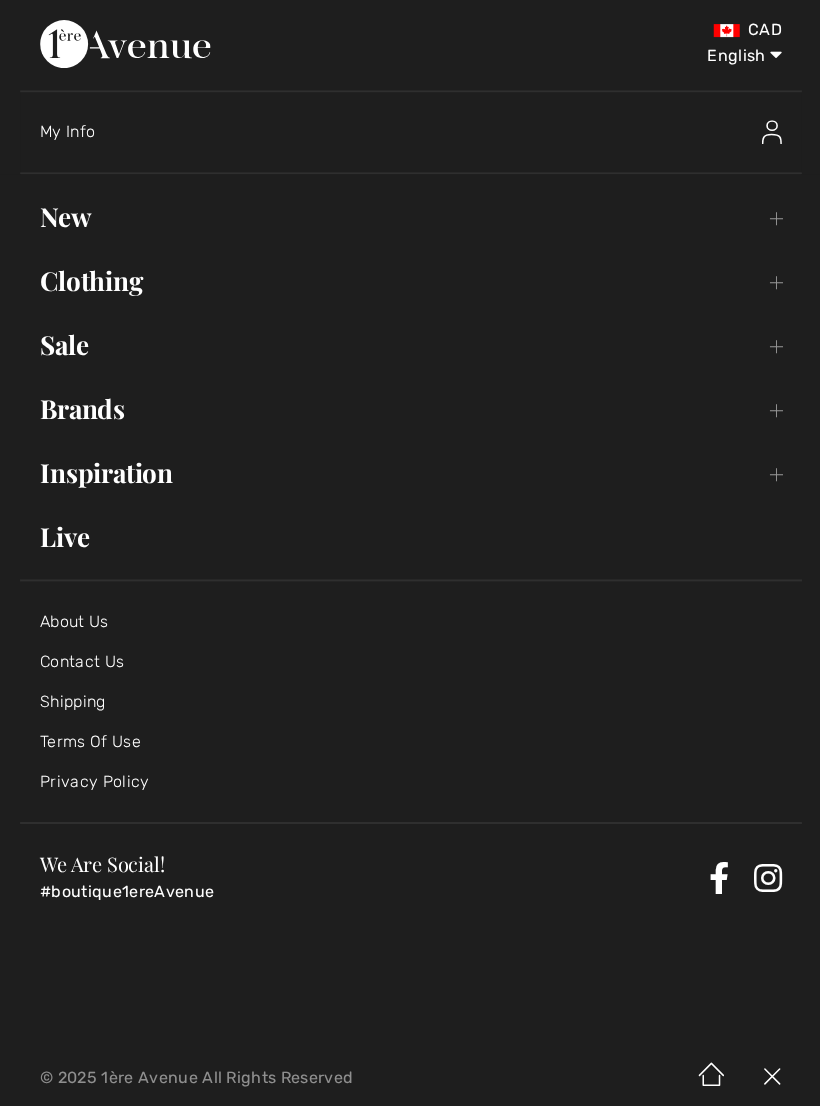 click on "My Info" at bounding box center (67, 131) 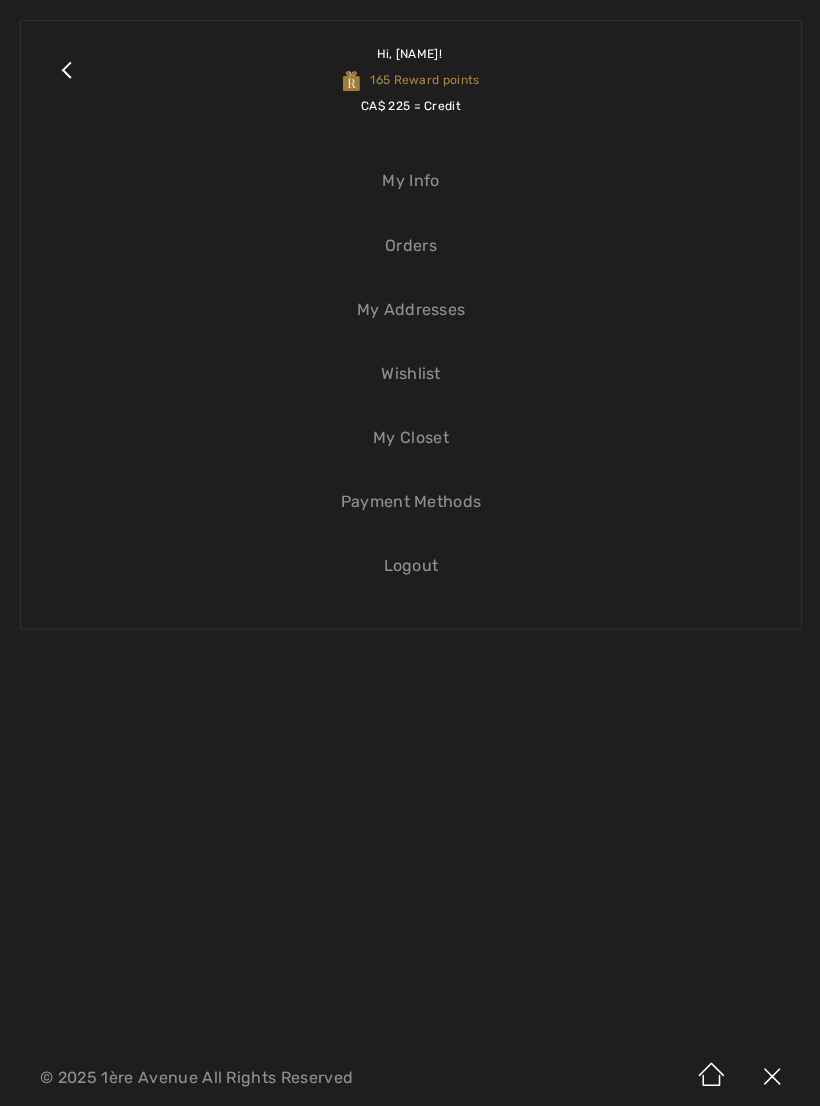 click on "Orders" at bounding box center (410, 245) 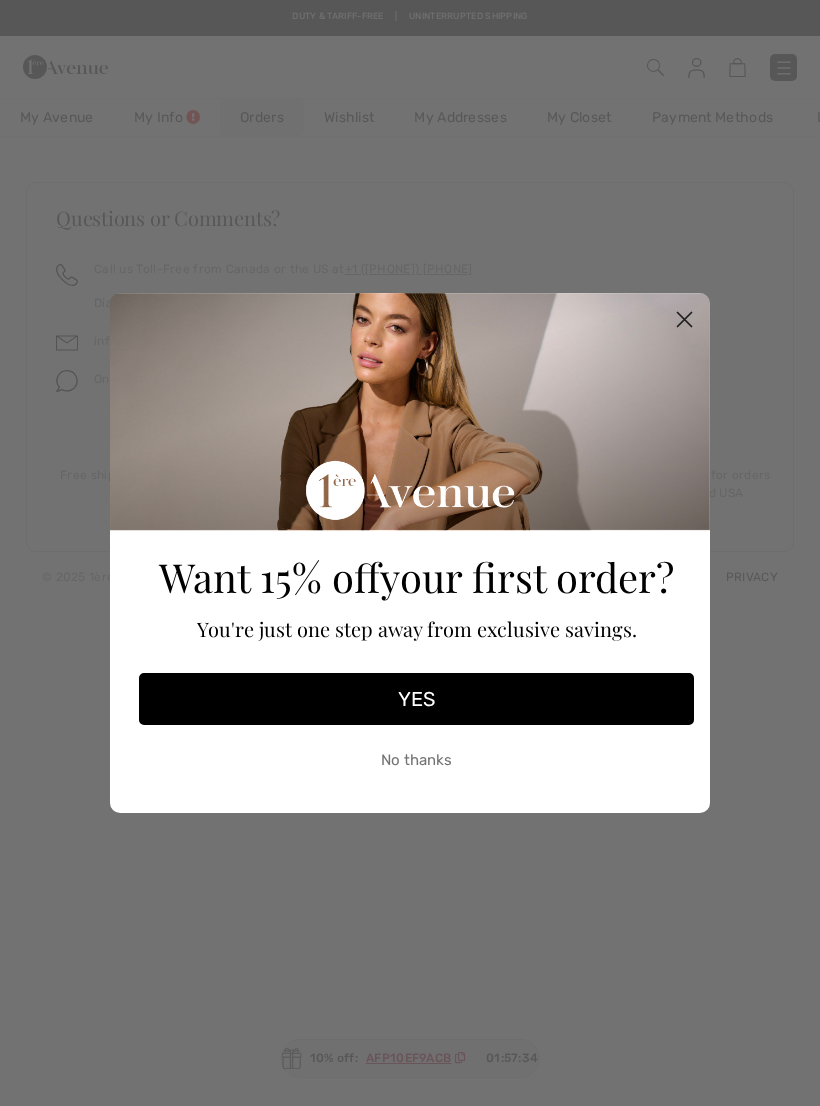 scroll, scrollTop: 0, scrollLeft: 0, axis: both 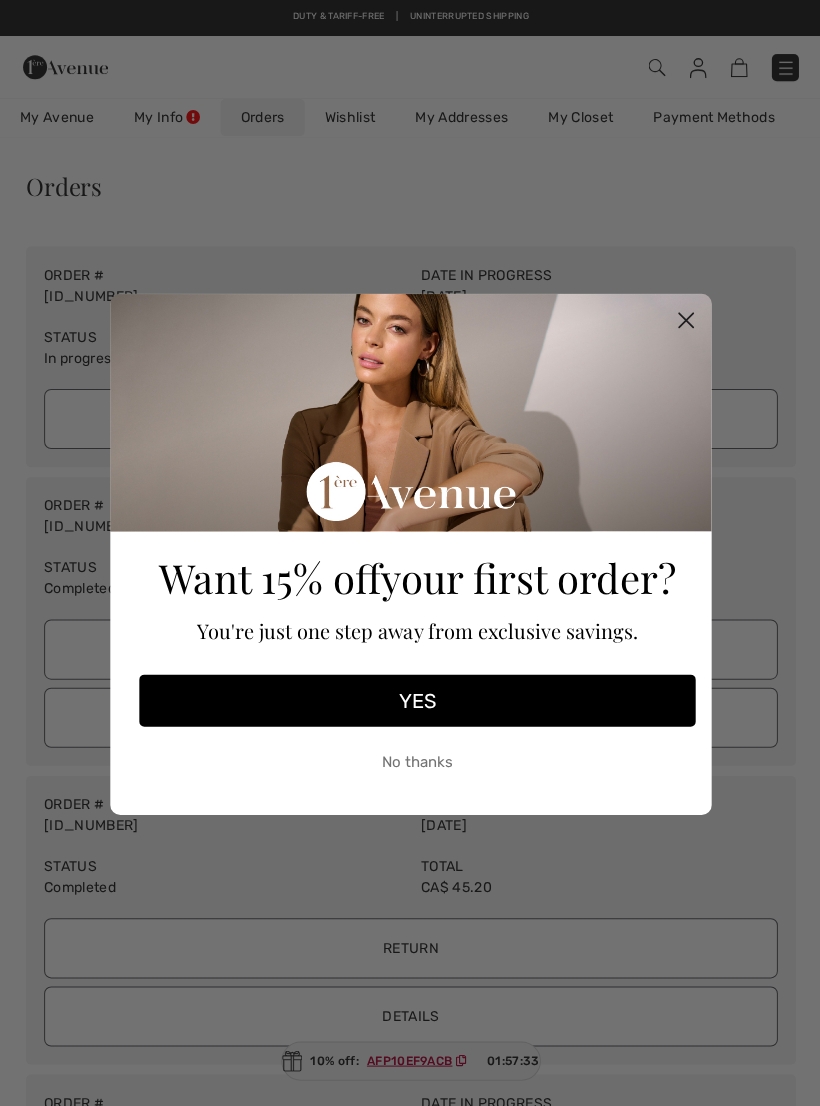 click 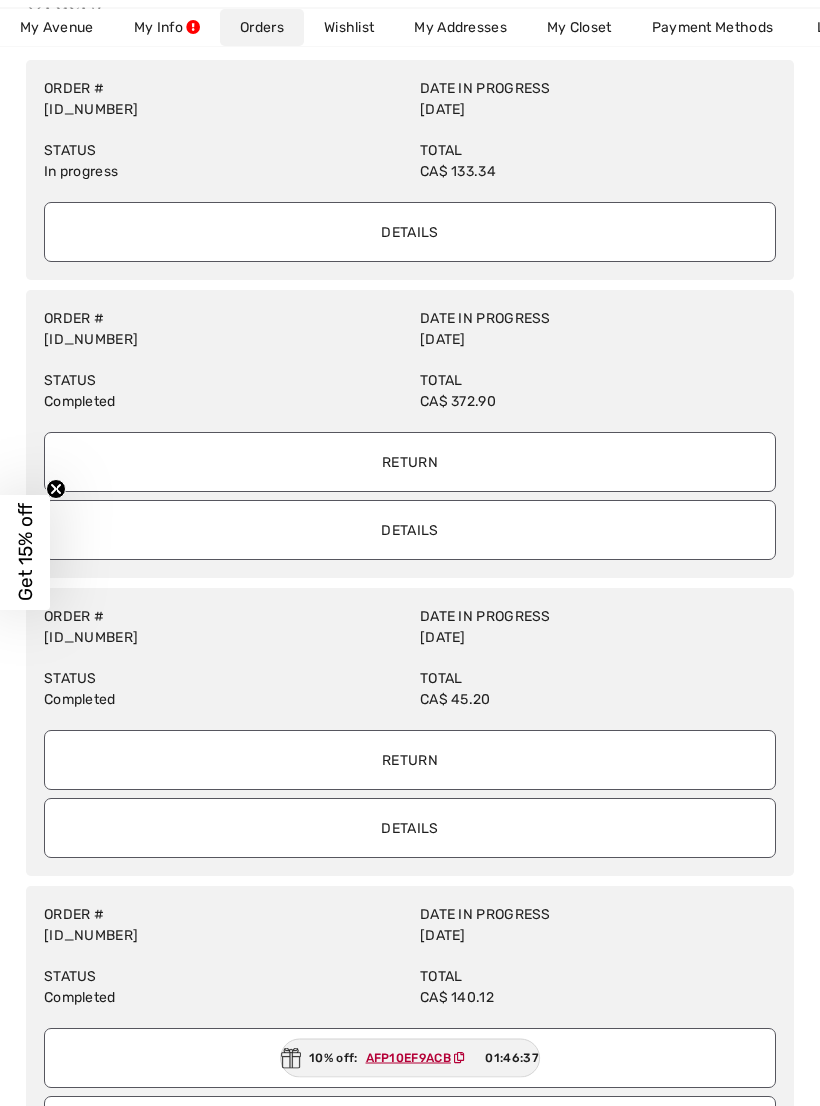 scroll, scrollTop: 188, scrollLeft: 0, axis: vertical 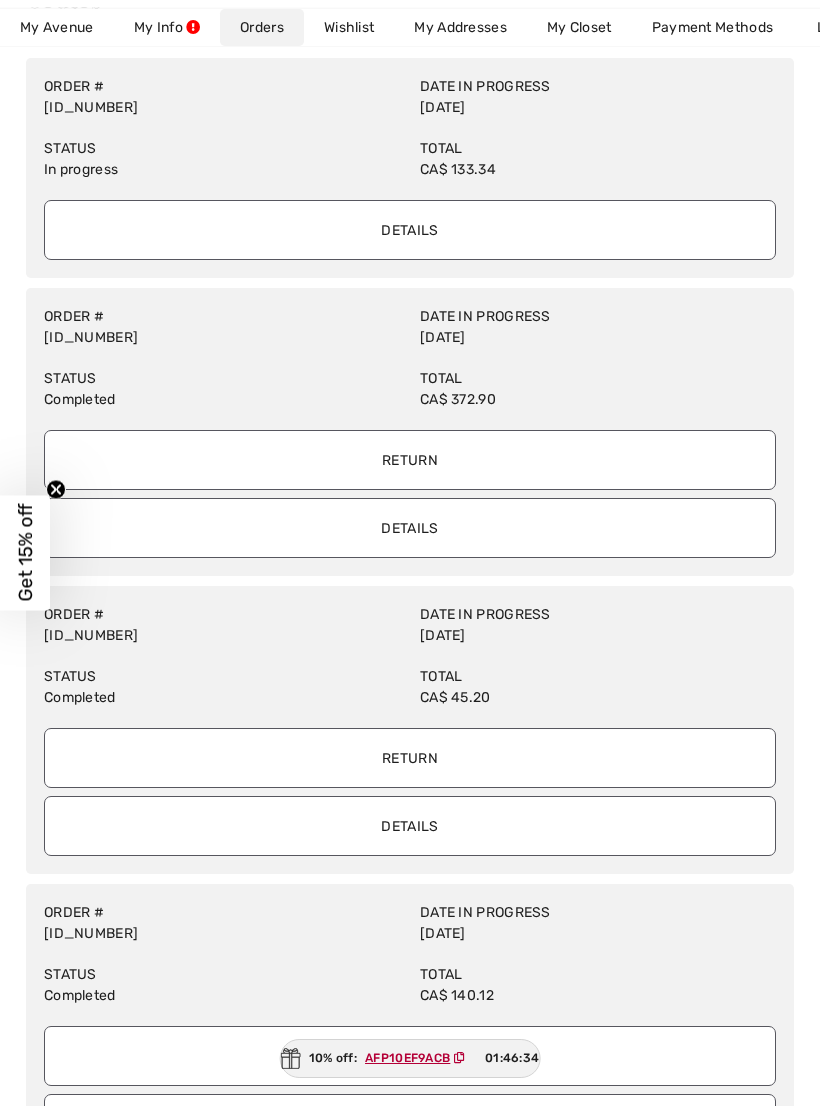click on "Details" at bounding box center (410, 826) 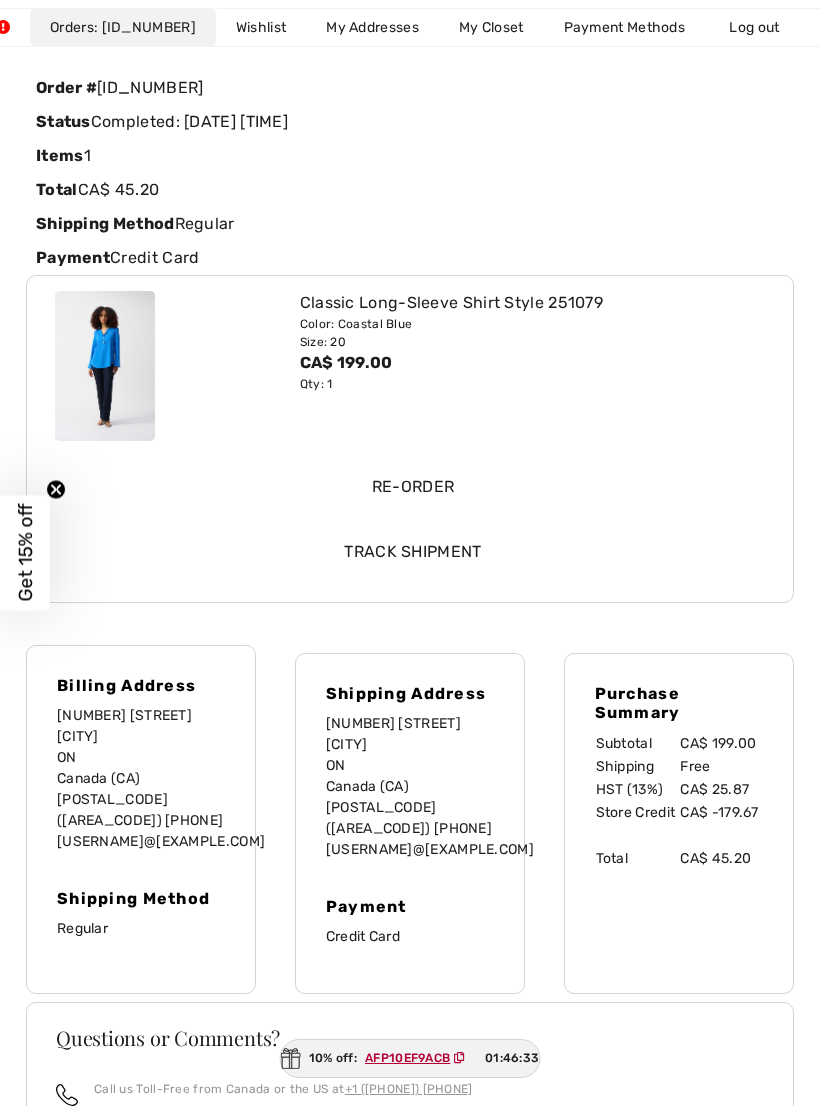 scroll, scrollTop: 0, scrollLeft: 200, axis: horizontal 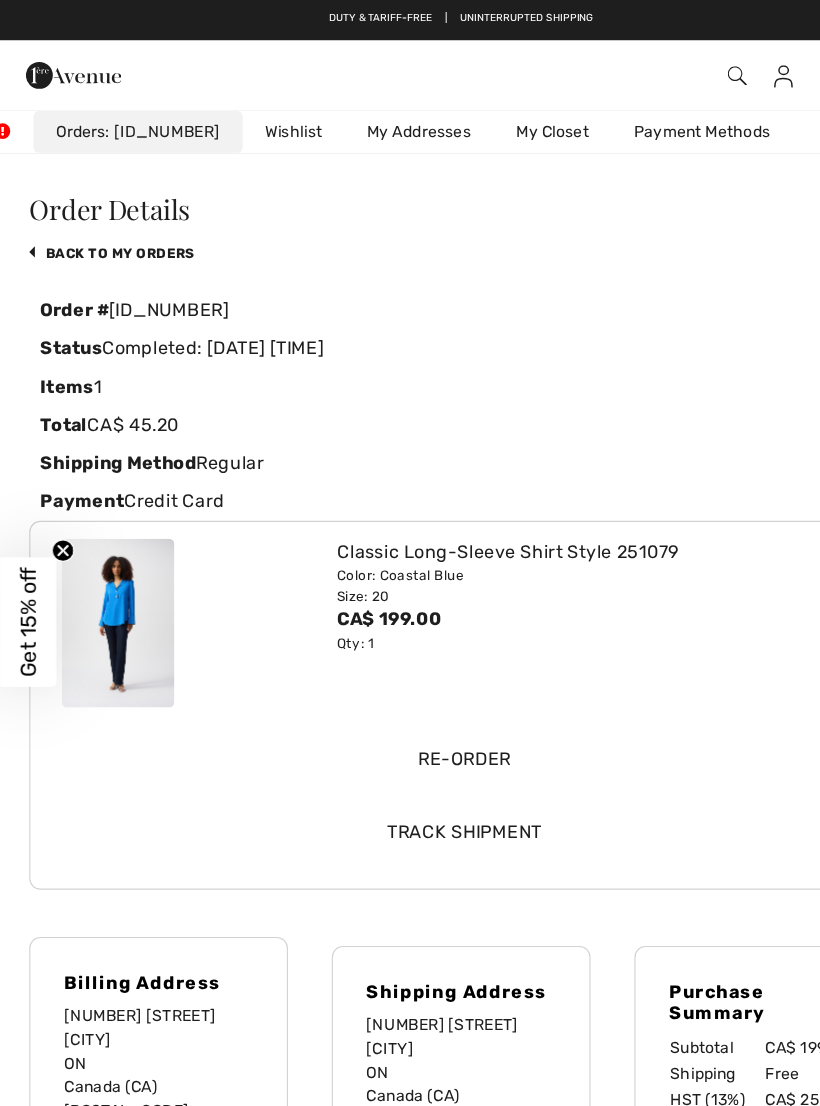 click on "back to My Orders" at bounding box center (99, 225) 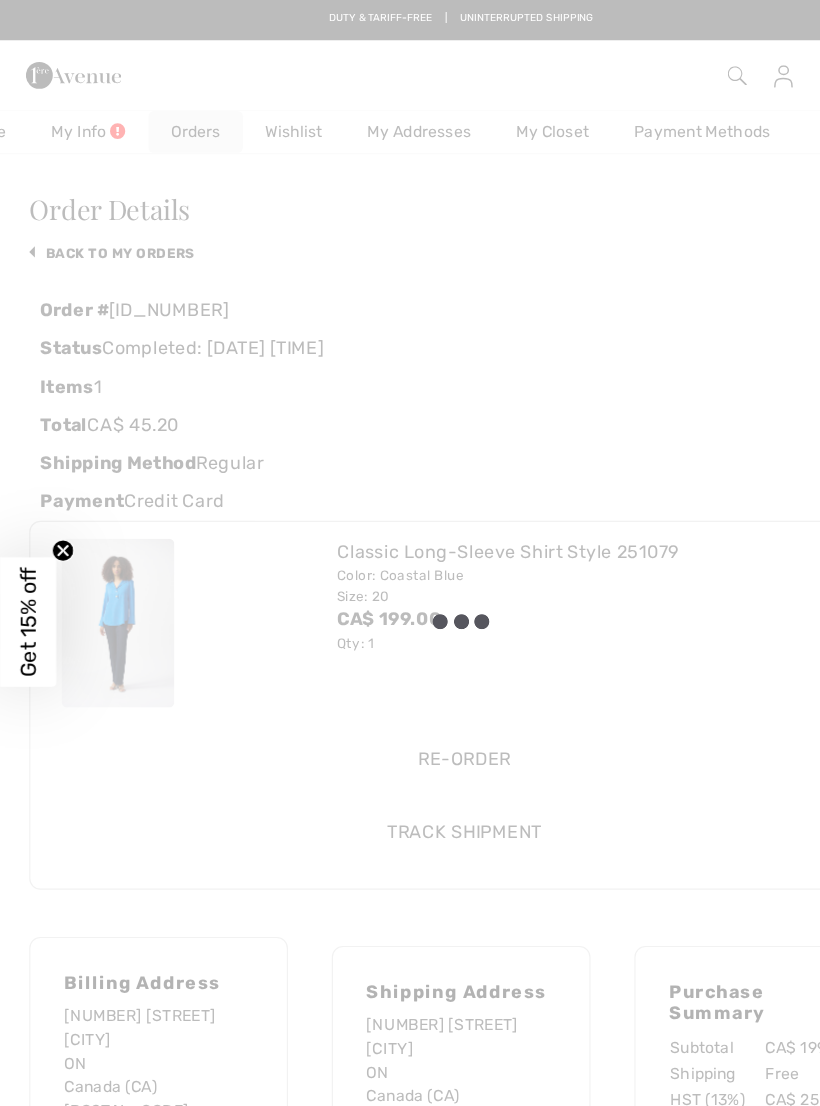 scroll, scrollTop: 0, scrollLeft: 96, axis: horizontal 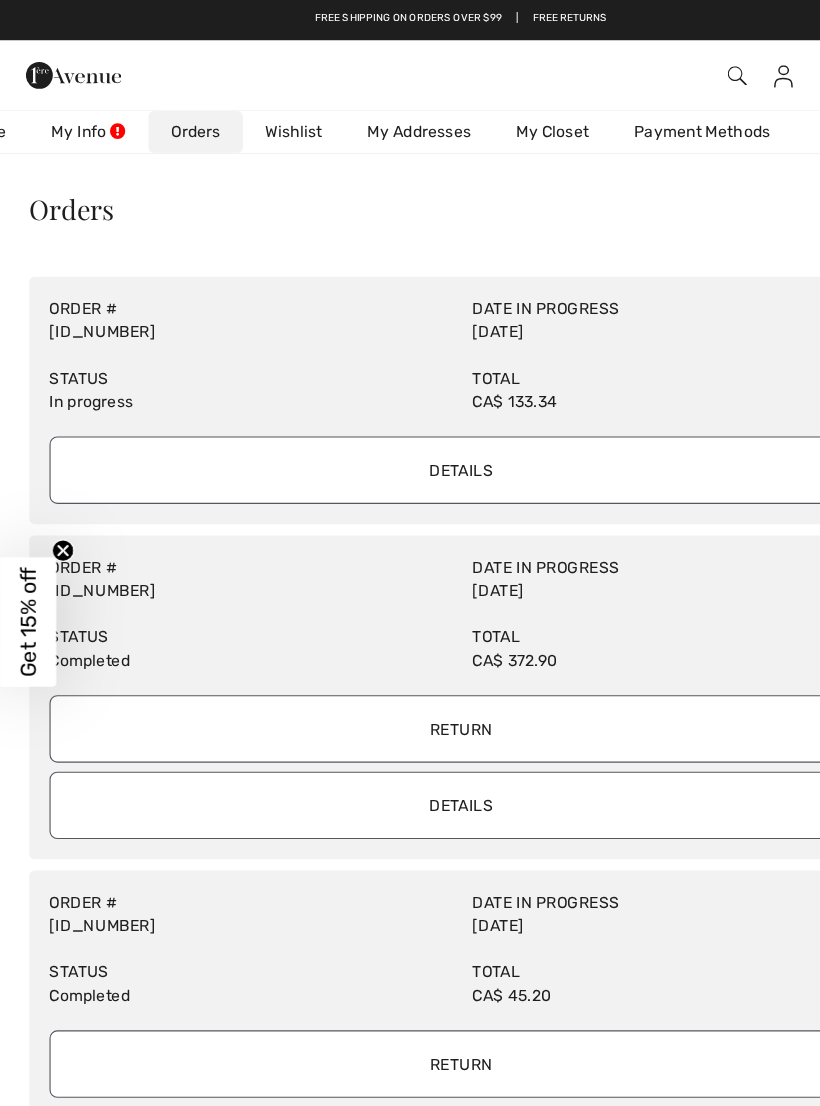 click on "Details" at bounding box center [410, 716] 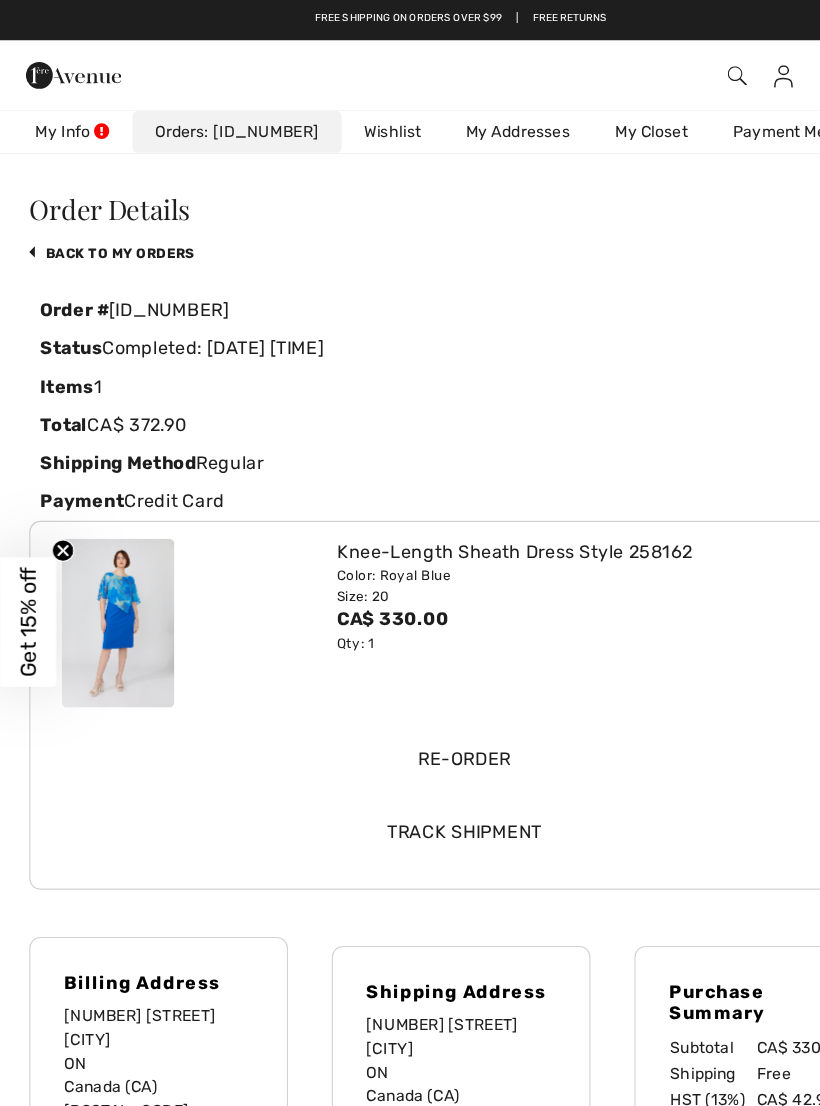scroll, scrollTop: 0, scrollLeft: 104, axis: horizontal 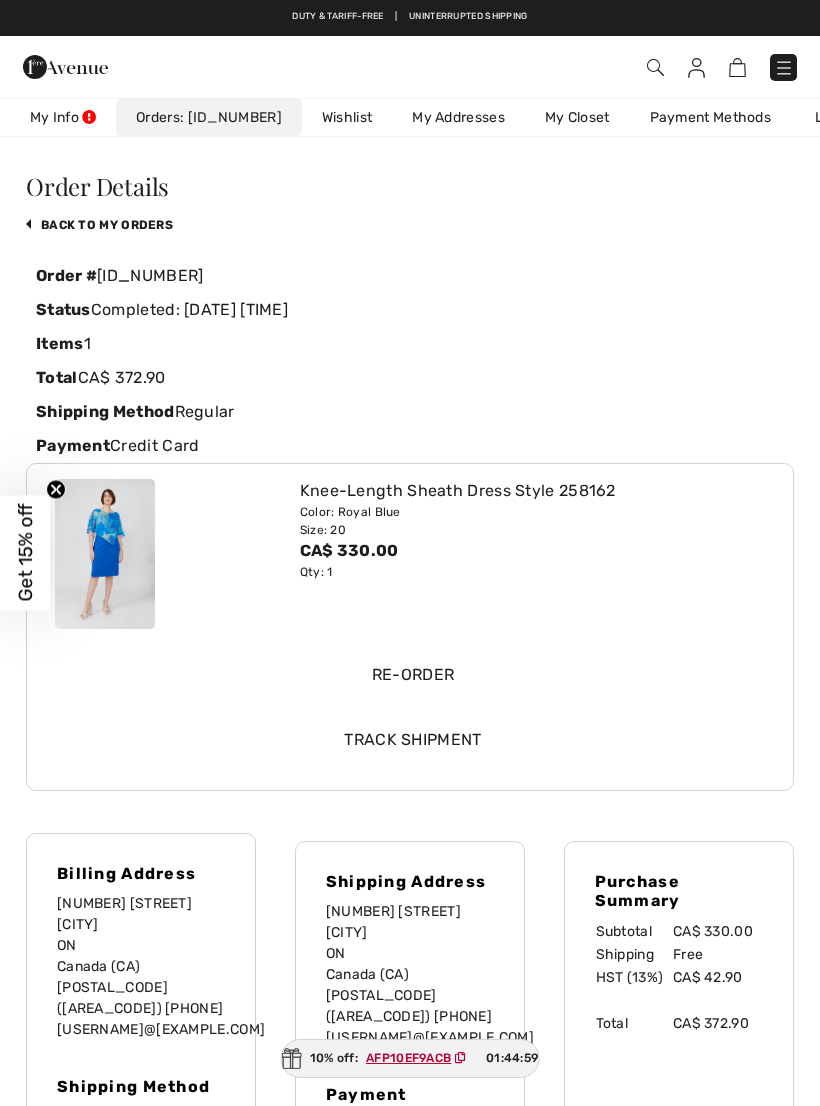 click on "back to My Orders" at bounding box center [99, 225] 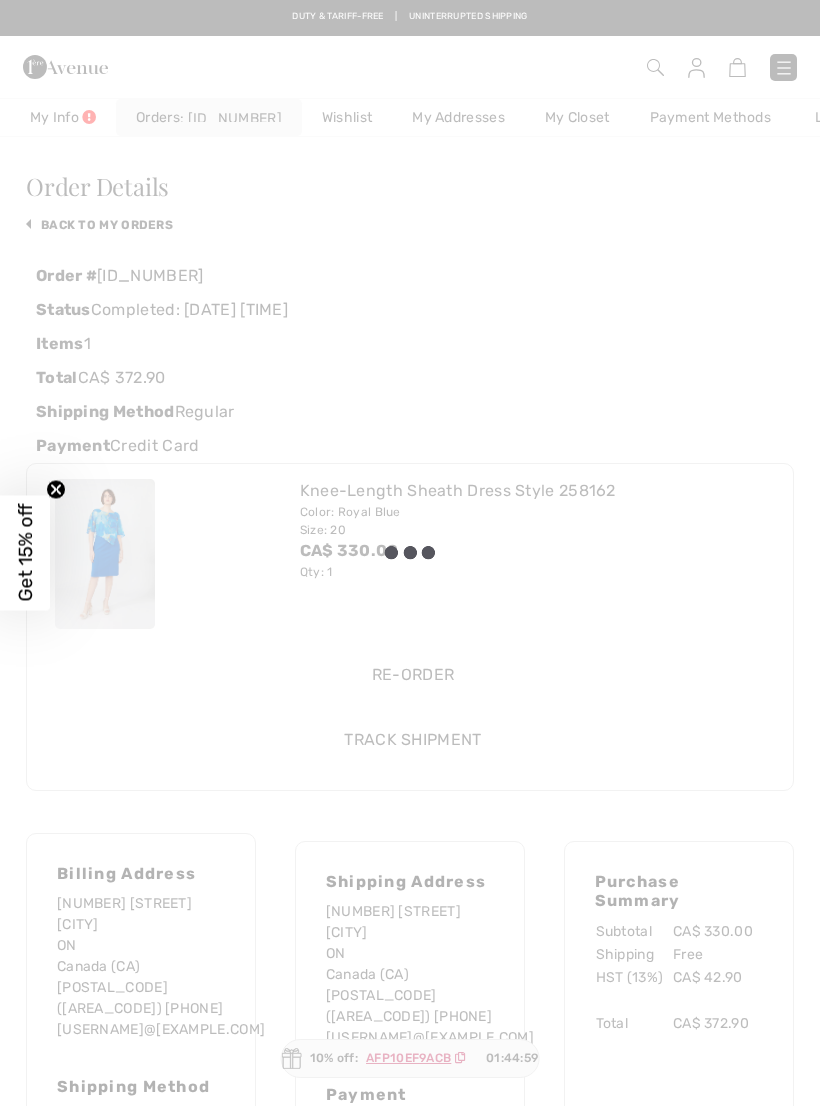 scroll, scrollTop: 0, scrollLeft: 96, axis: horizontal 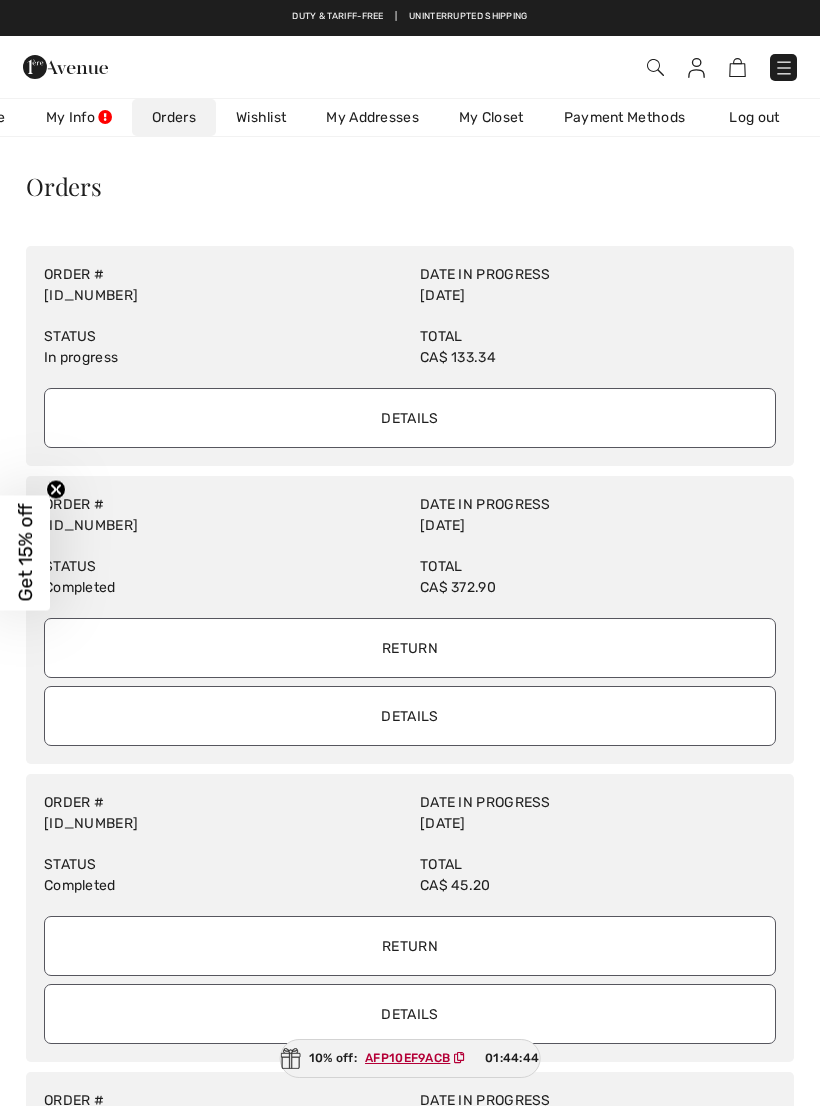 click on "Orders" at bounding box center (174, 117) 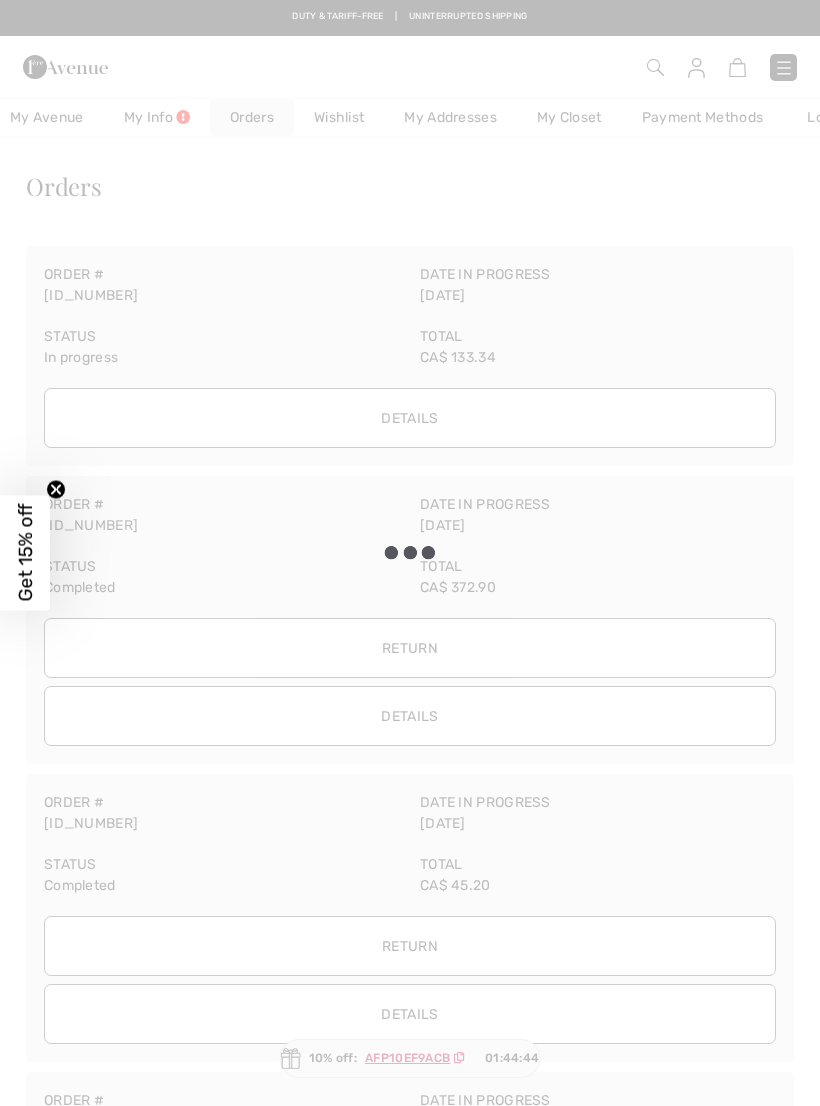 scroll, scrollTop: 0, scrollLeft: 0, axis: both 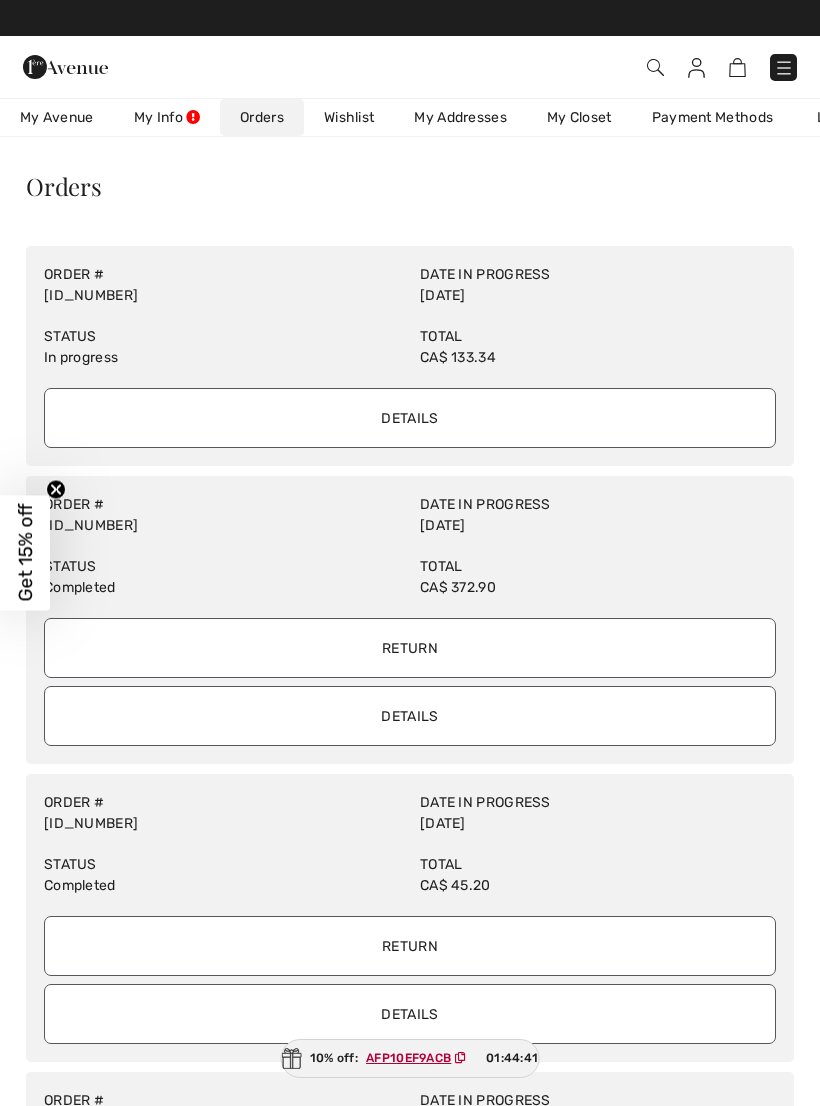 click on "My Info" at bounding box center (167, 117) 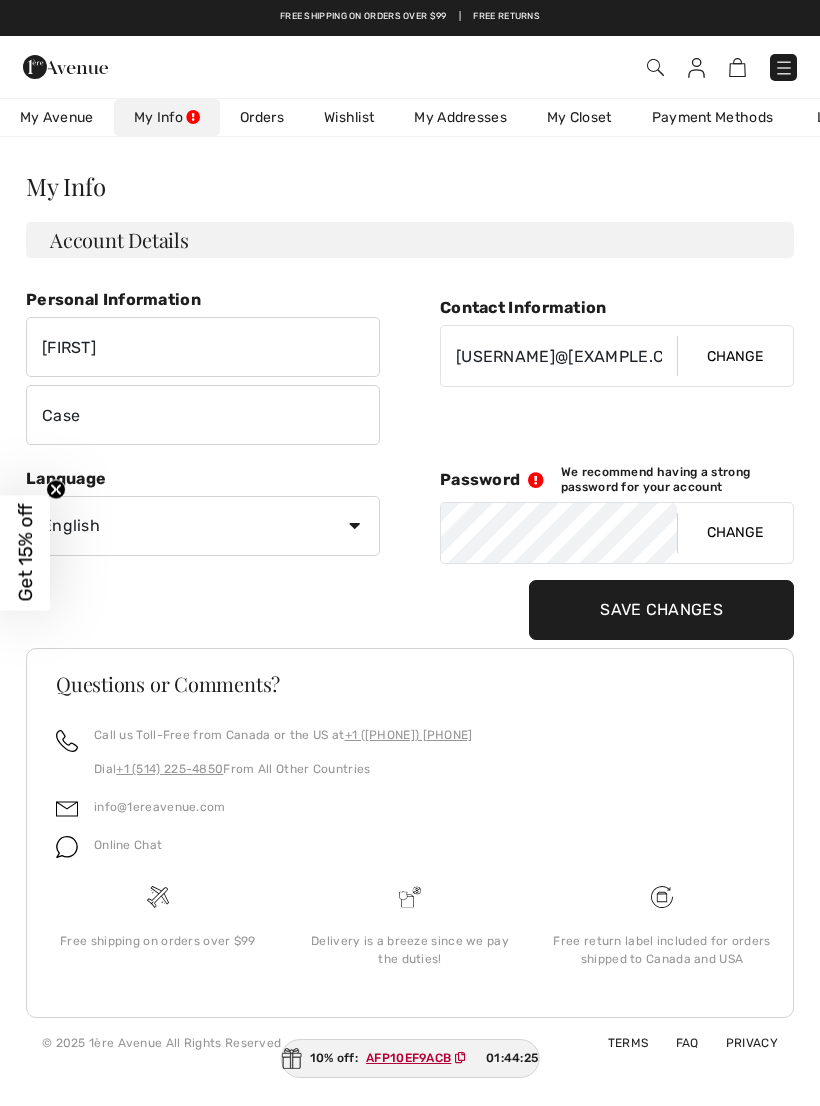 click on "Account Details" at bounding box center [410, 240] 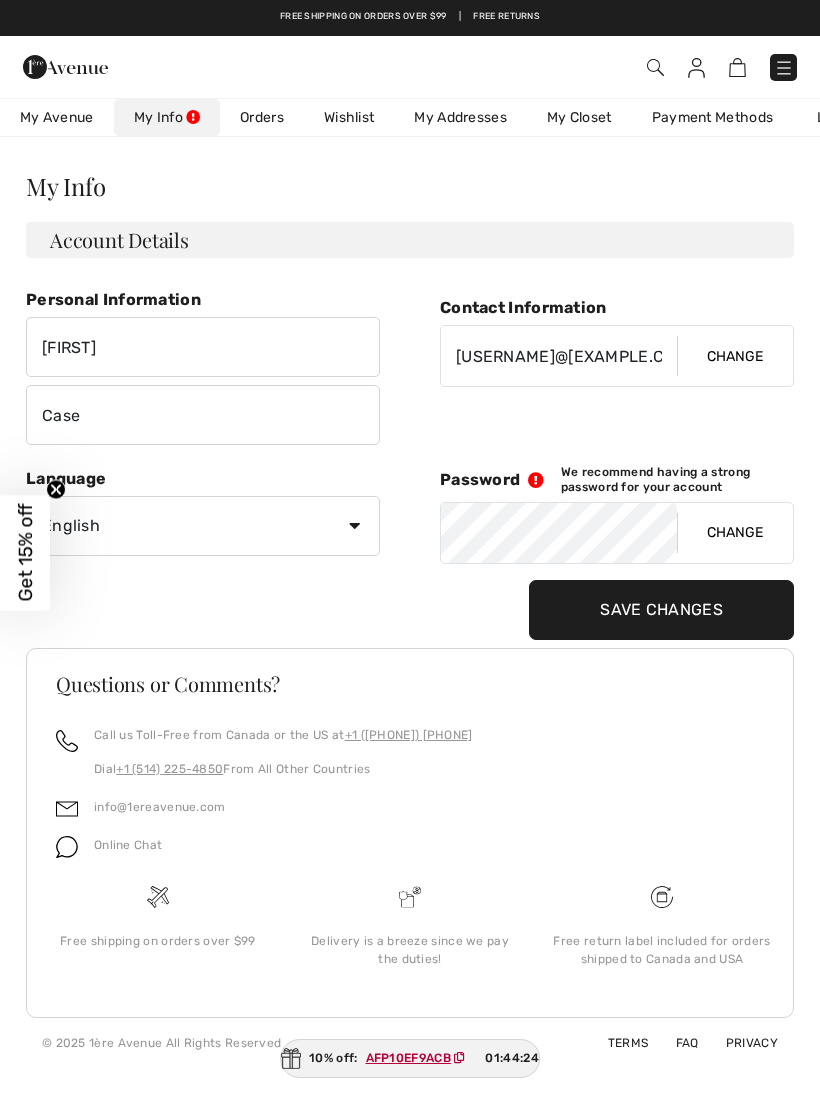 click on "Account Details" at bounding box center [410, 240] 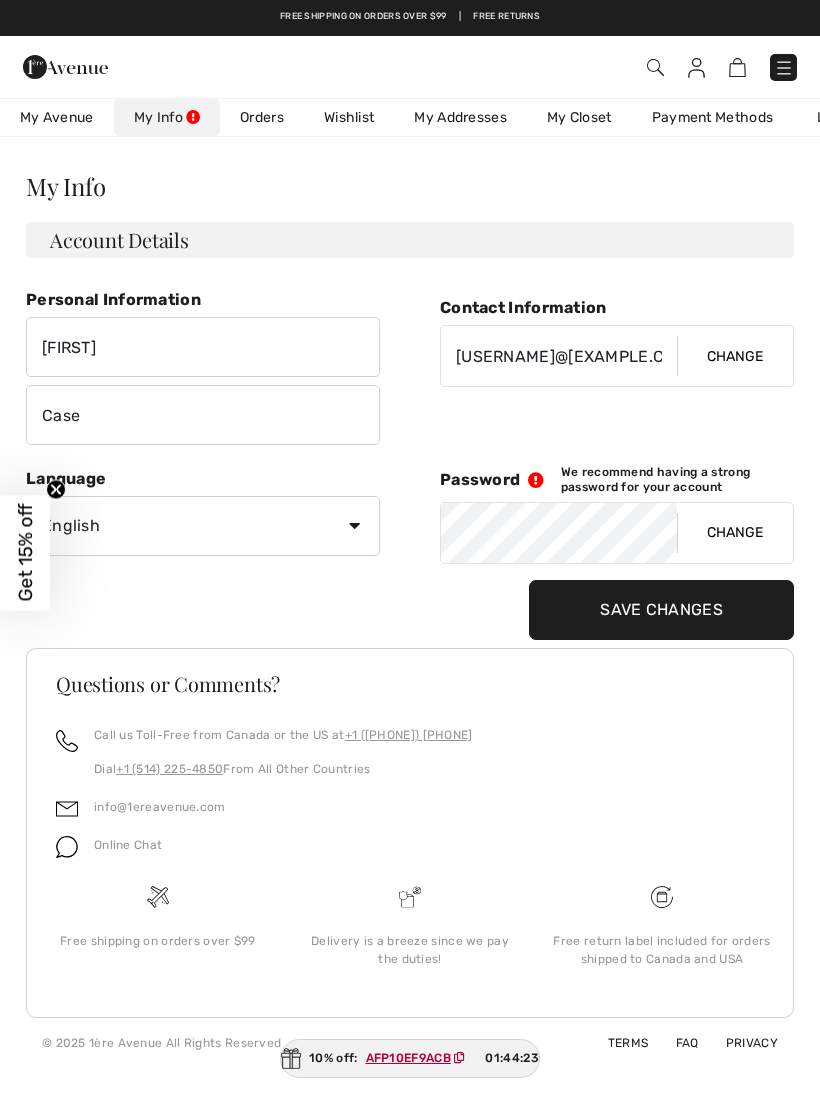 click on "Account Details" at bounding box center (410, 240) 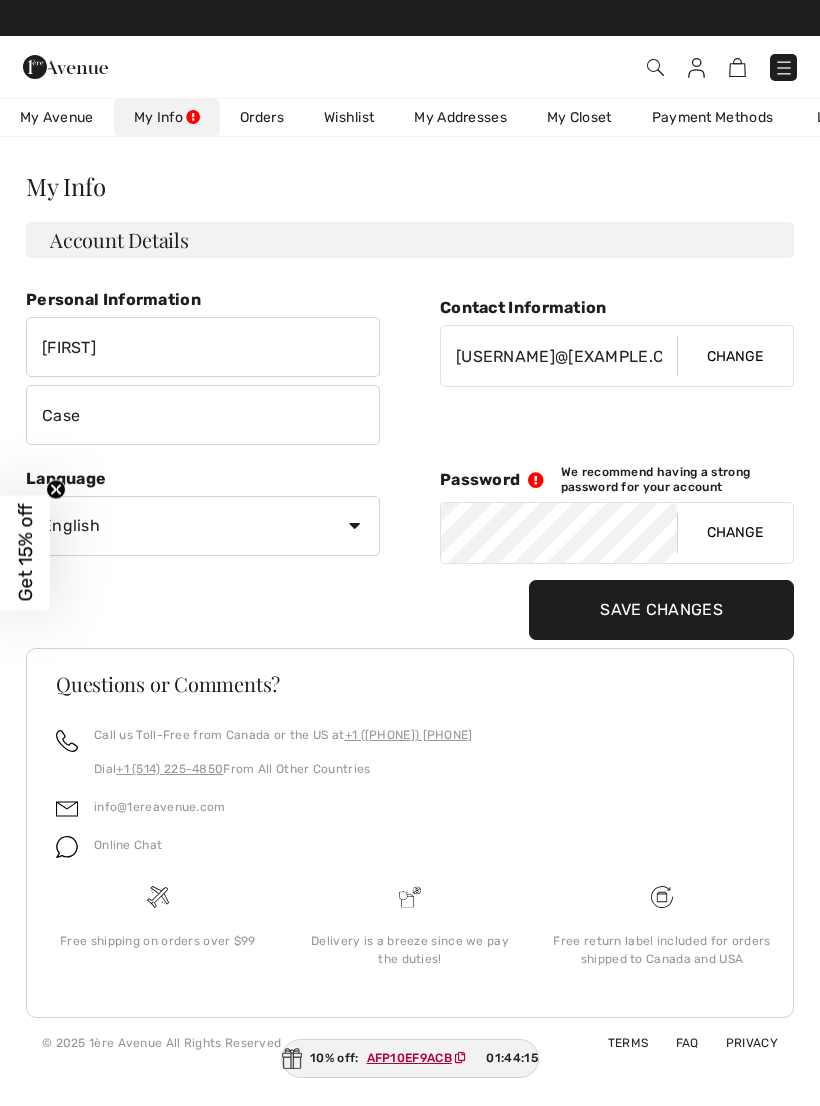 click on "My Closet" at bounding box center (579, 117) 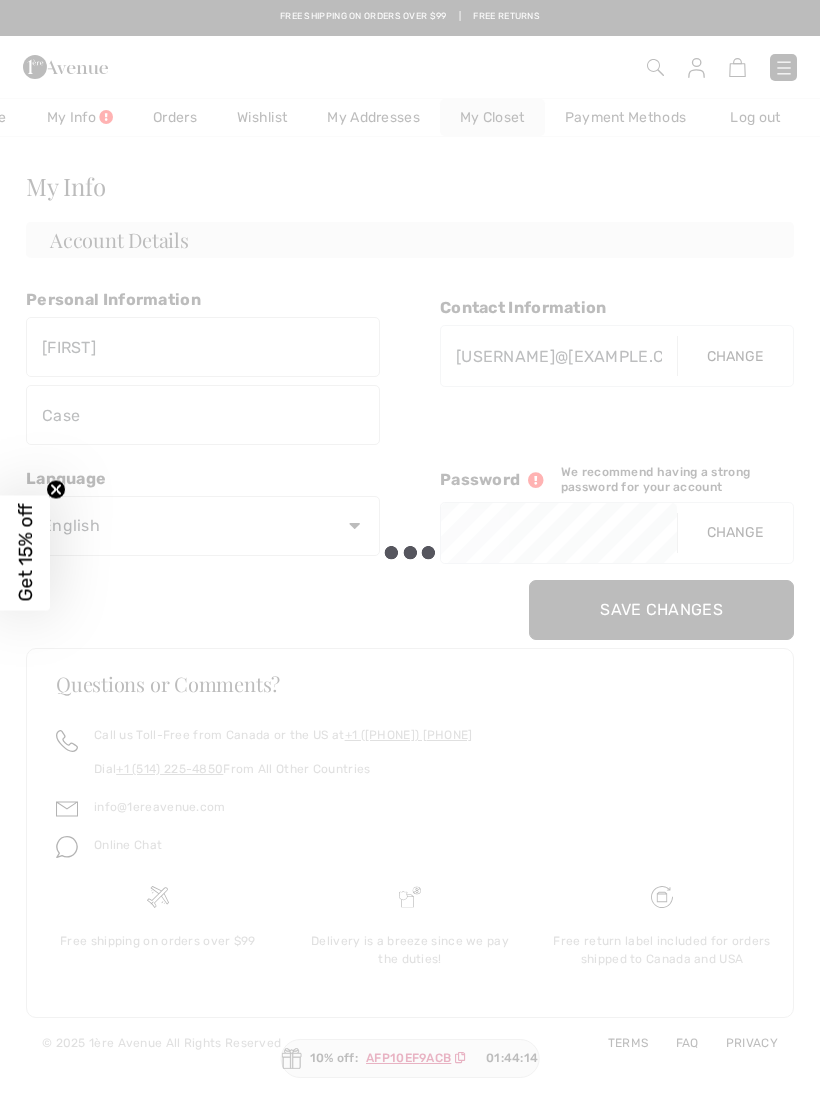 scroll, scrollTop: 0, scrollLeft: 96, axis: horizontal 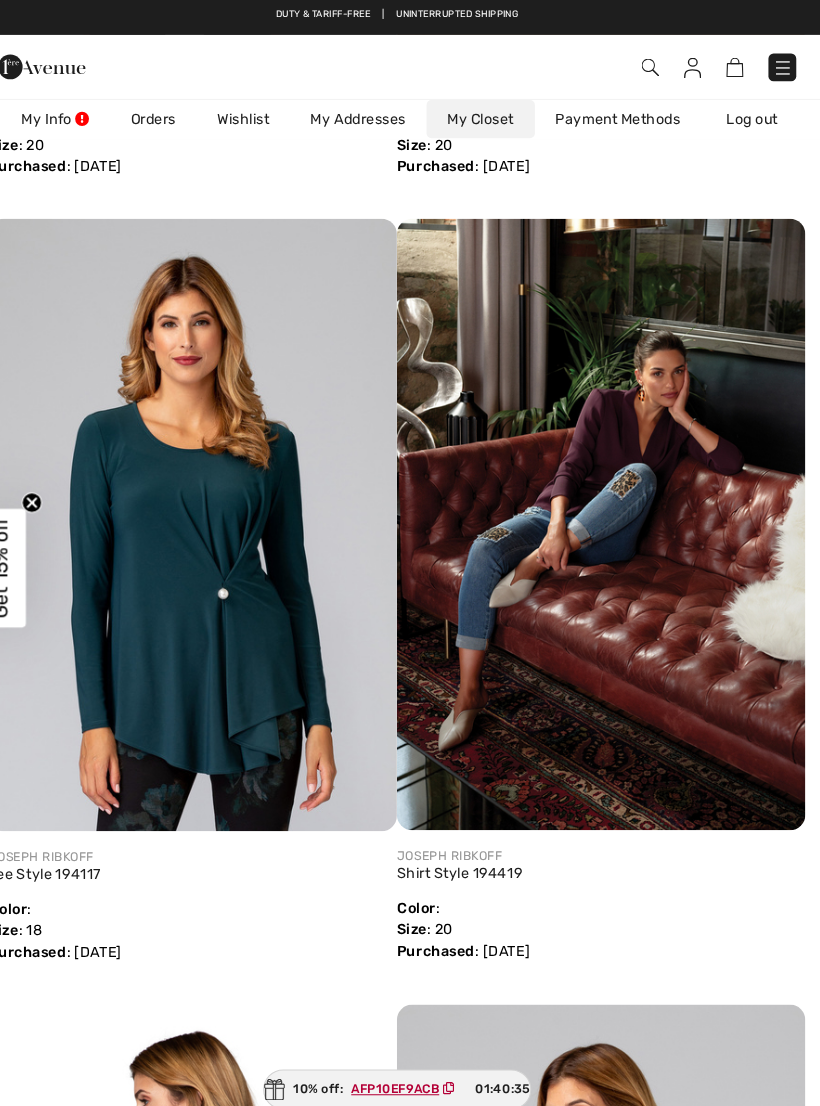 click at bounding box center (608, 510) 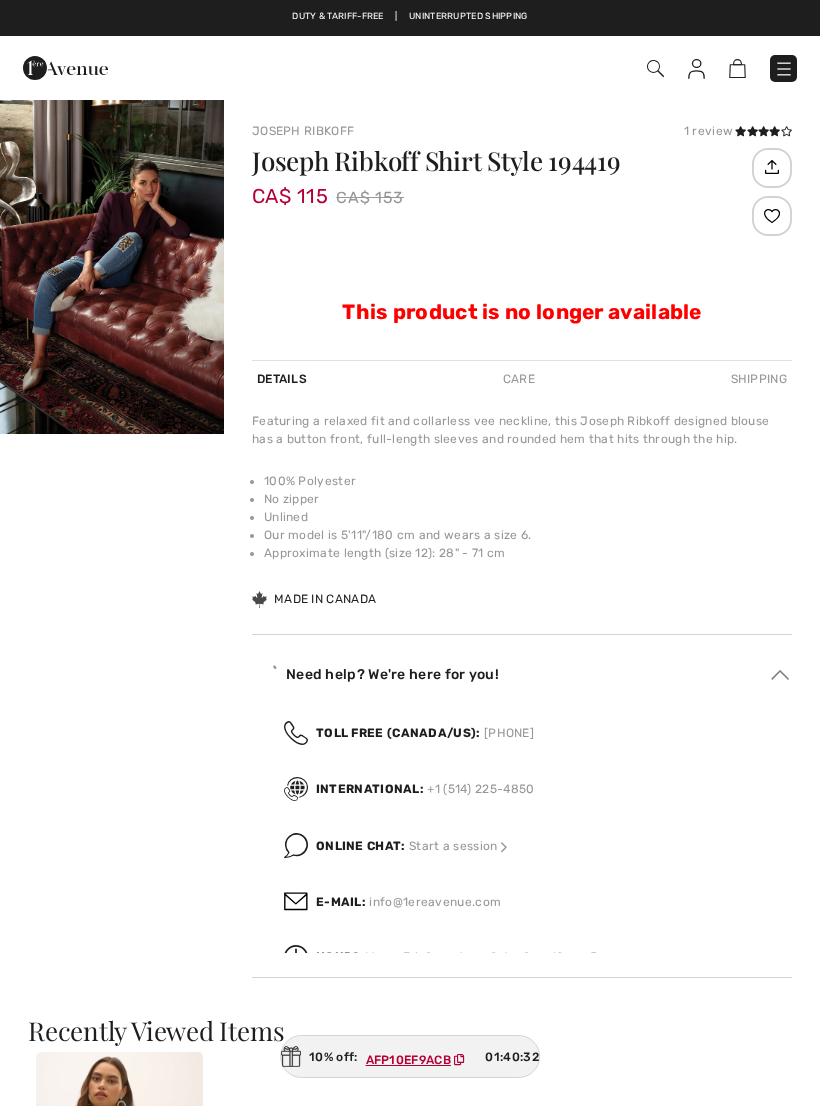 scroll, scrollTop: 0, scrollLeft: 0, axis: both 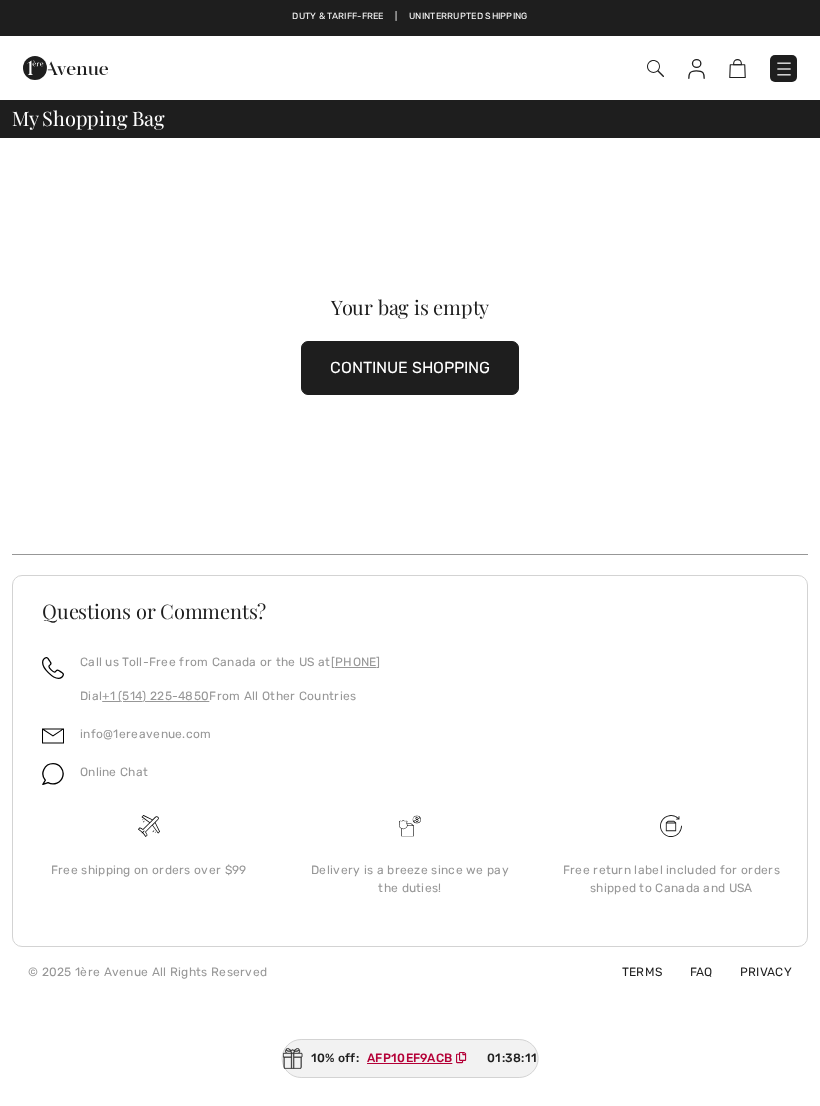 click at bounding box center (65, 68) 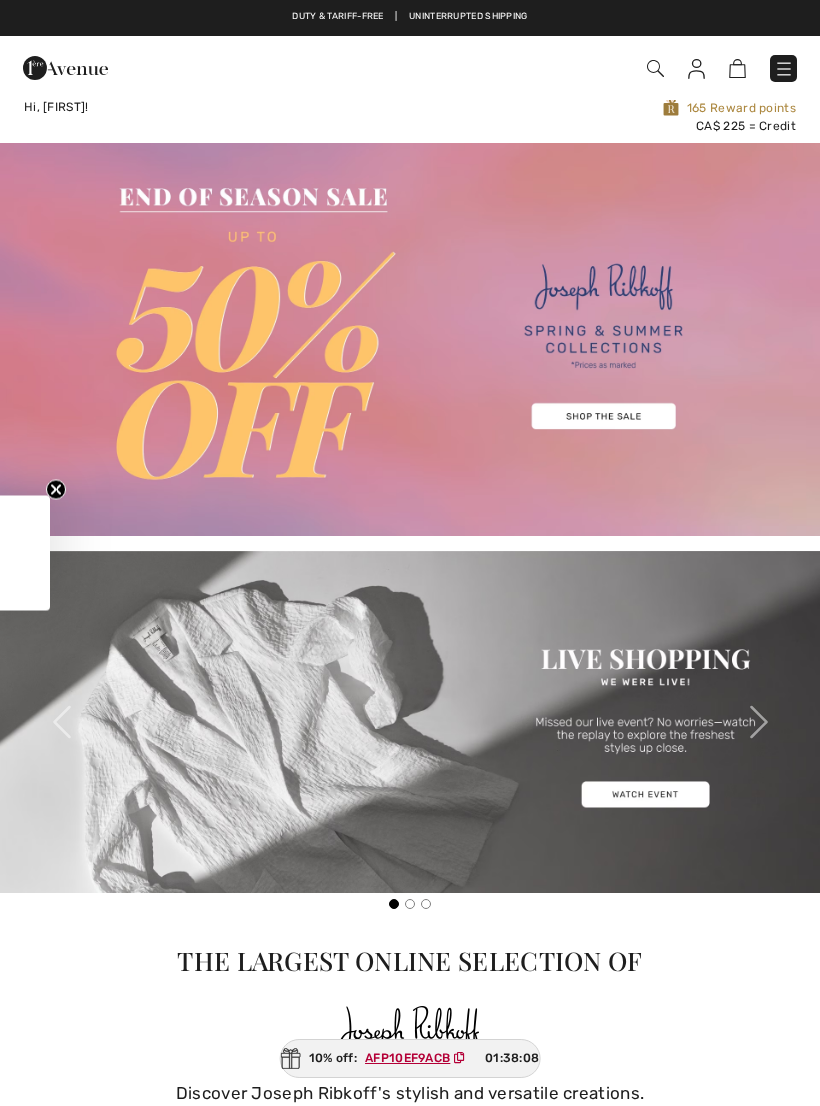 scroll, scrollTop: 0, scrollLeft: 0, axis: both 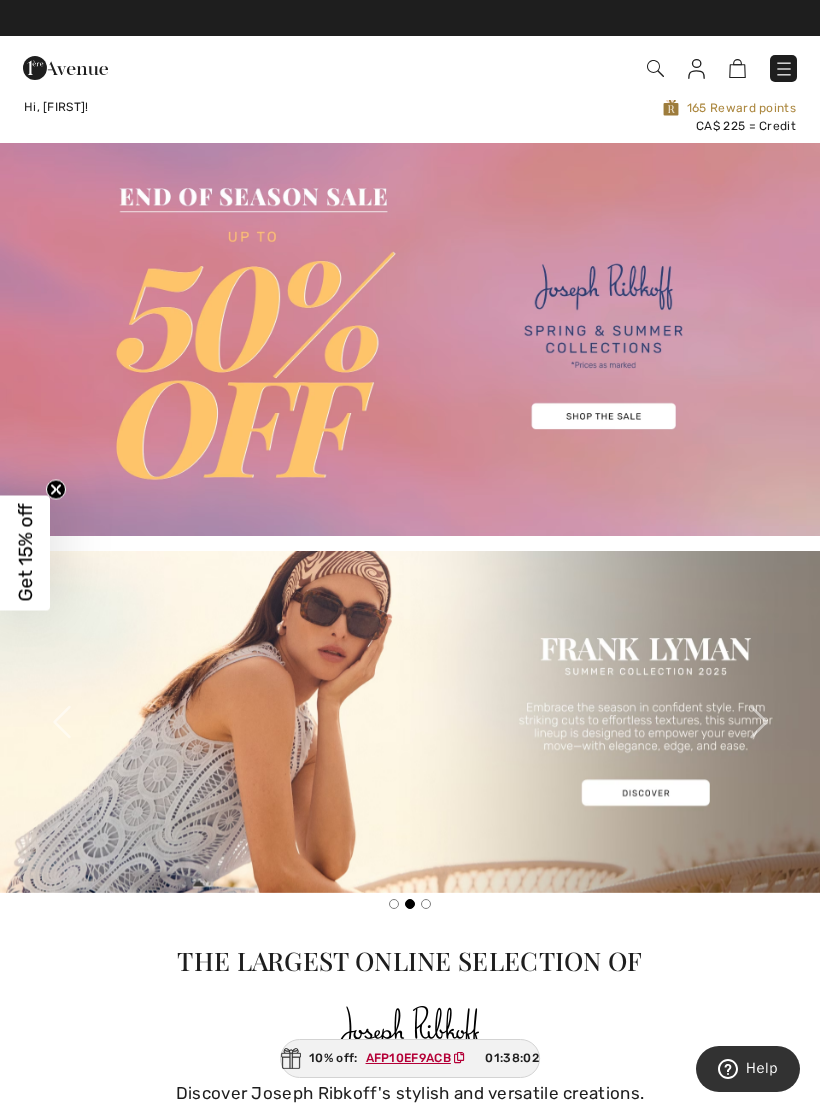 click at bounding box center [784, 69] 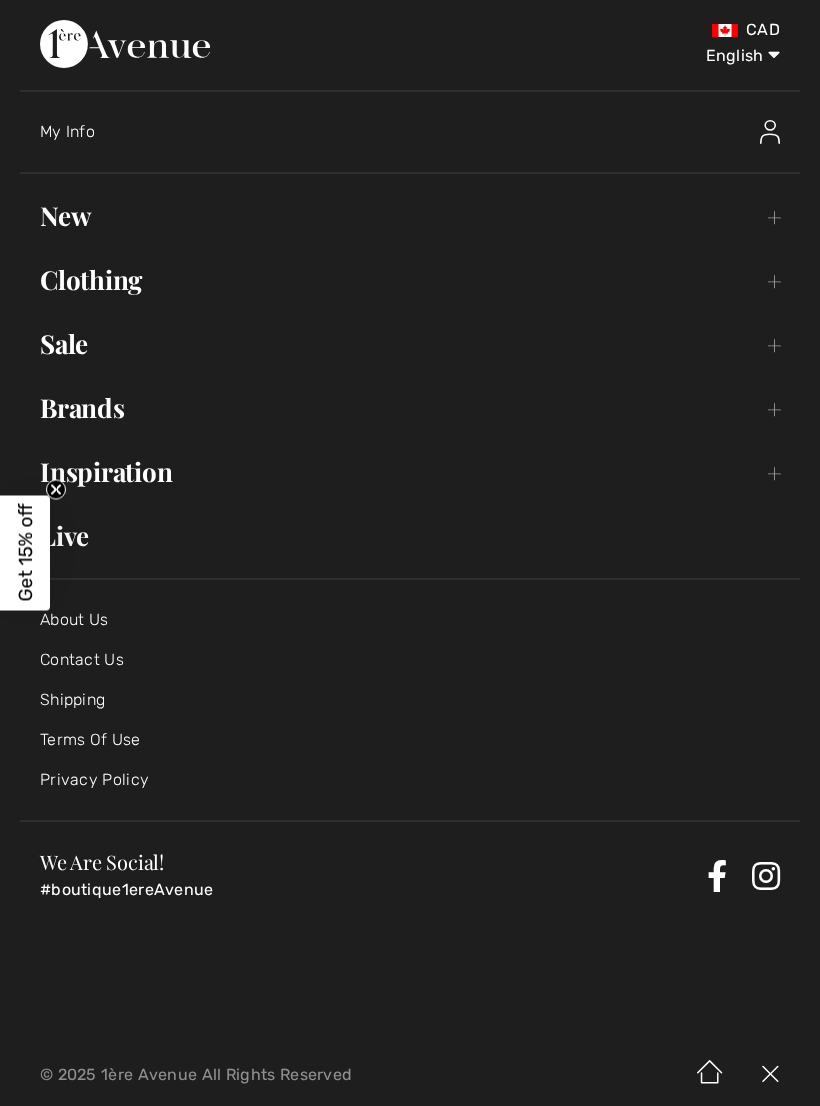 click at bounding box center (770, 1075) 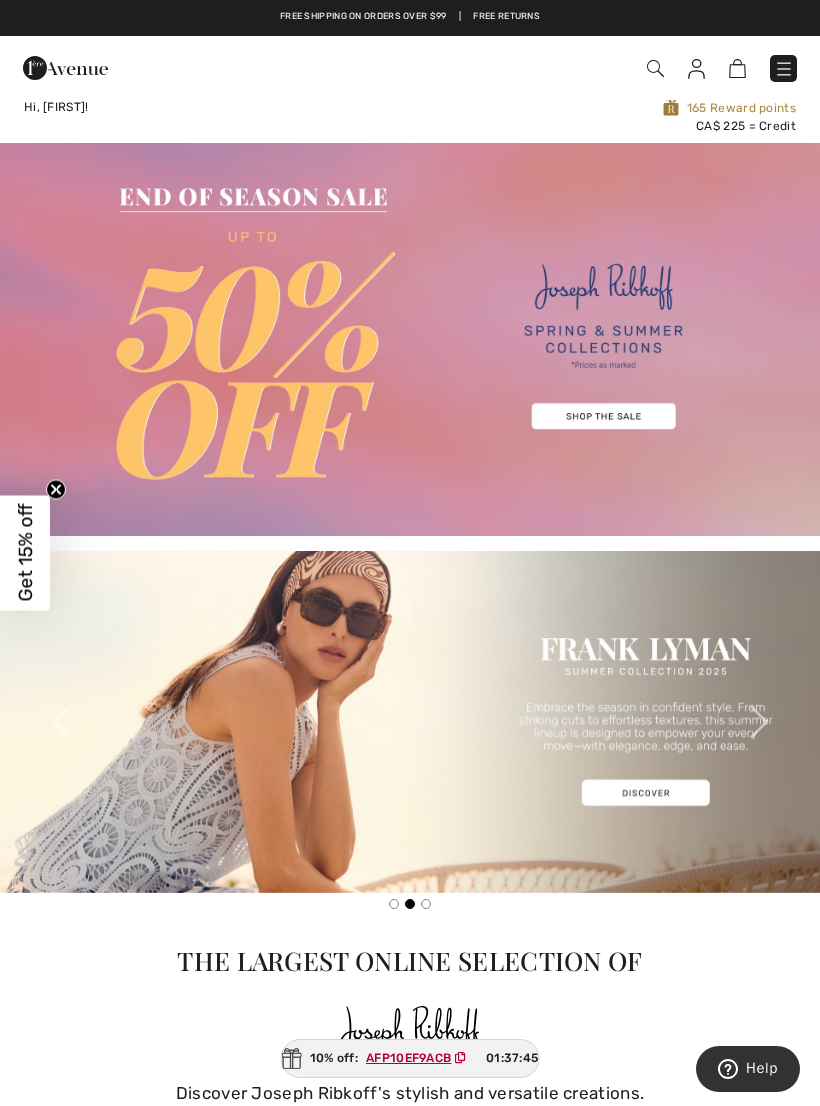 click on "Hi, [FIRST]!" at bounding box center (175, 116) 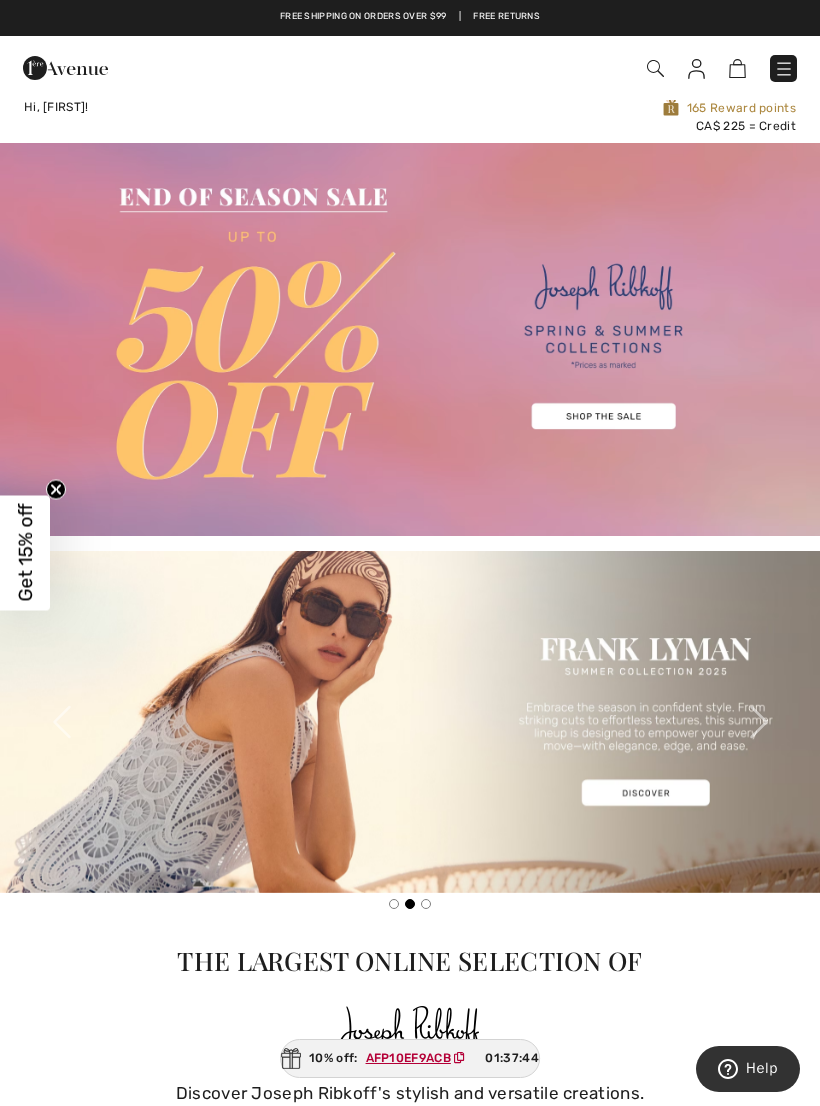 click on "Hi, [FIRST]!" at bounding box center [175, 116] 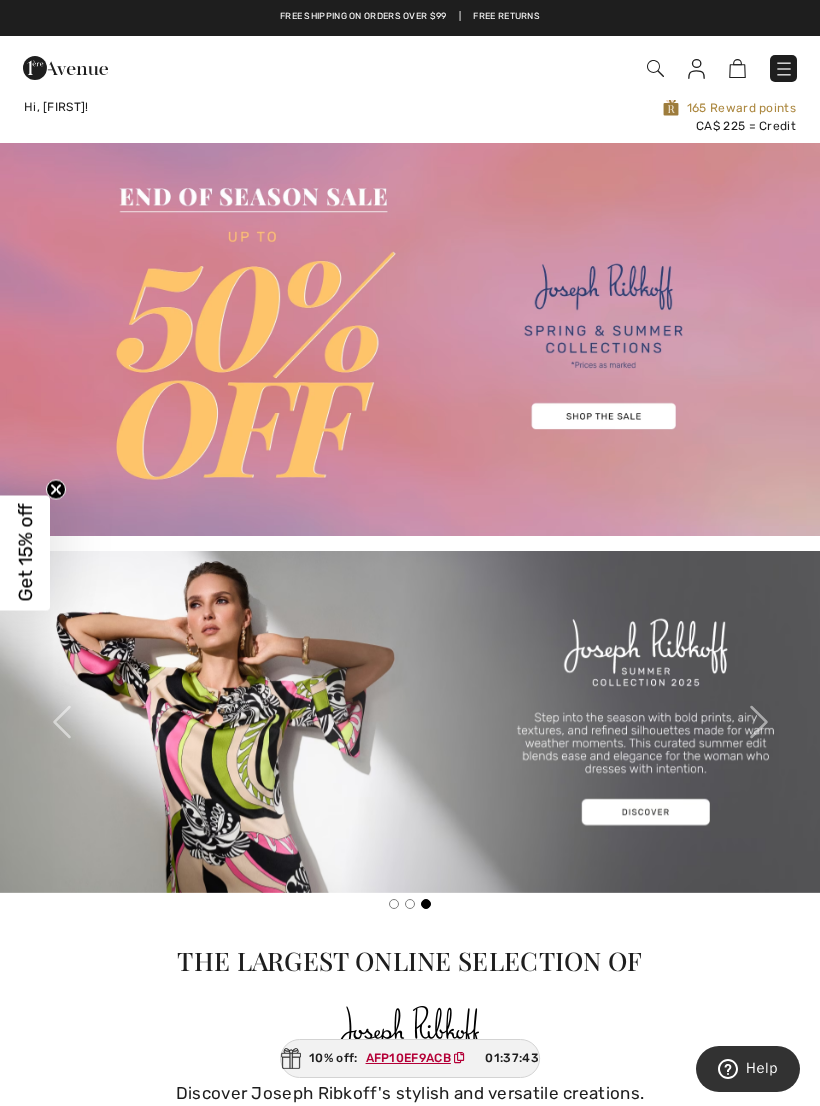 click on "Hi, [FIRST]!" at bounding box center (56, 107) 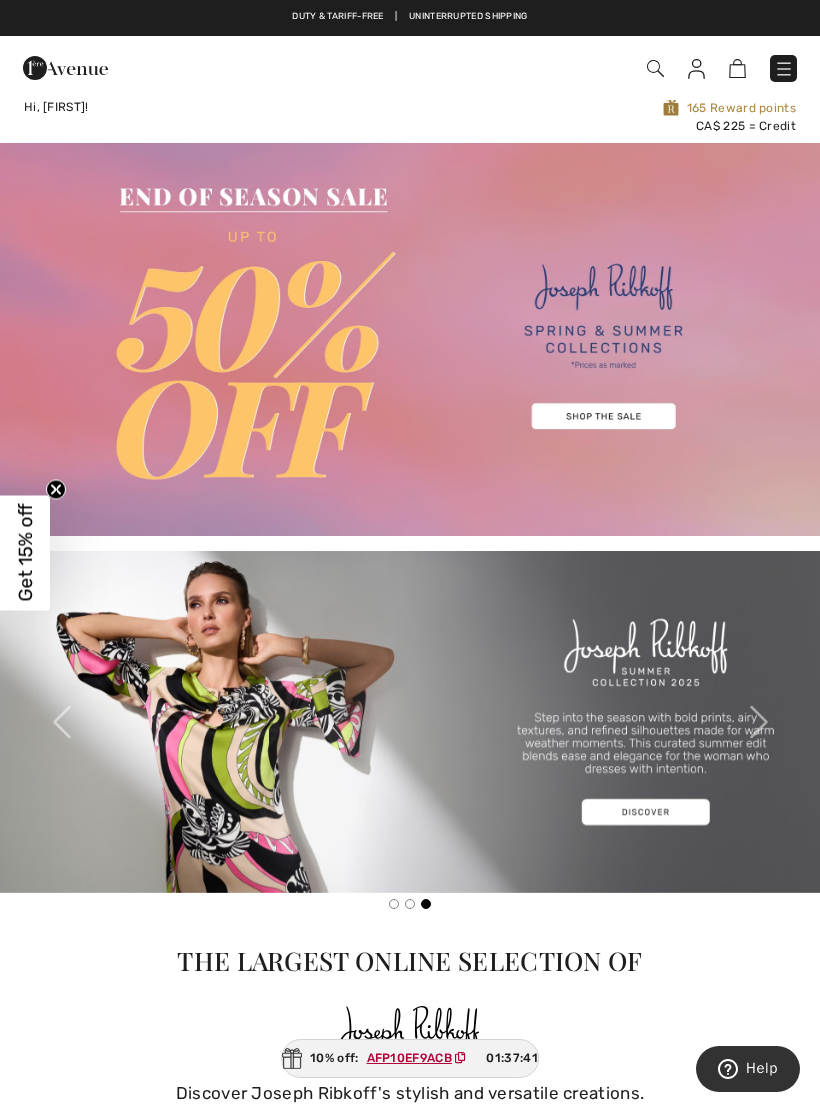 click at bounding box center [65, 68] 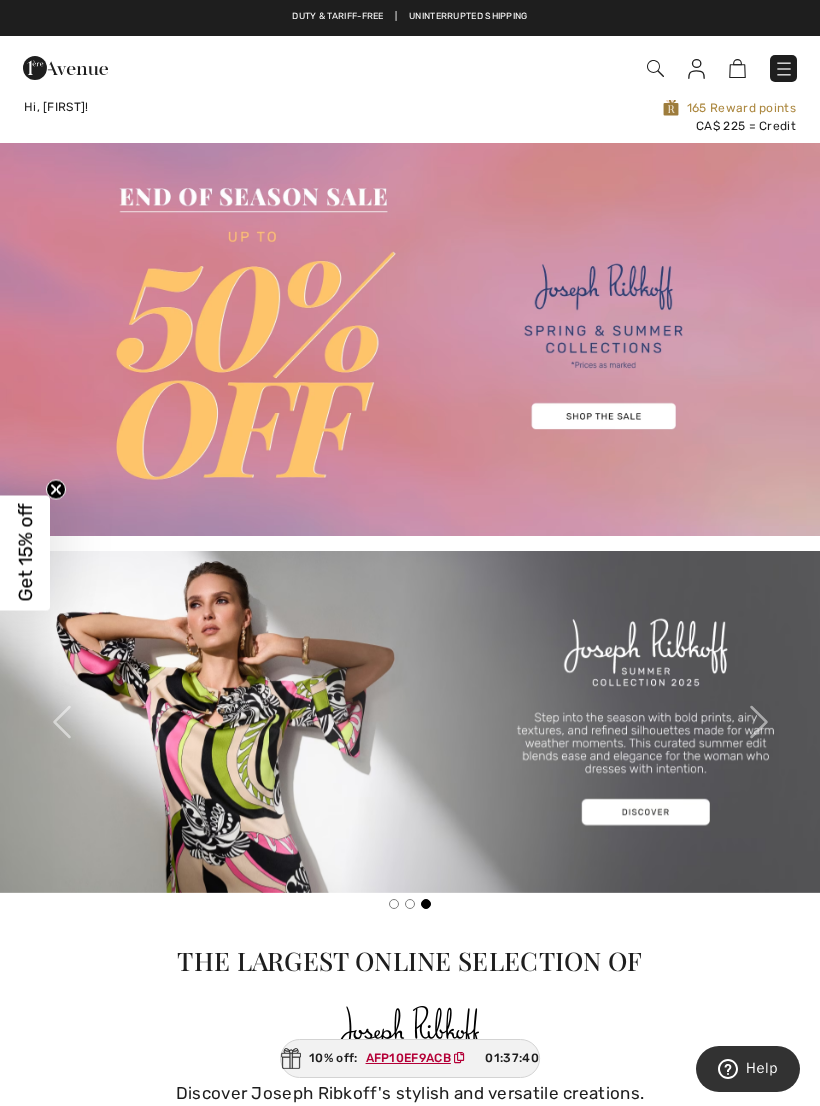 click at bounding box center (65, 68) 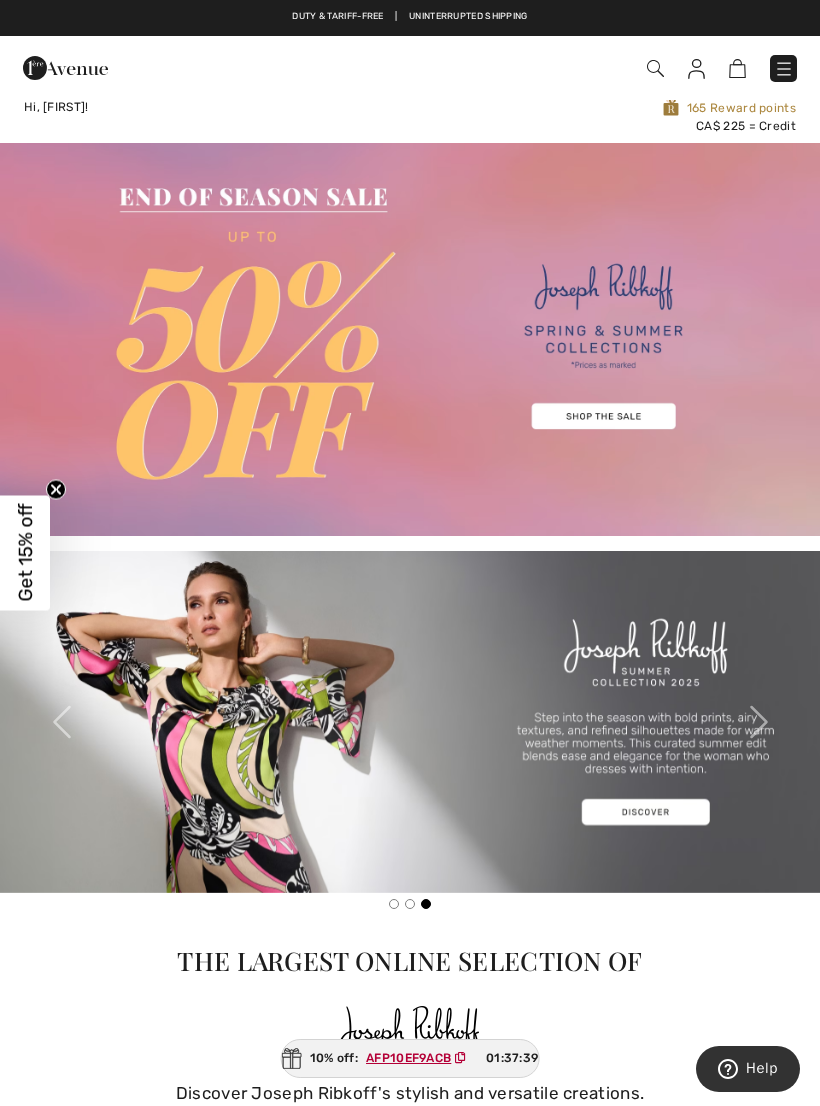 click at bounding box center (65, 68) 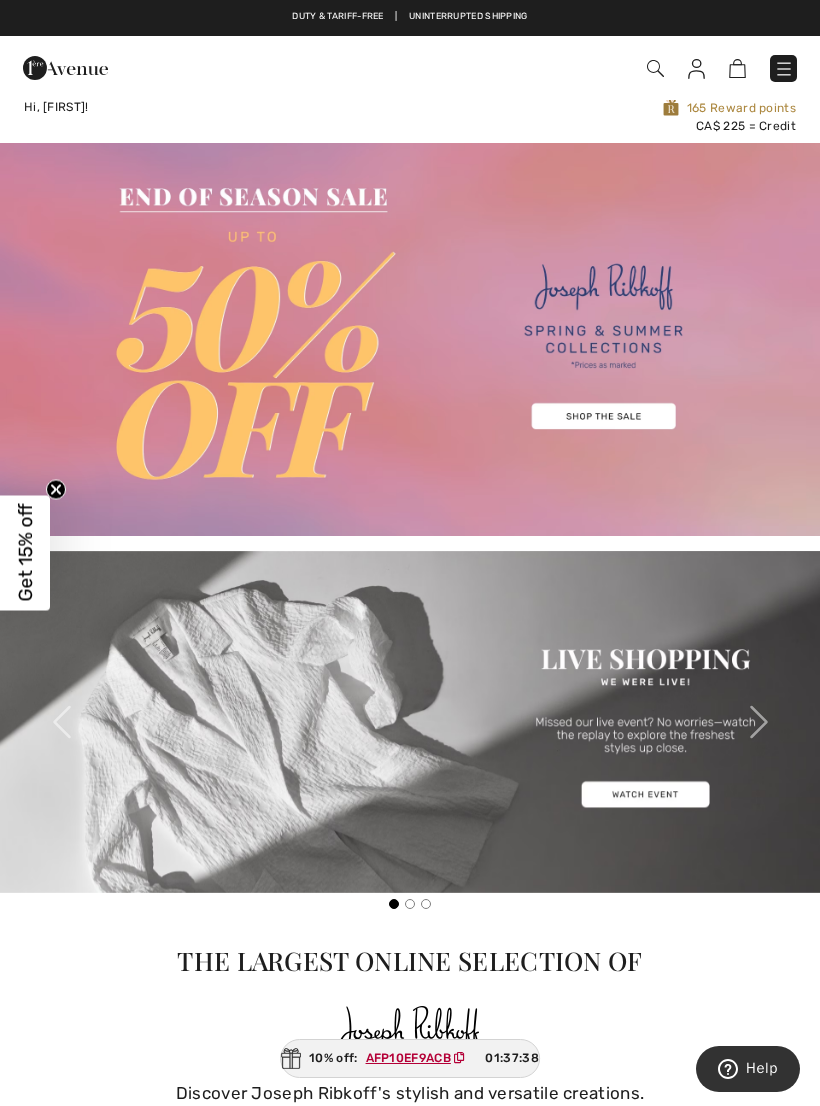 click on "Hi, [FIRST]!" at bounding box center (56, 107) 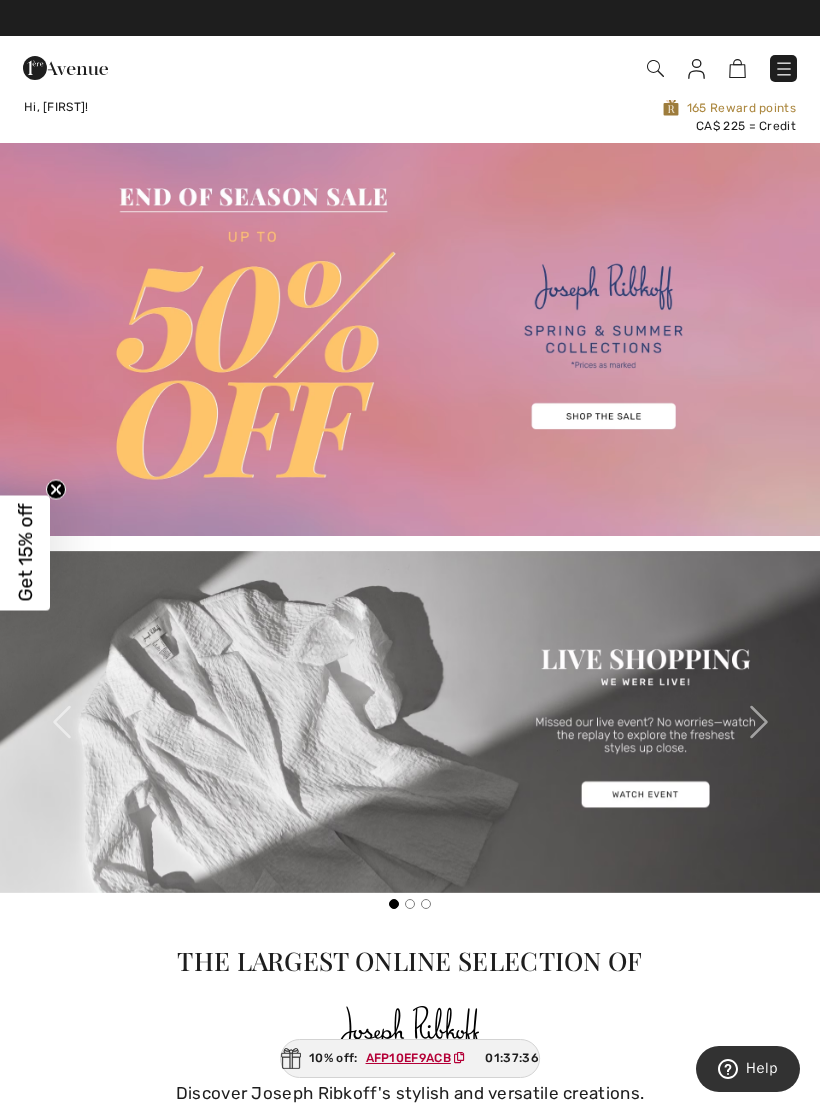 click at bounding box center (696, 69) 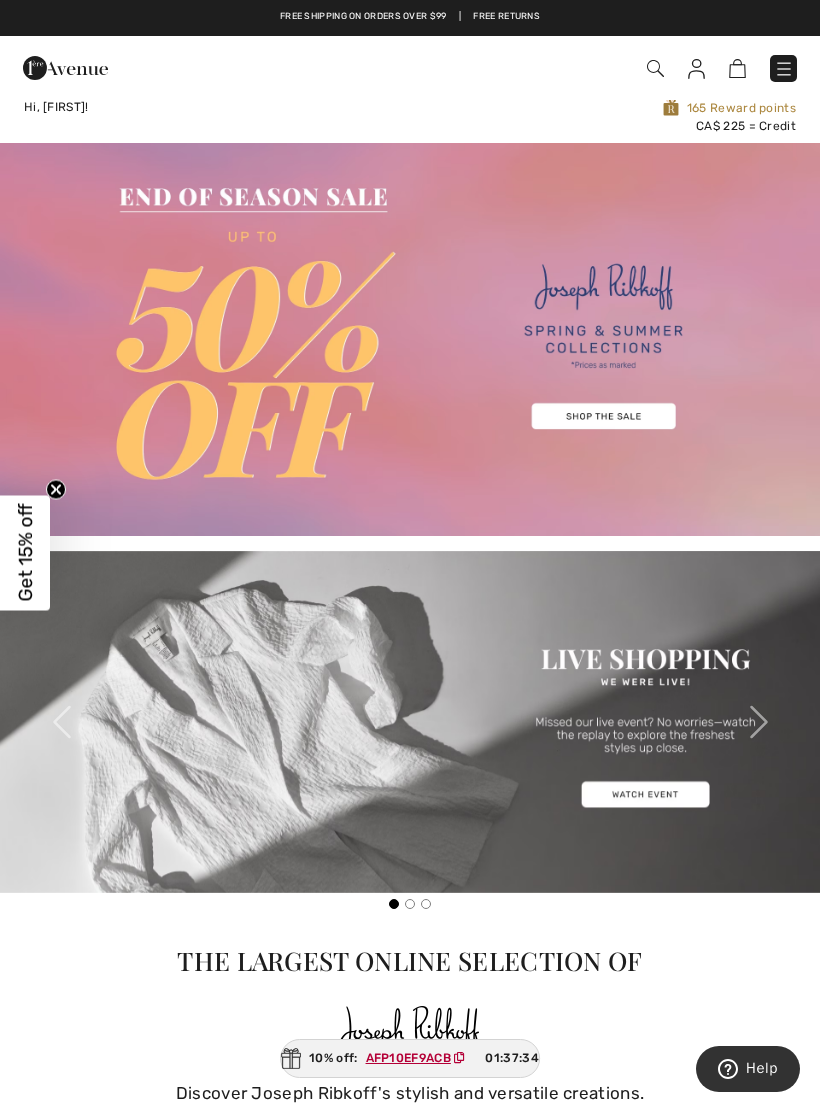 click at bounding box center (696, 69) 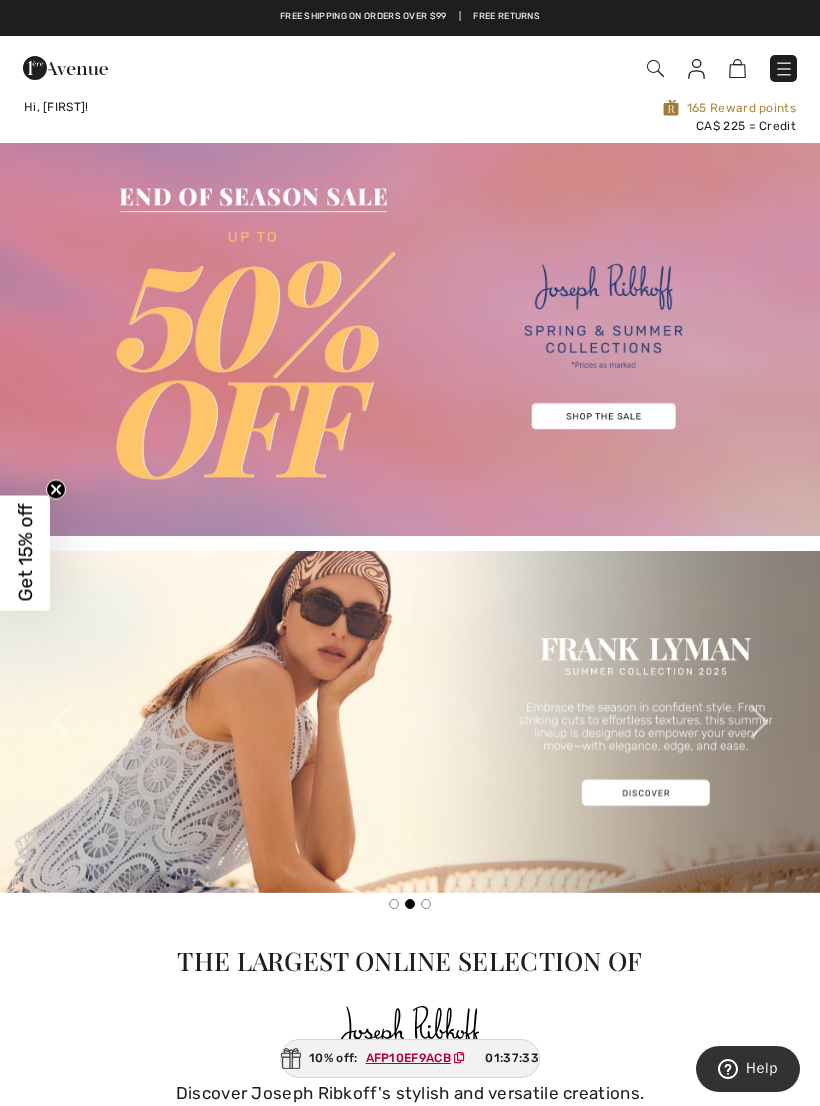 click at bounding box center (784, 69) 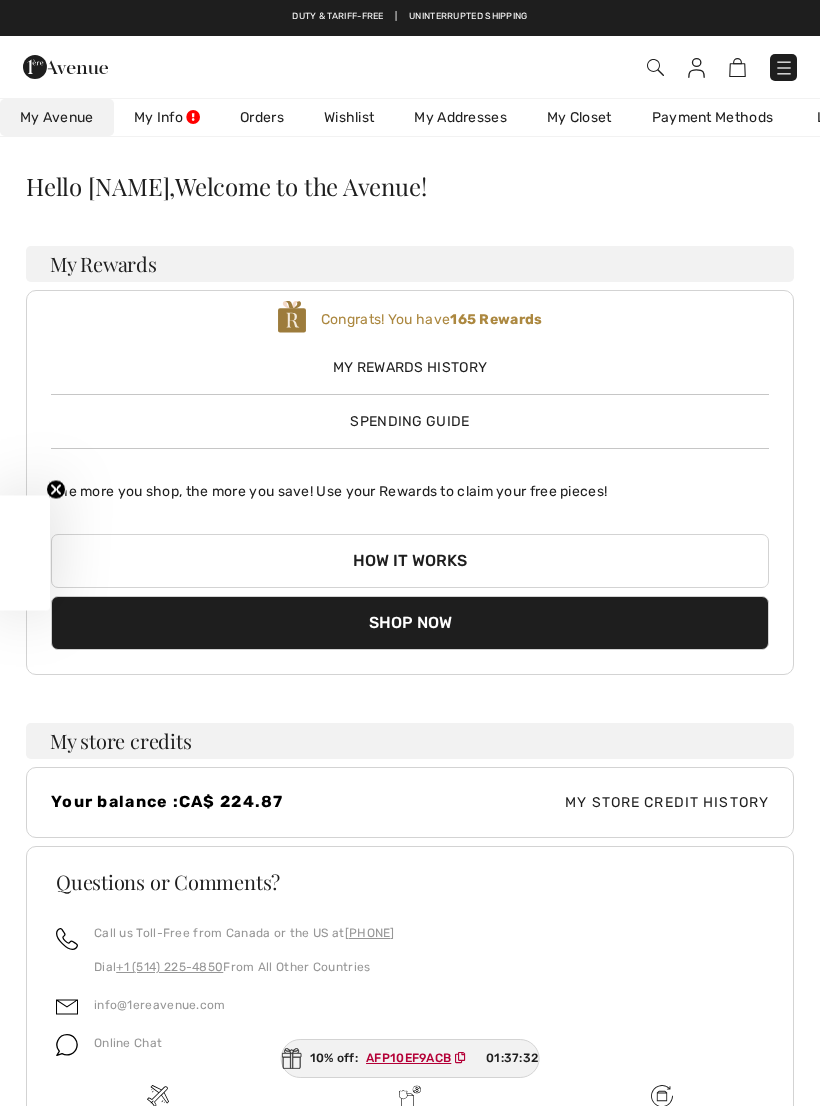 scroll, scrollTop: 0, scrollLeft: 0, axis: both 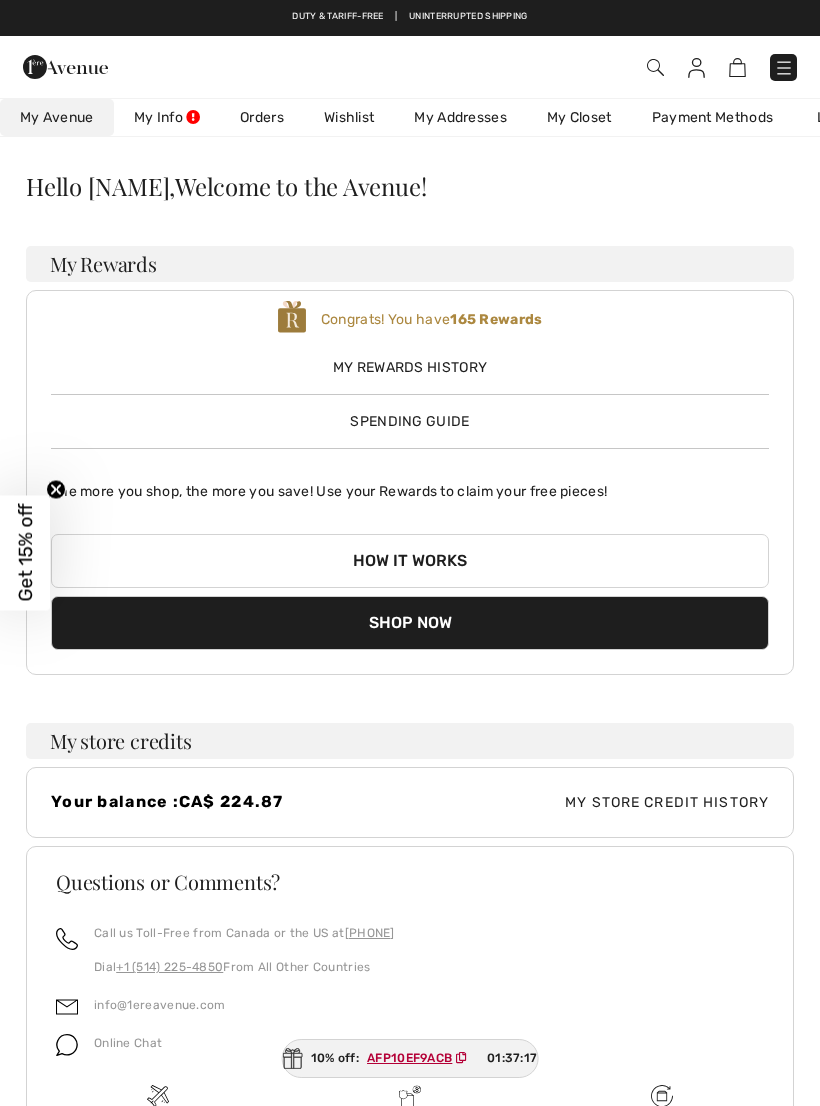 click on "How it works" at bounding box center (410, 561) 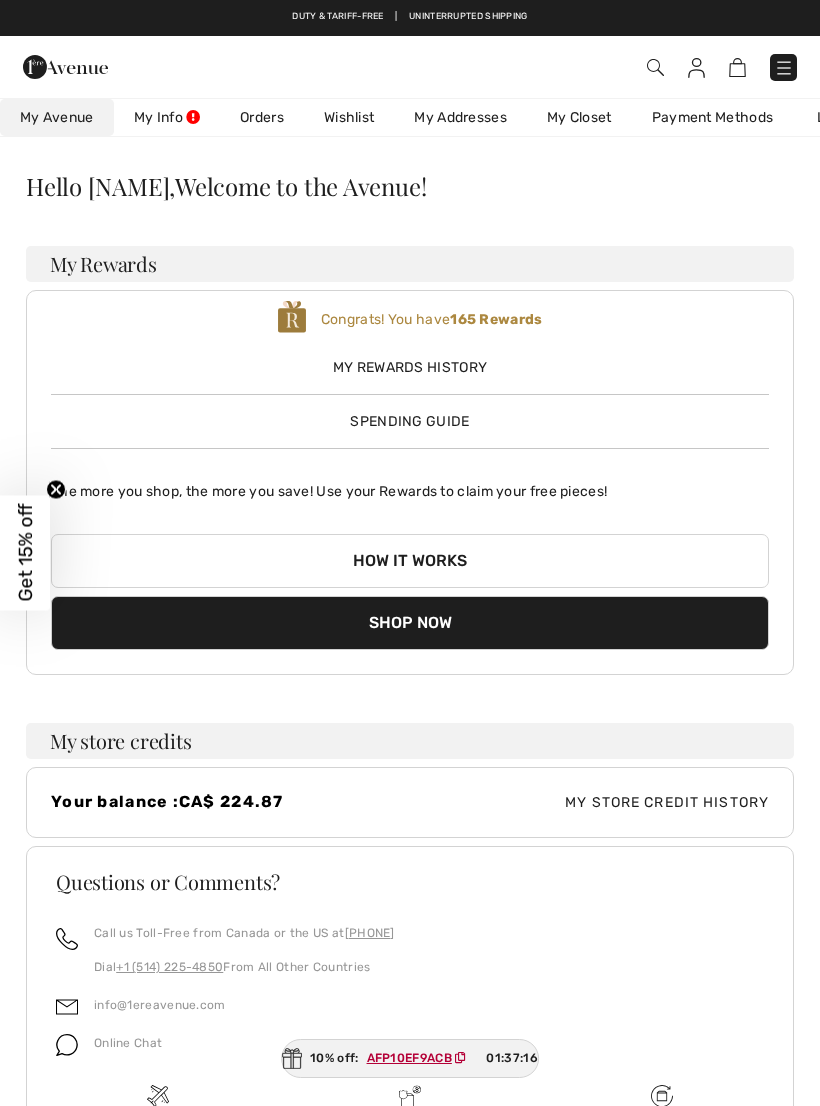 click on "How it works" at bounding box center (410, 561) 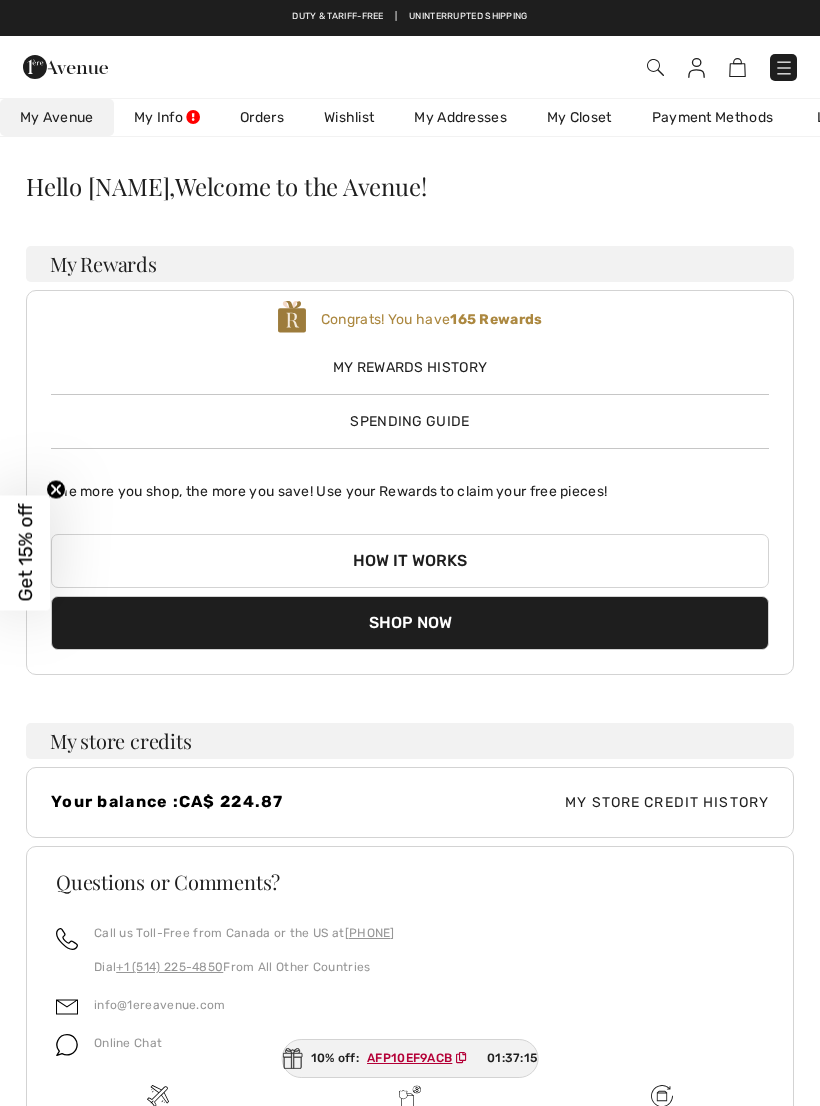 click on "How it works" at bounding box center [410, 561] 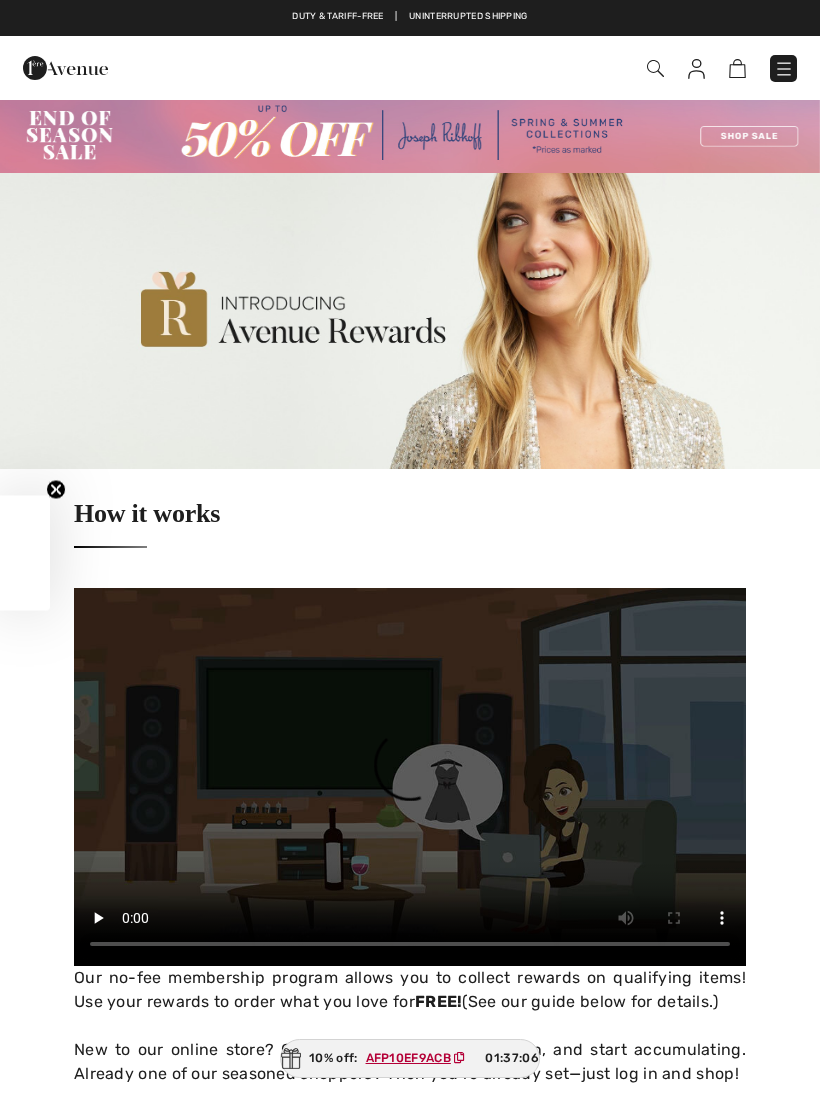 scroll, scrollTop: 1260, scrollLeft: 0, axis: vertical 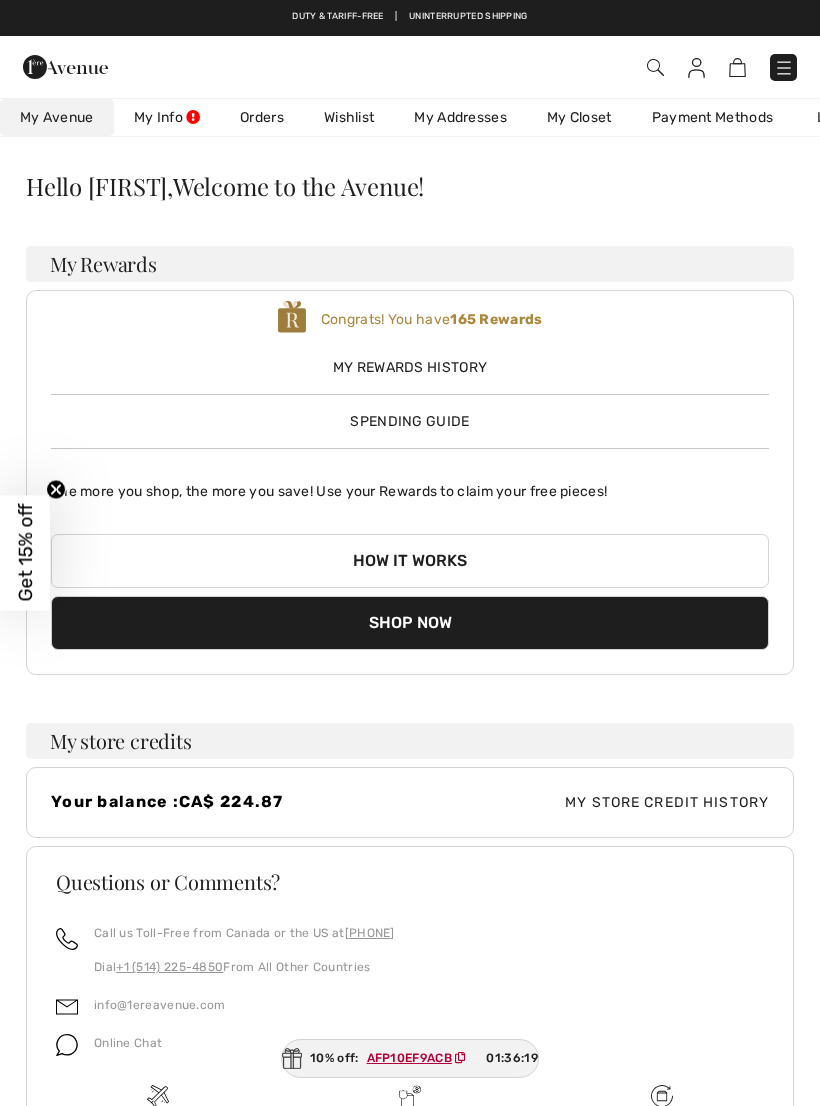 click on "Spending Guide" at bounding box center (409, 421) 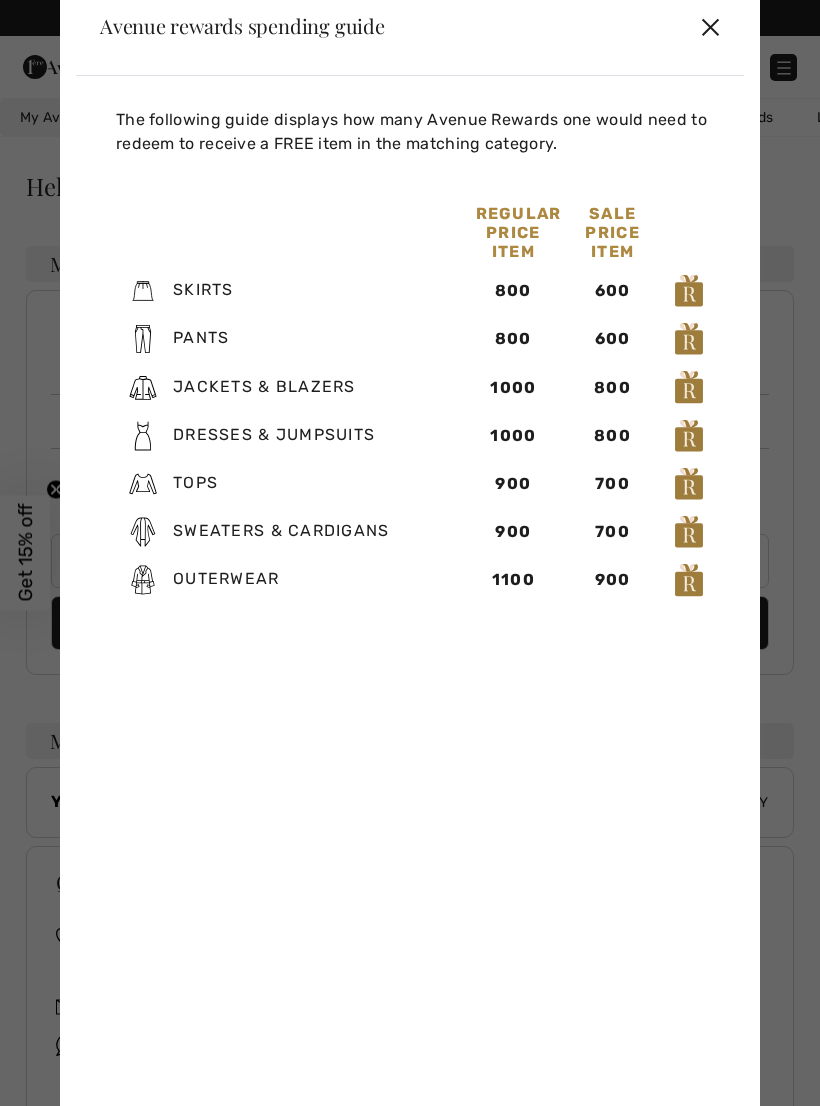 click on "✕" at bounding box center (710, 26) 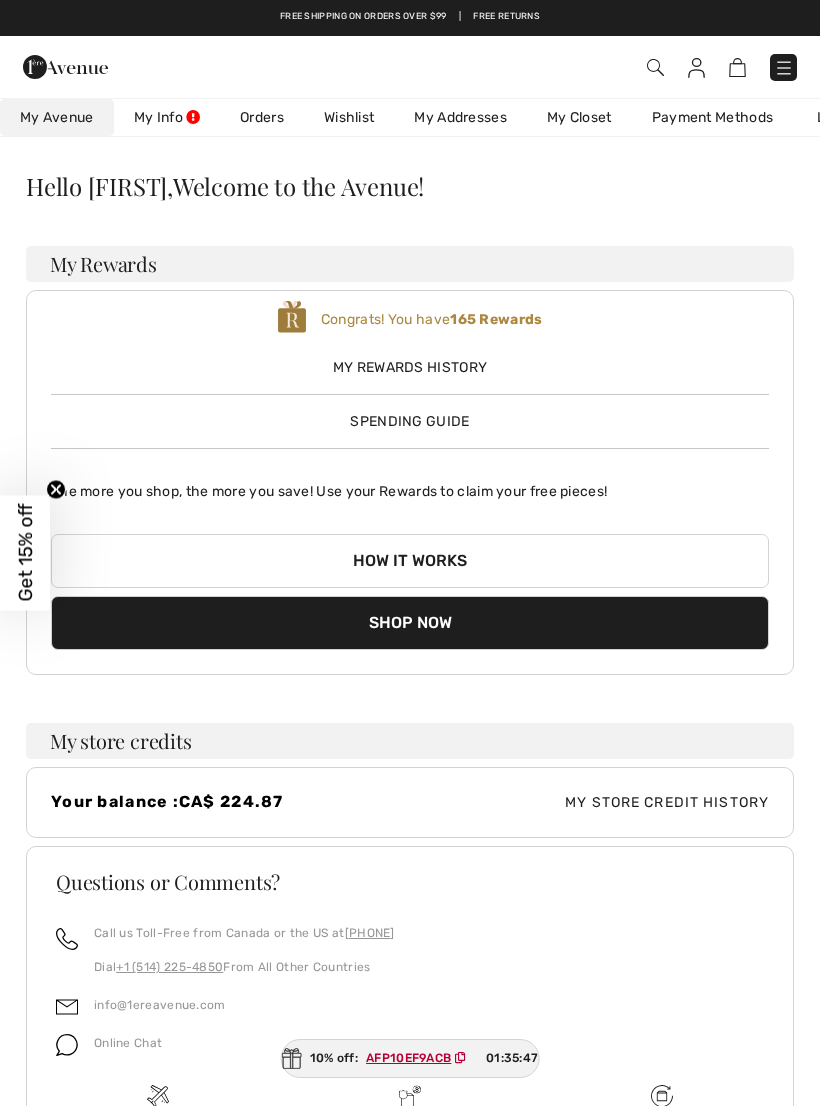 click on "My Rewards History" at bounding box center (410, 367) 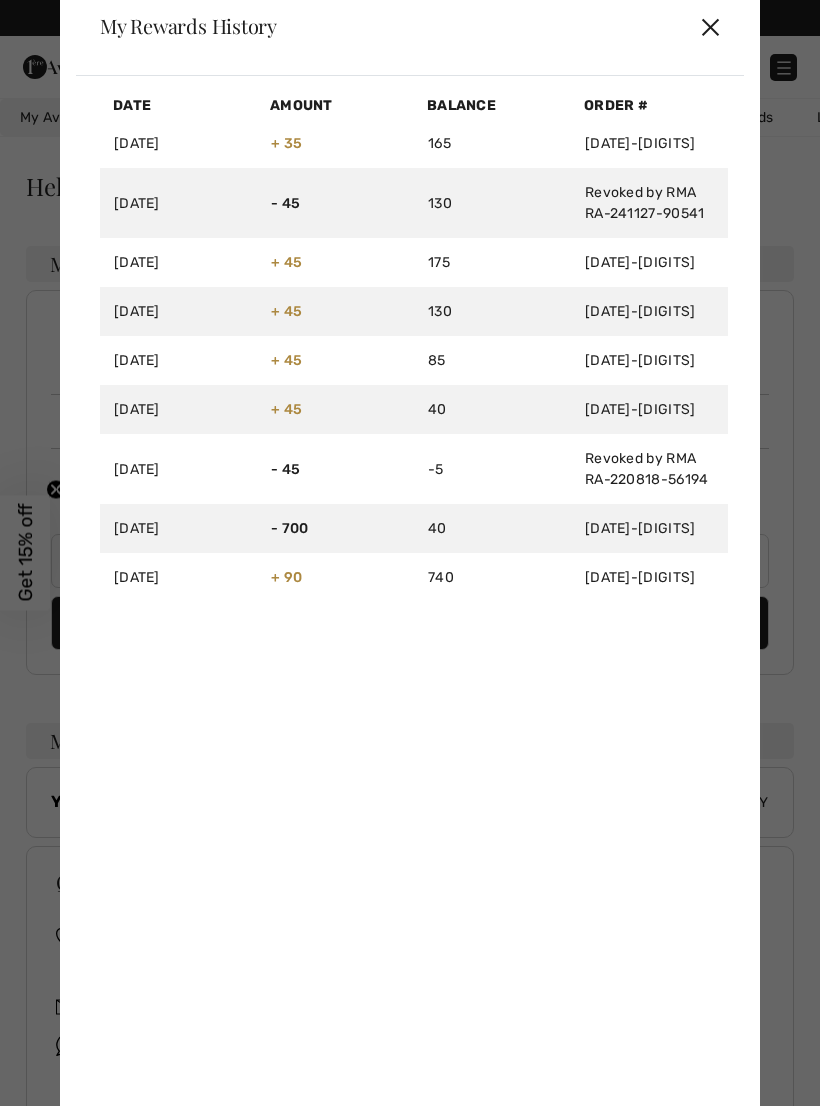 click on "Revoked by RMA RA-220818-56194" at bounding box center (649, 469) 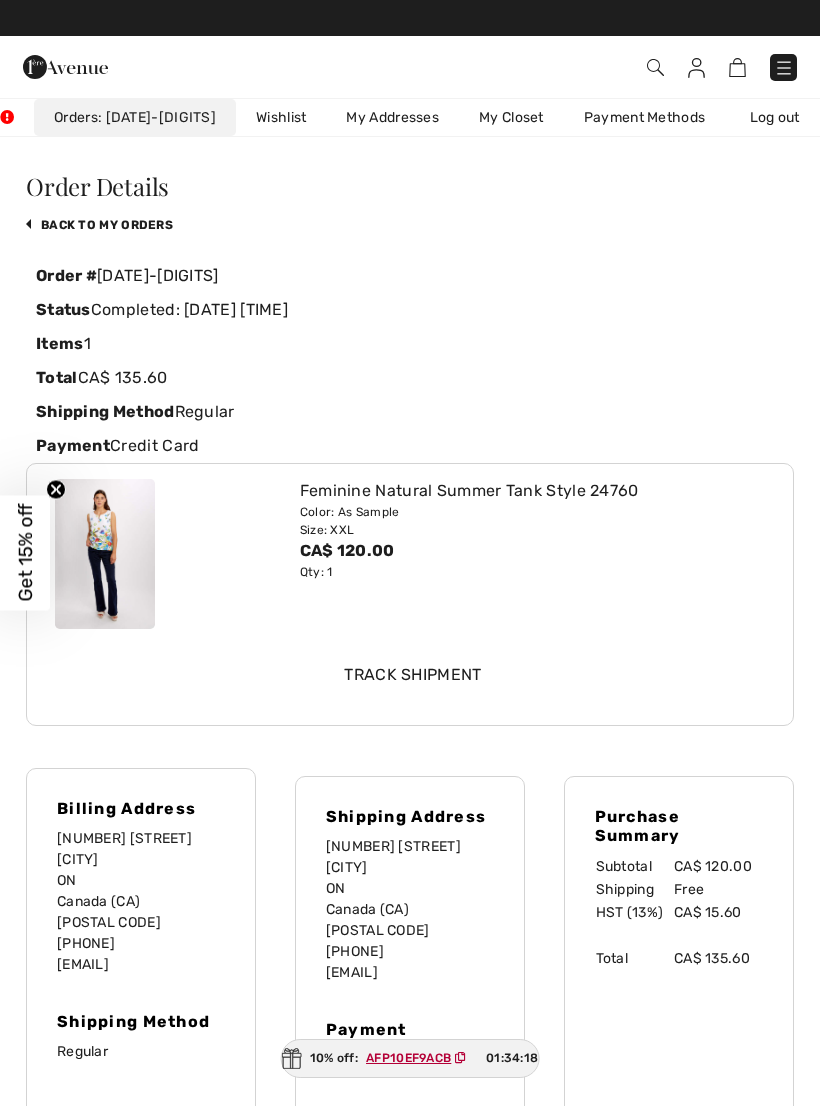 scroll, scrollTop: 0, scrollLeft: 200, axis: horizontal 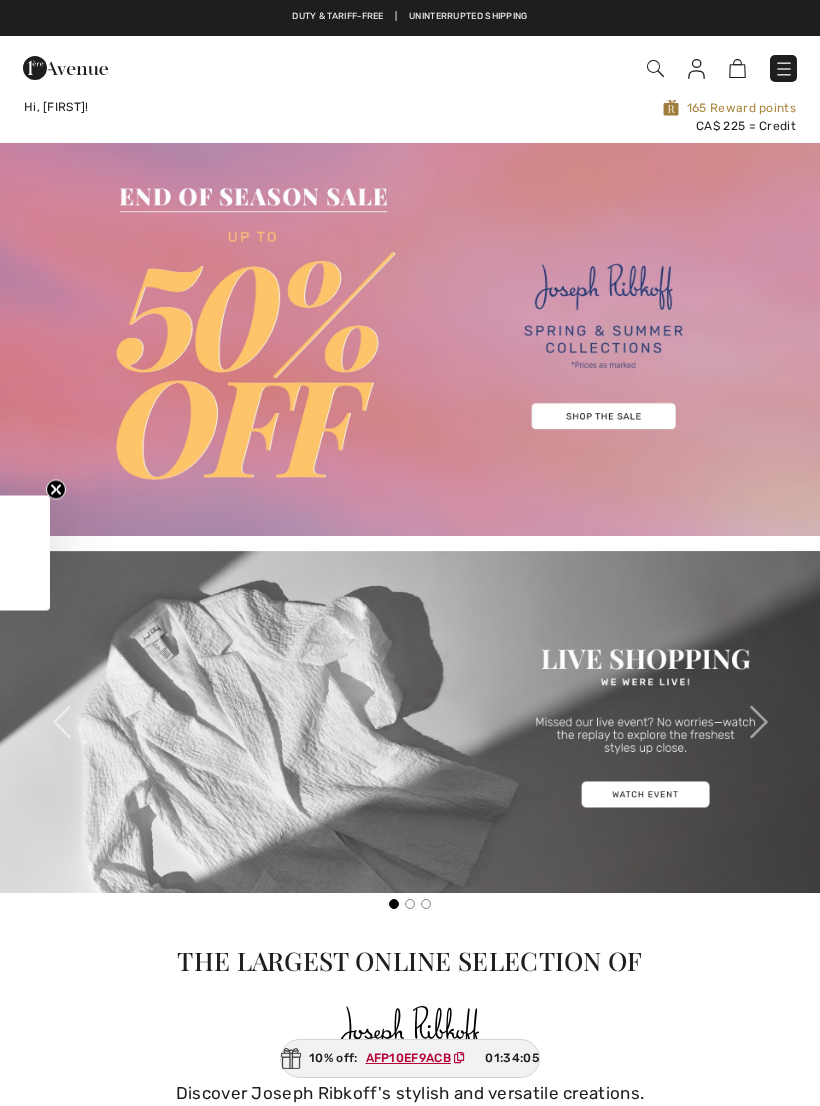 checkbox on "true" 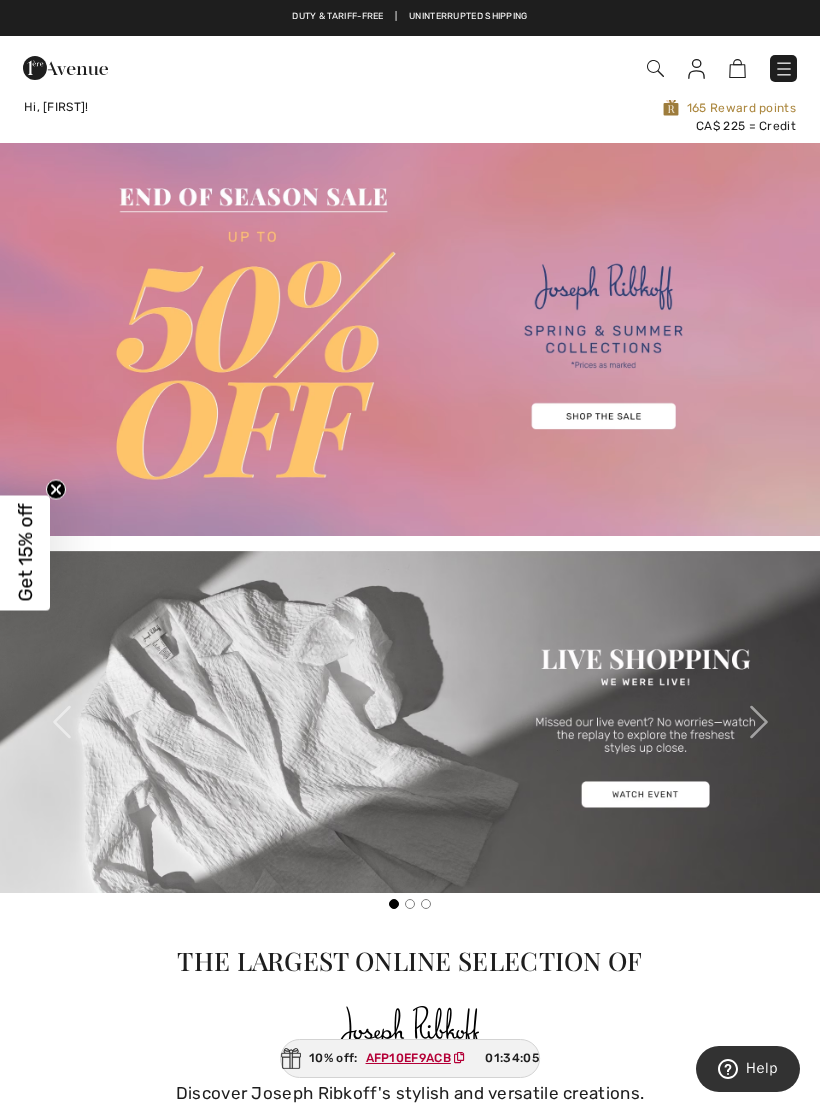 scroll, scrollTop: 0, scrollLeft: 0, axis: both 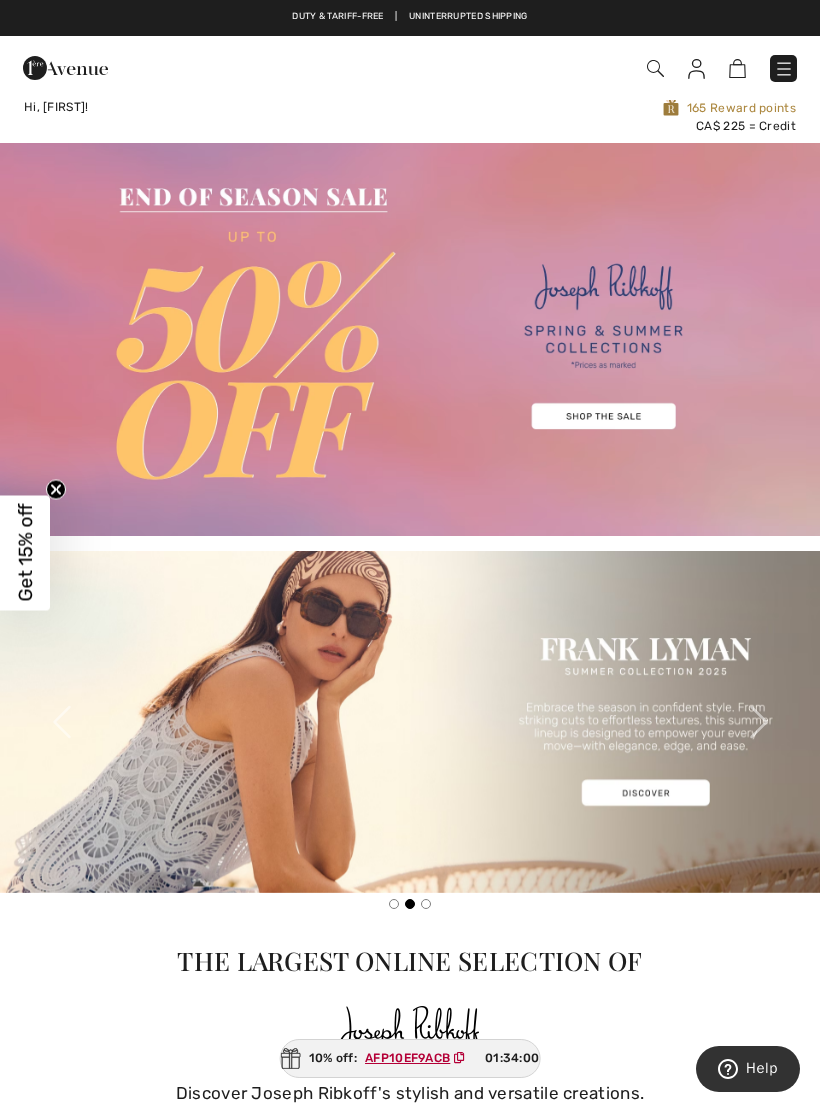 click at bounding box center [784, 69] 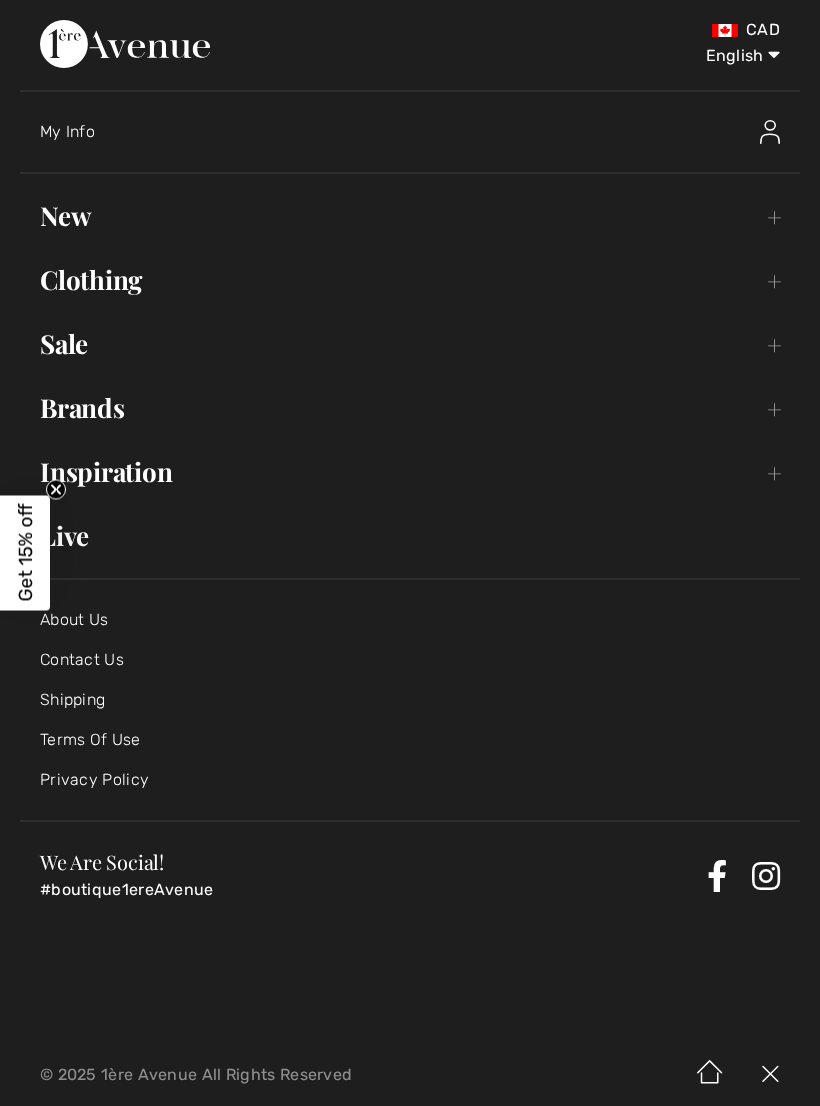 click on "My Info" at bounding box center (325, 132) 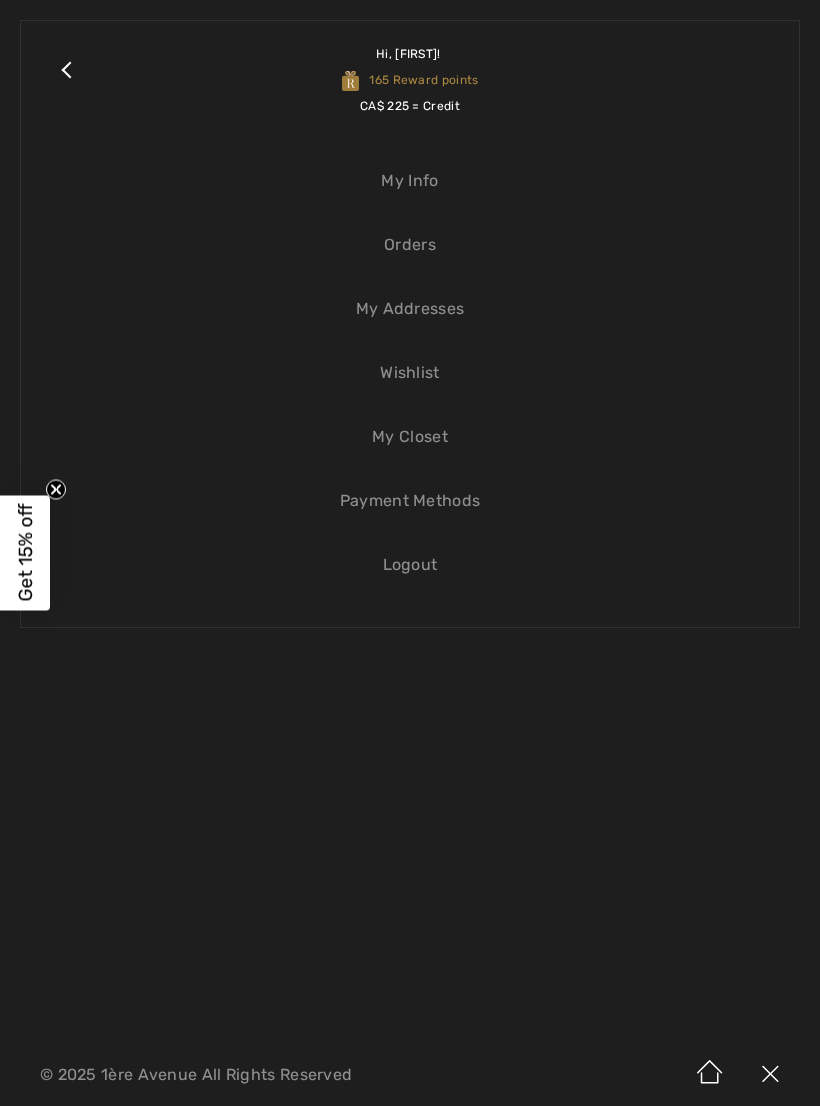 click on "Orders" at bounding box center [410, 245] 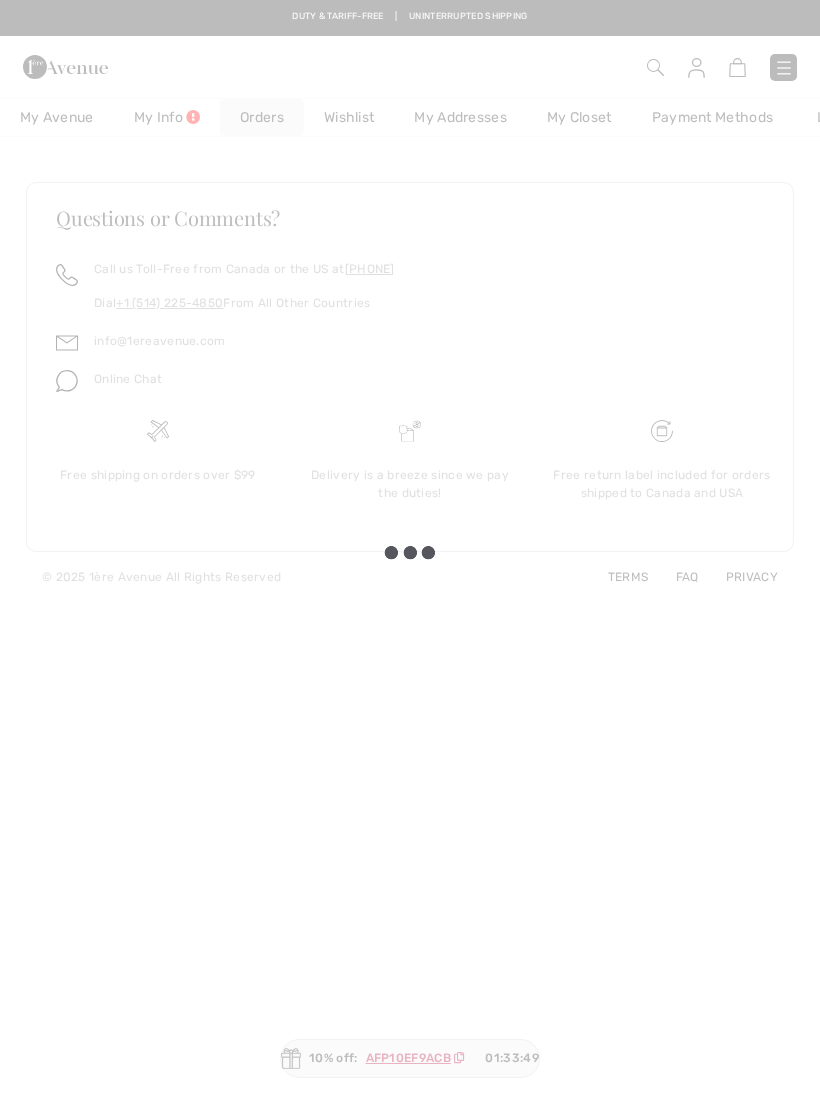 scroll, scrollTop: 0, scrollLeft: 0, axis: both 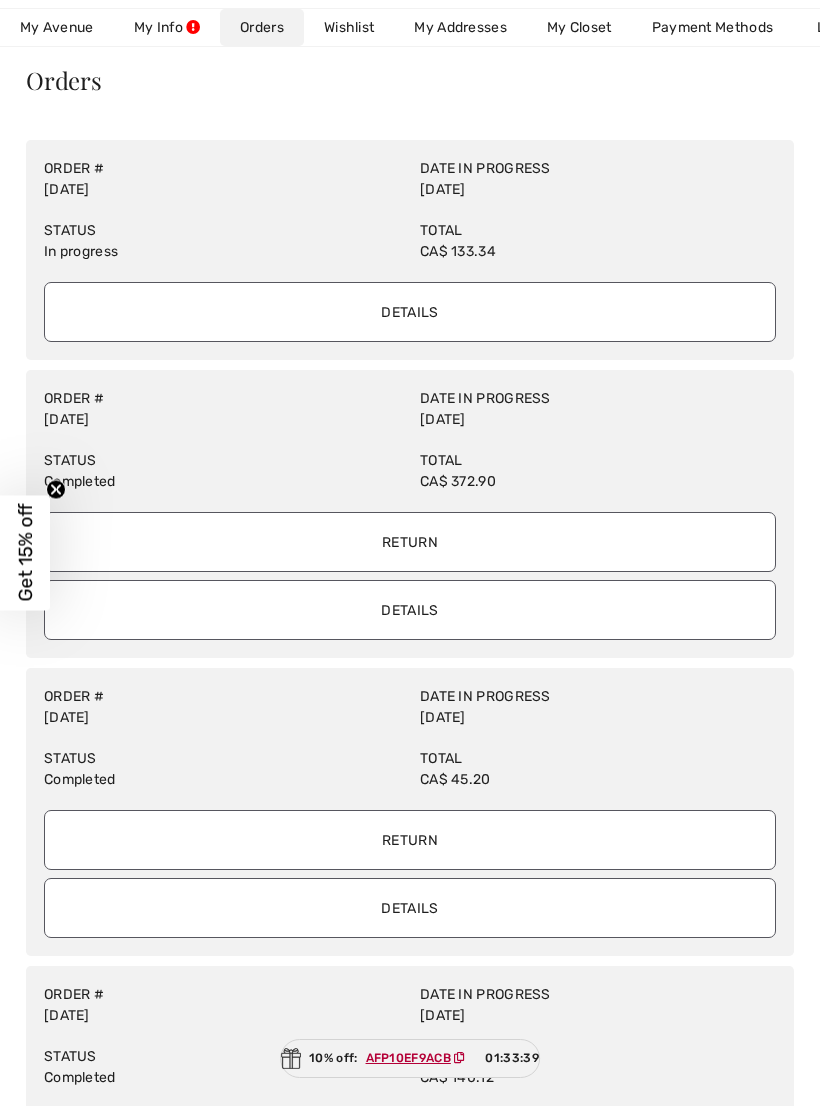 click 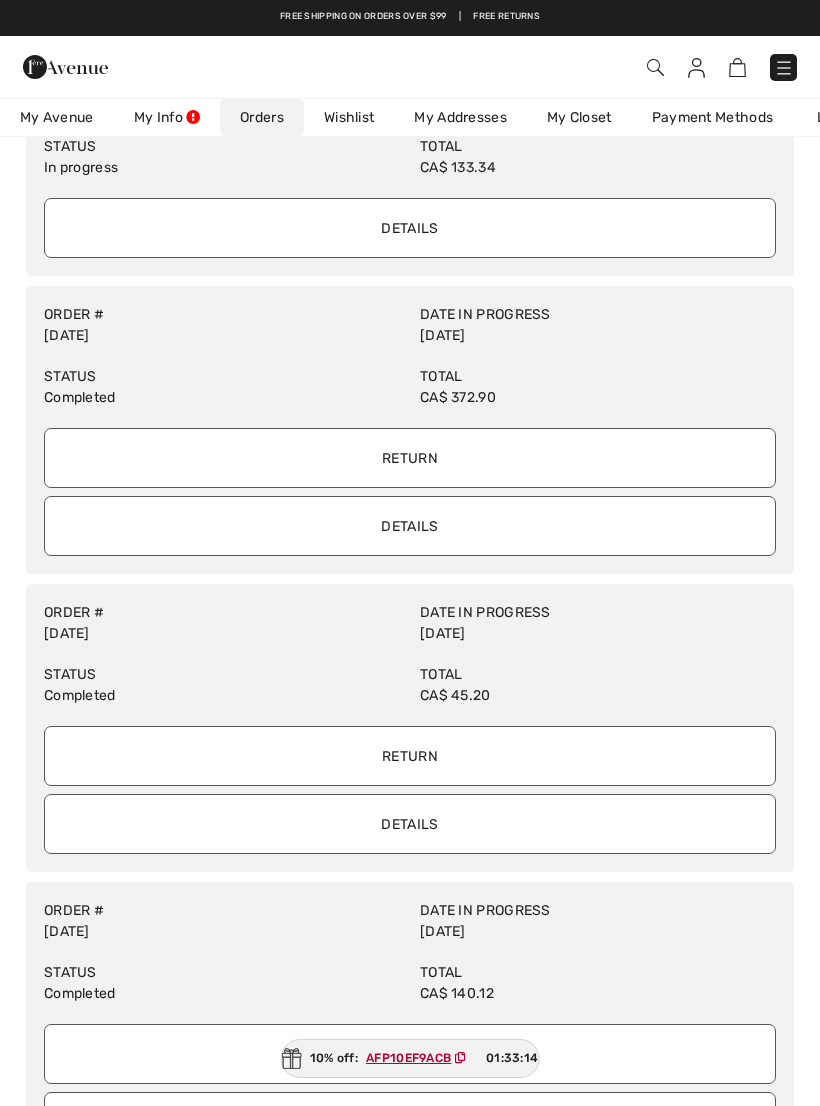 scroll, scrollTop: 192, scrollLeft: 0, axis: vertical 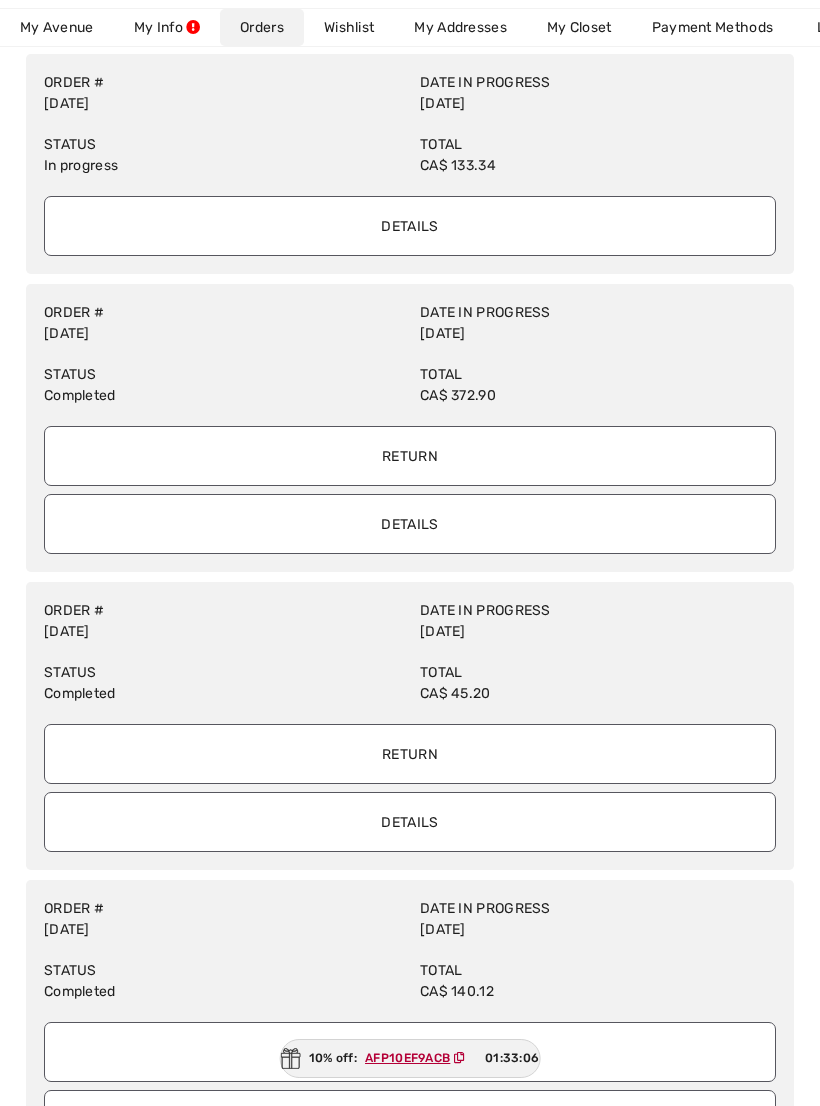 click on "Details" at bounding box center [410, 524] 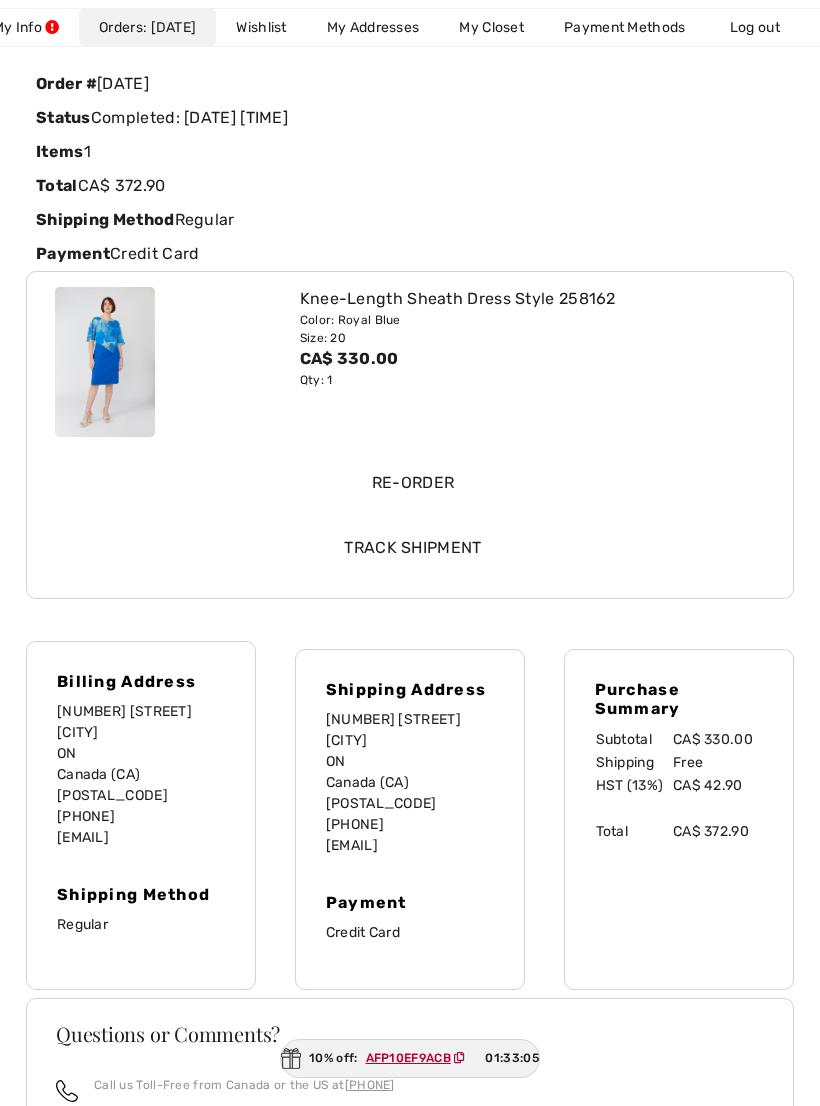 scroll, scrollTop: 0, scrollLeft: 200, axis: horizontal 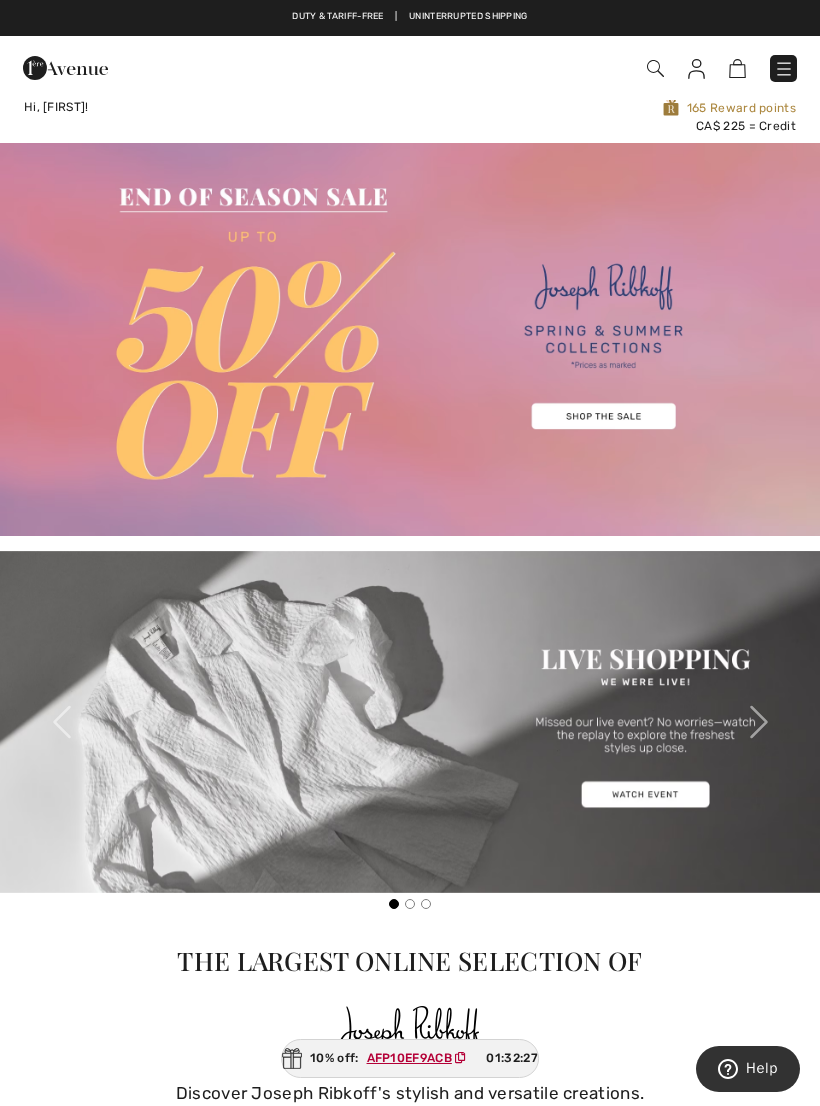click at bounding box center [654, 68] 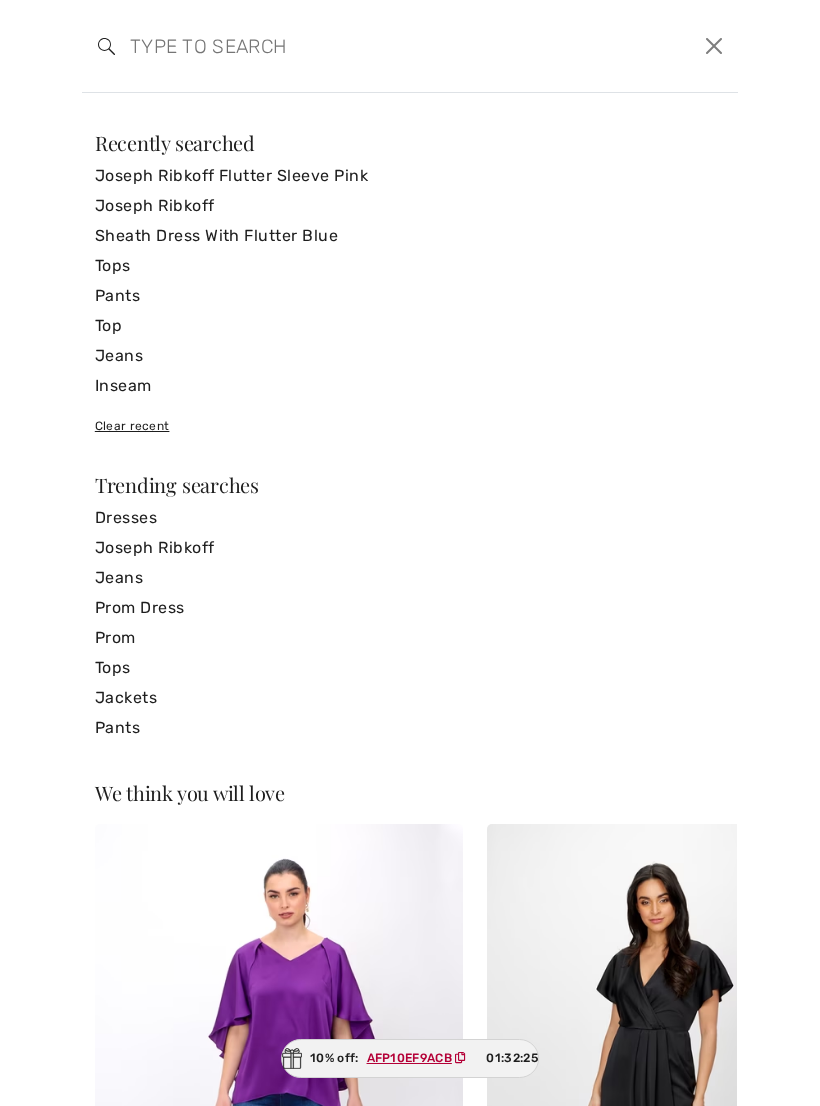 click at bounding box center (340, 46) 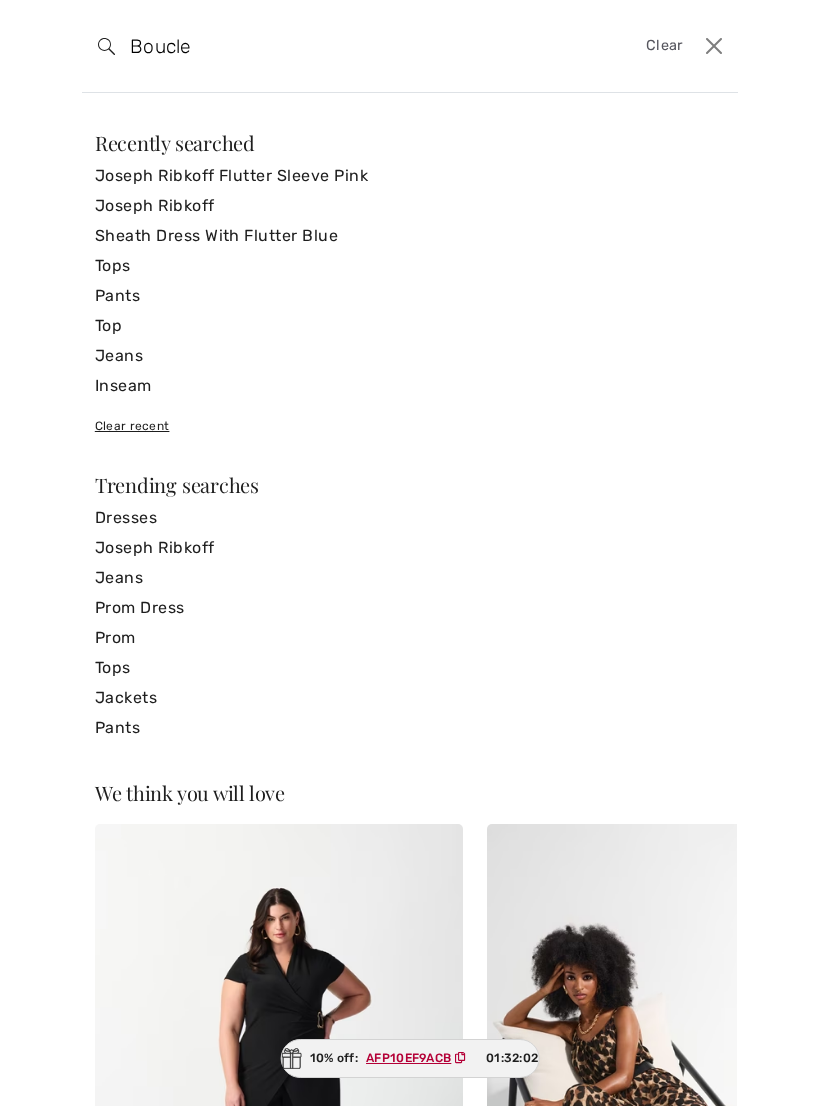 type on "Boucle" 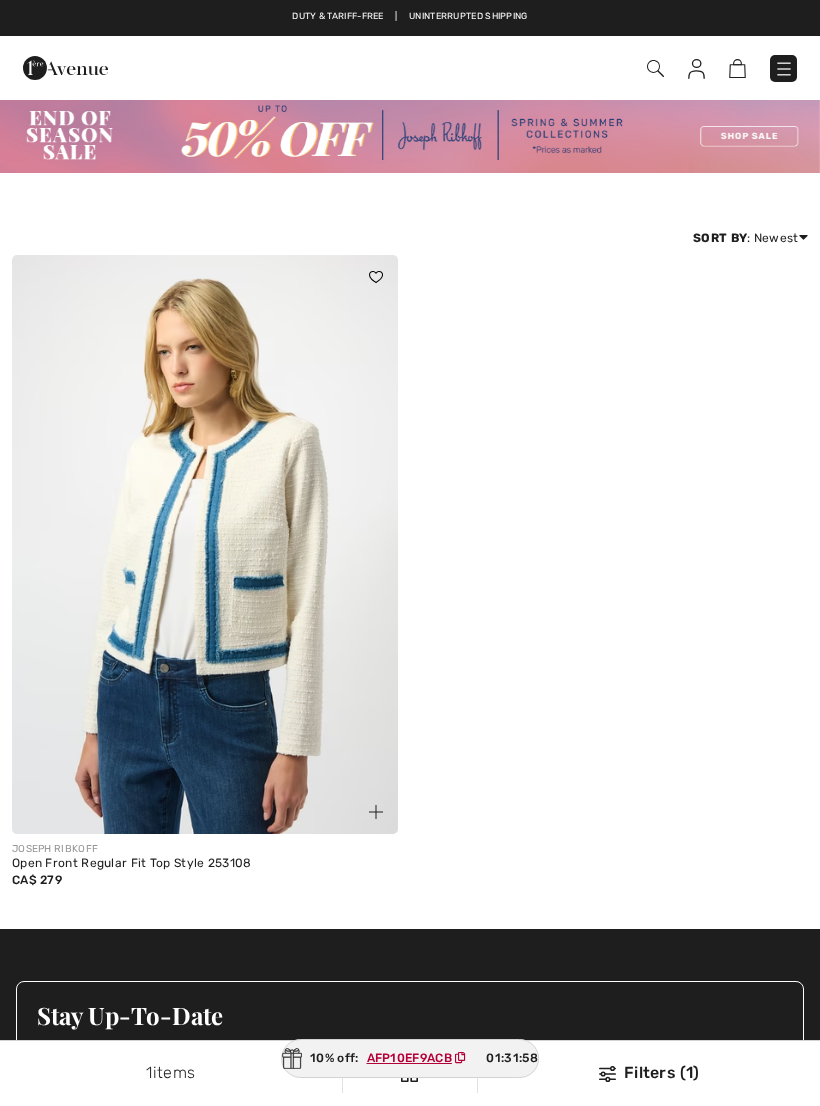 scroll, scrollTop: 0, scrollLeft: 0, axis: both 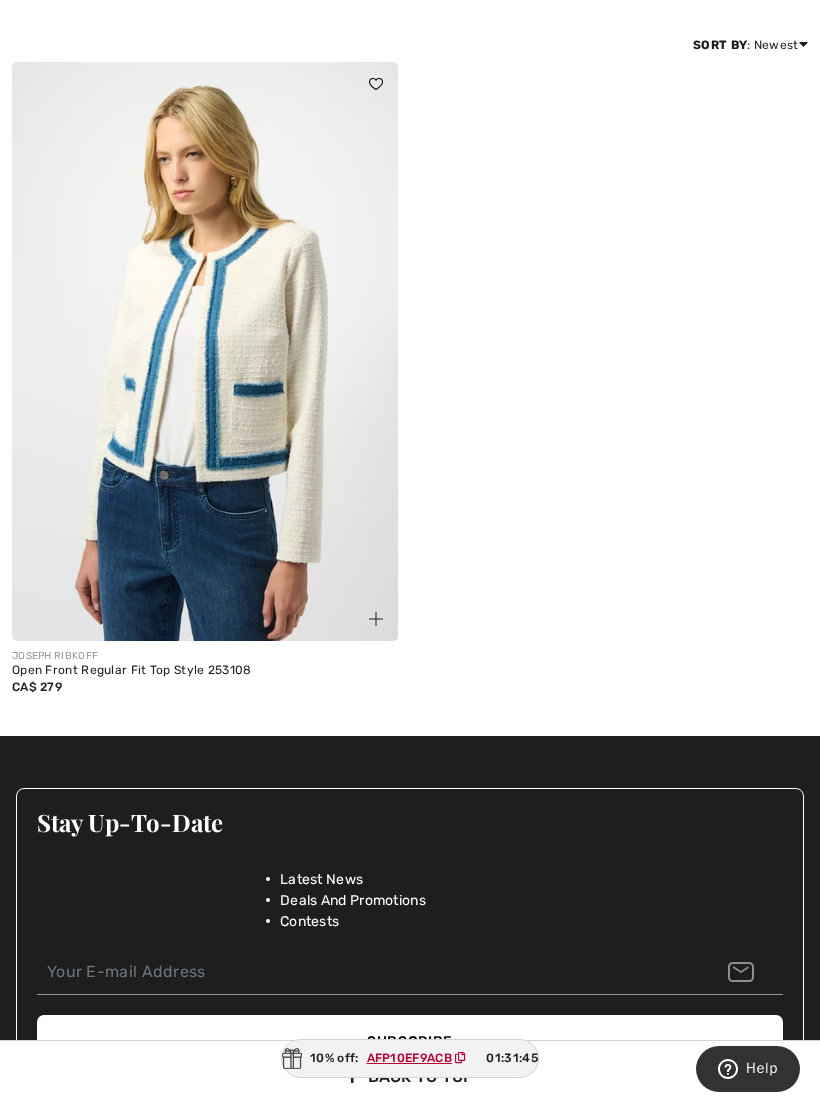 click at bounding box center [205, 351] 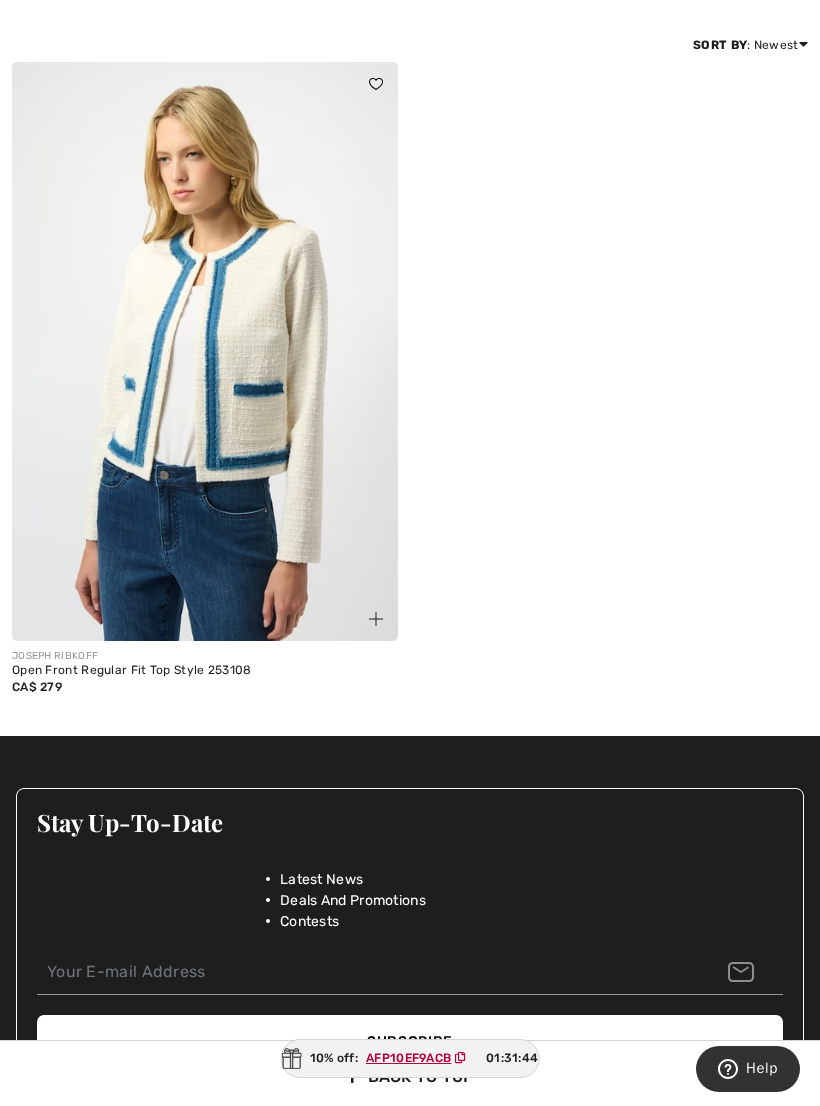 click at bounding box center (205, 351) 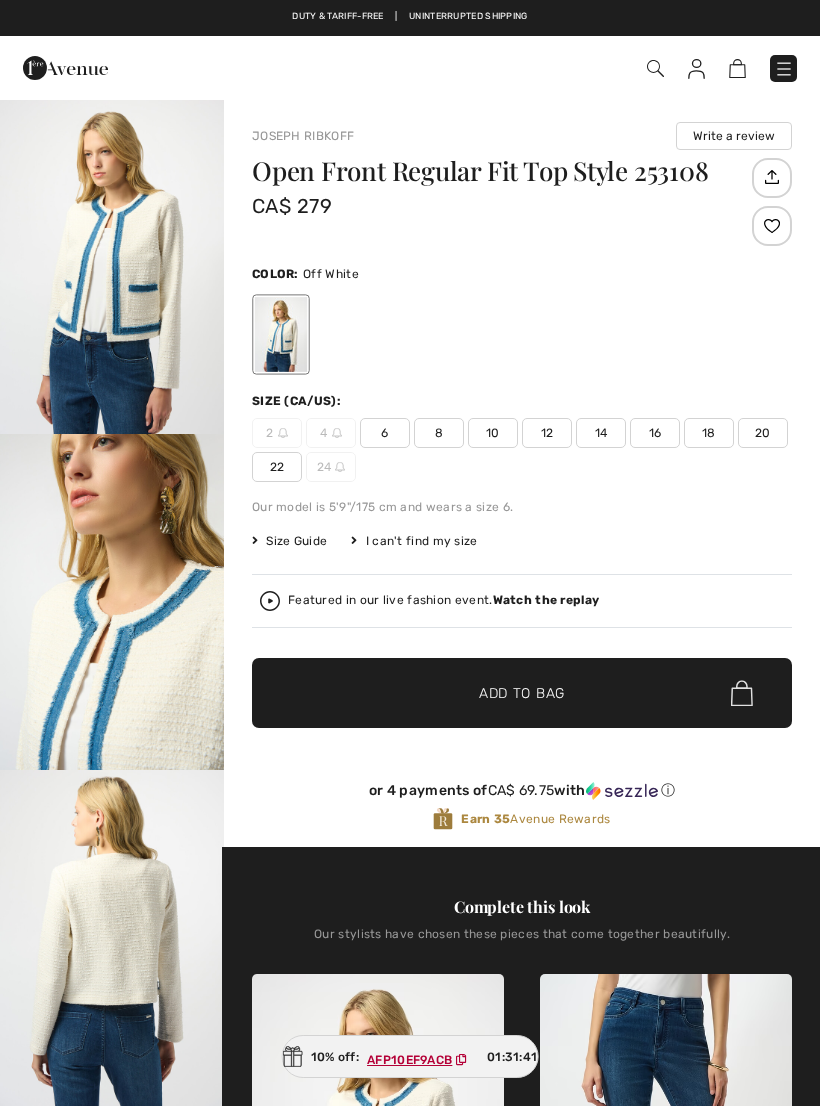 scroll, scrollTop: 0, scrollLeft: 0, axis: both 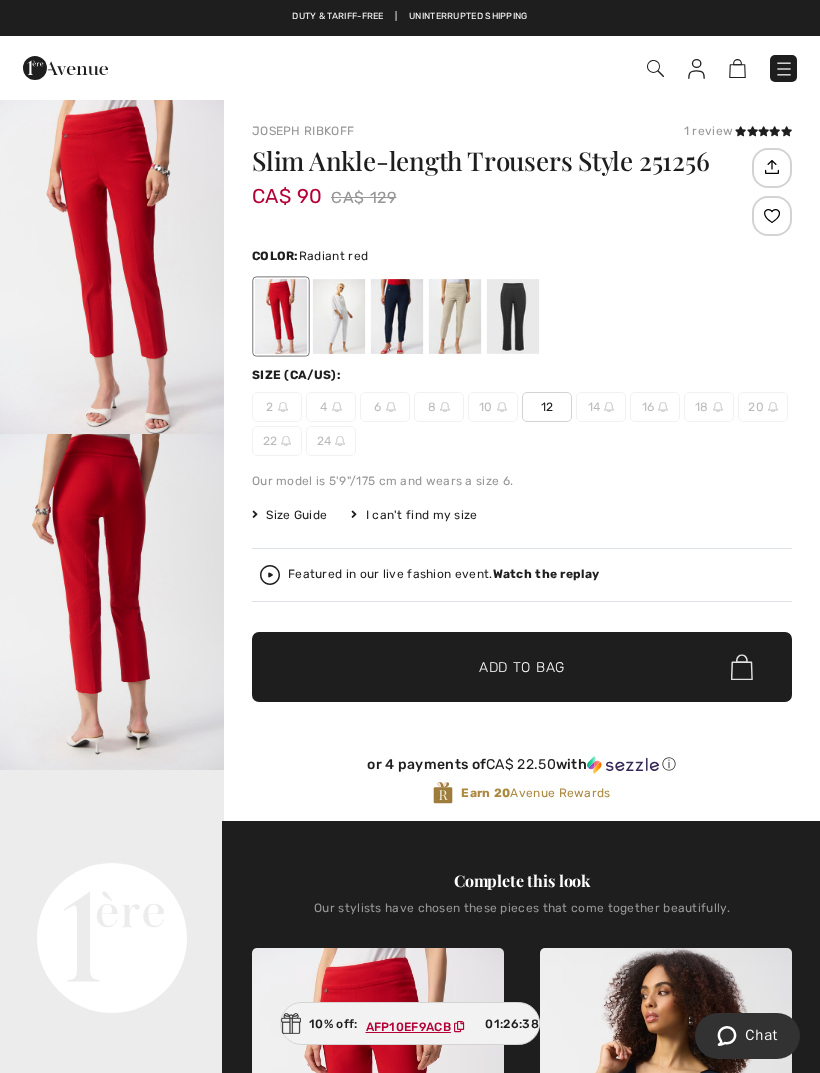 click at bounding box center [281, 316] 